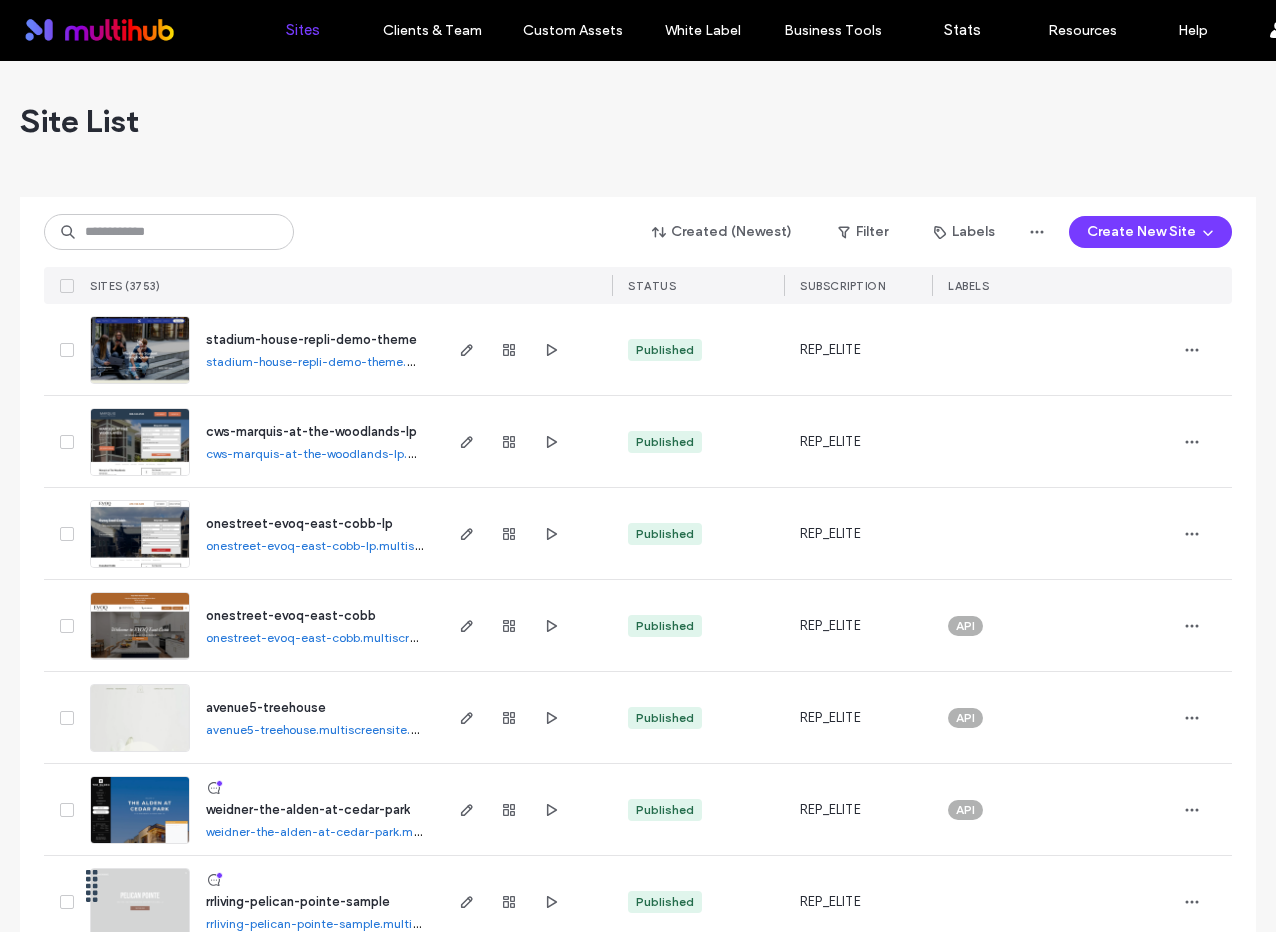 scroll, scrollTop: 0, scrollLeft: 0, axis: both 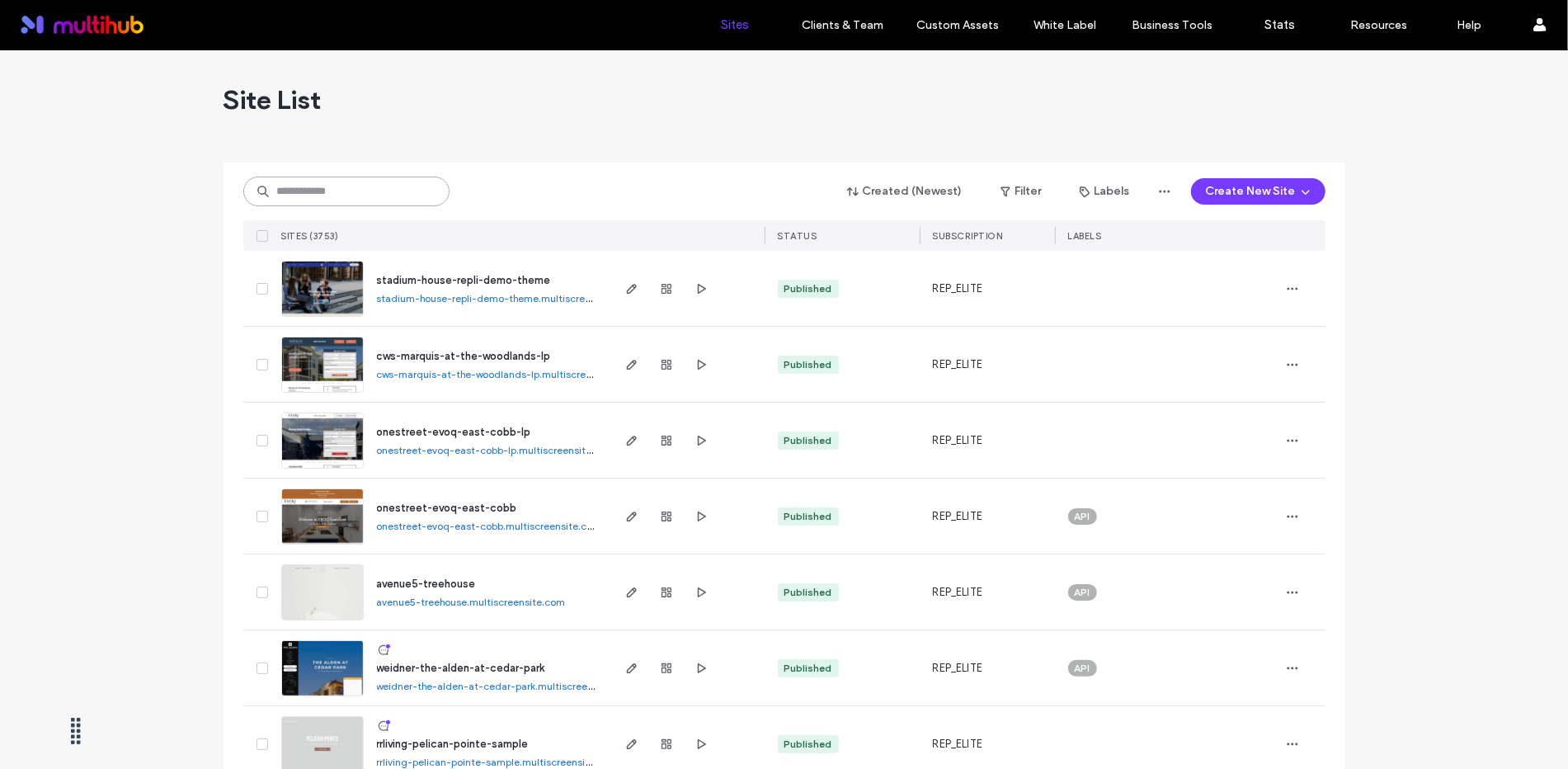 click at bounding box center (346, 191) 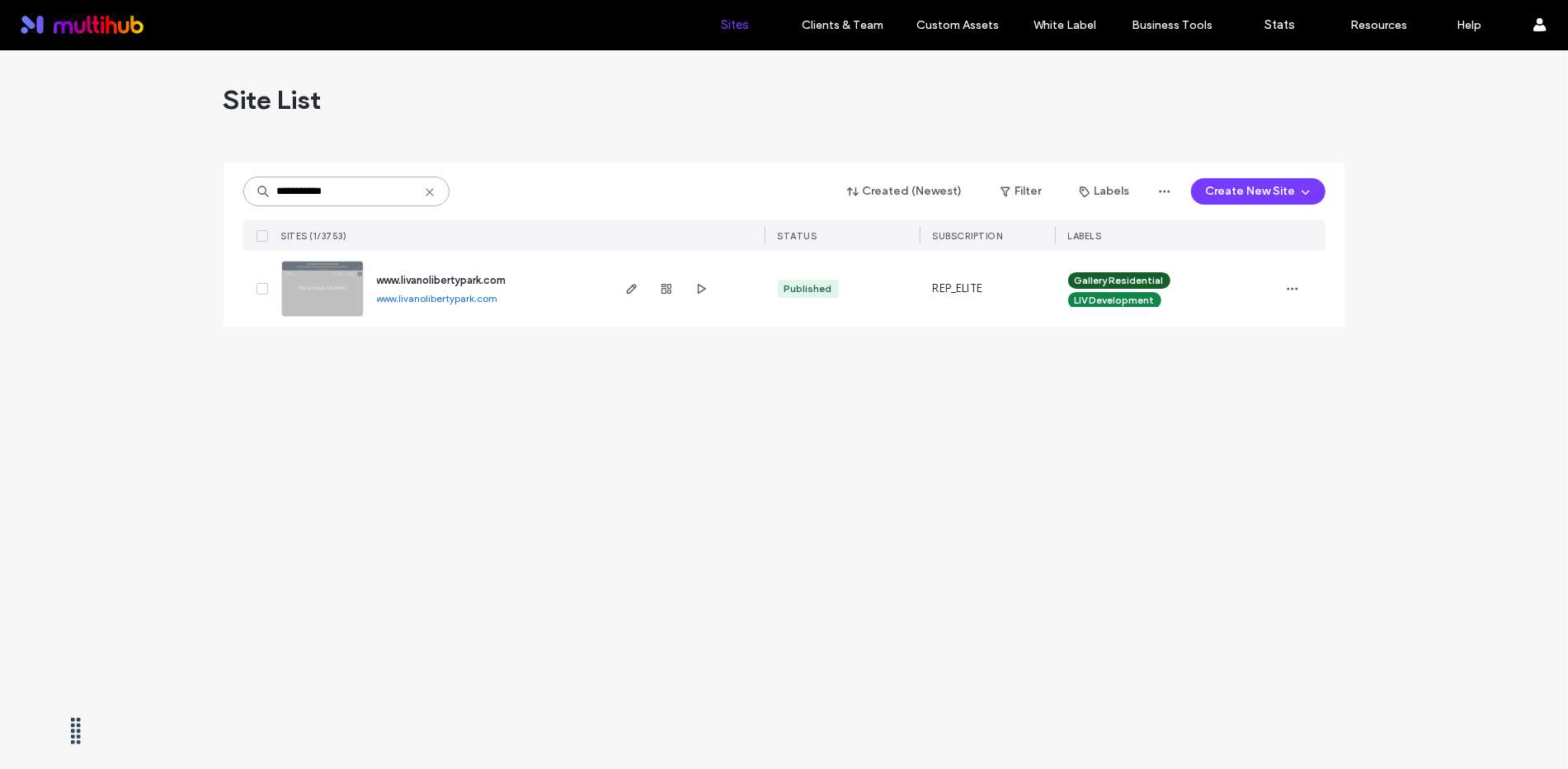 type on "**********" 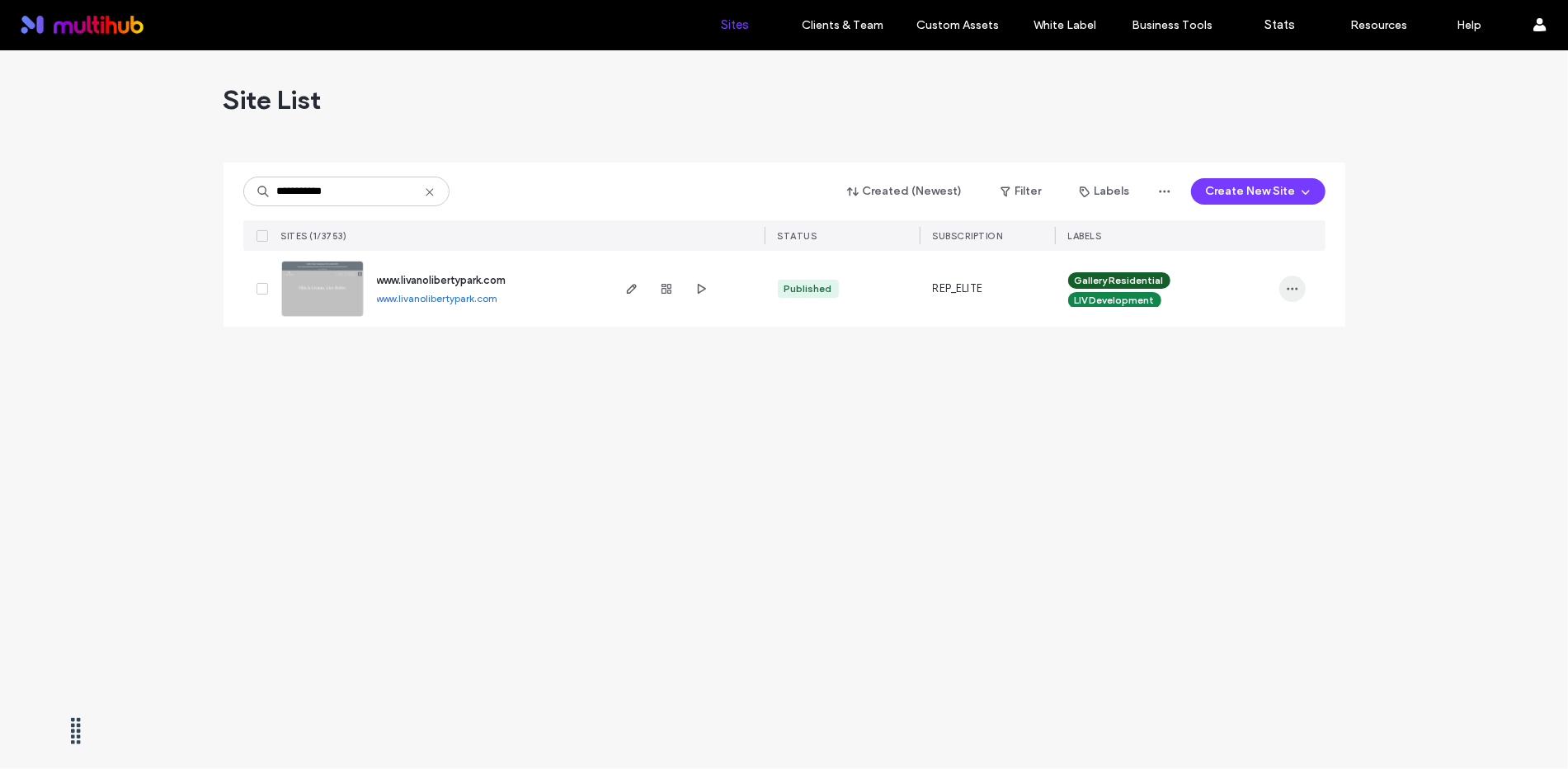 click 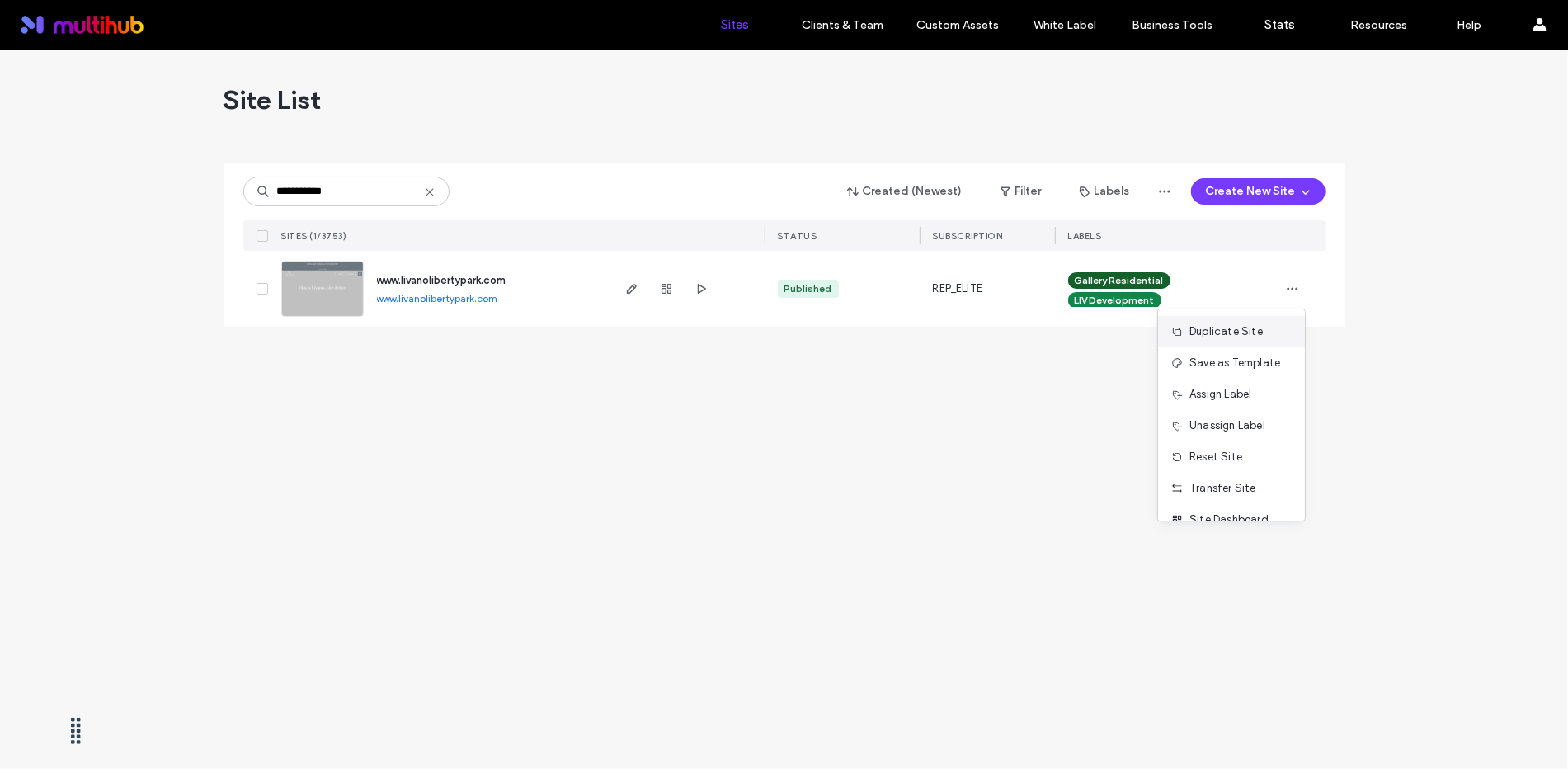 click on "Duplicate Site" at bounding box center (1231, 332) 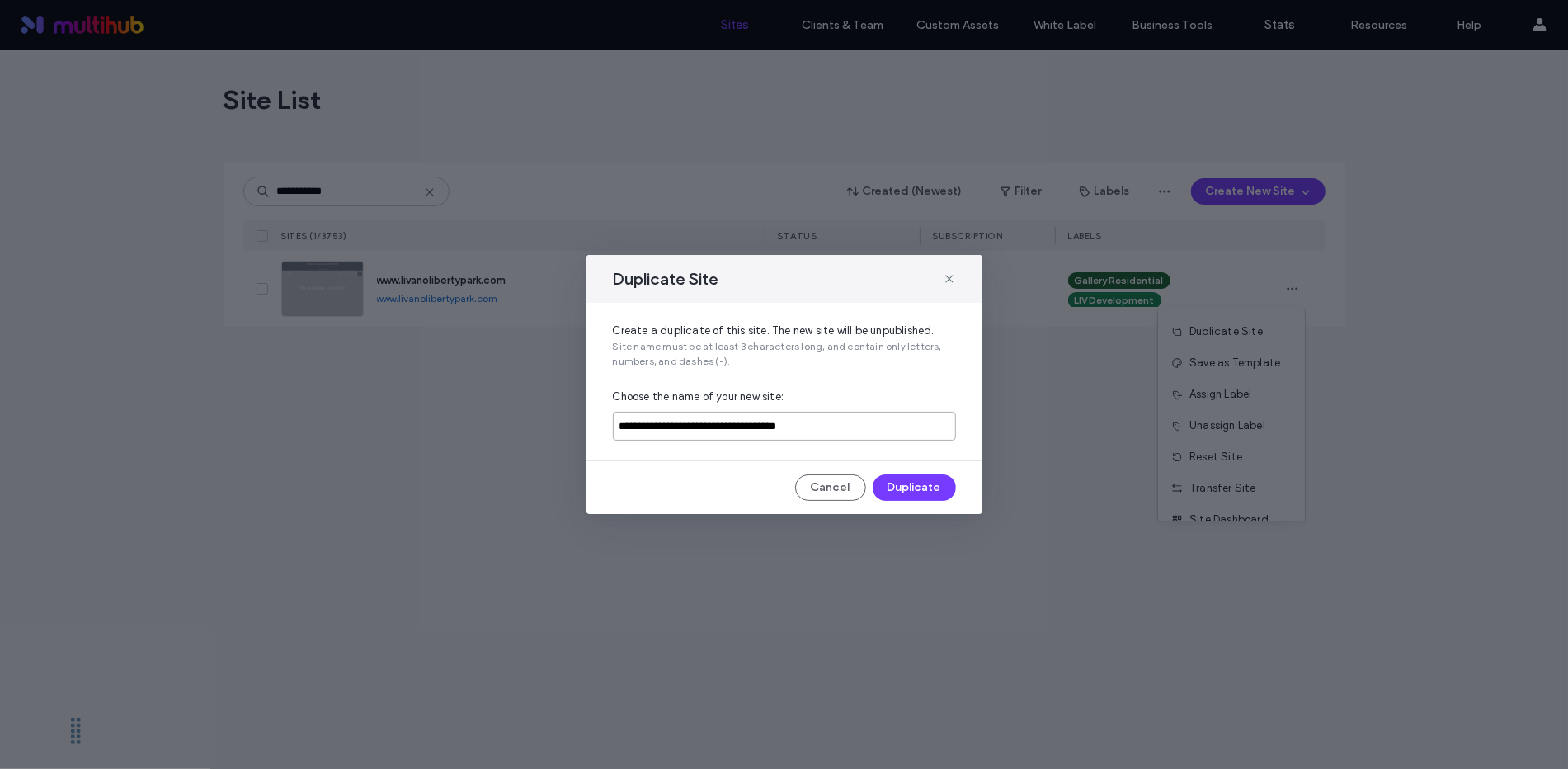 drag, startPoint x: 619, startPoint y: 427, endPoint x: 977, endPoint y: 436, distance: 358.11311 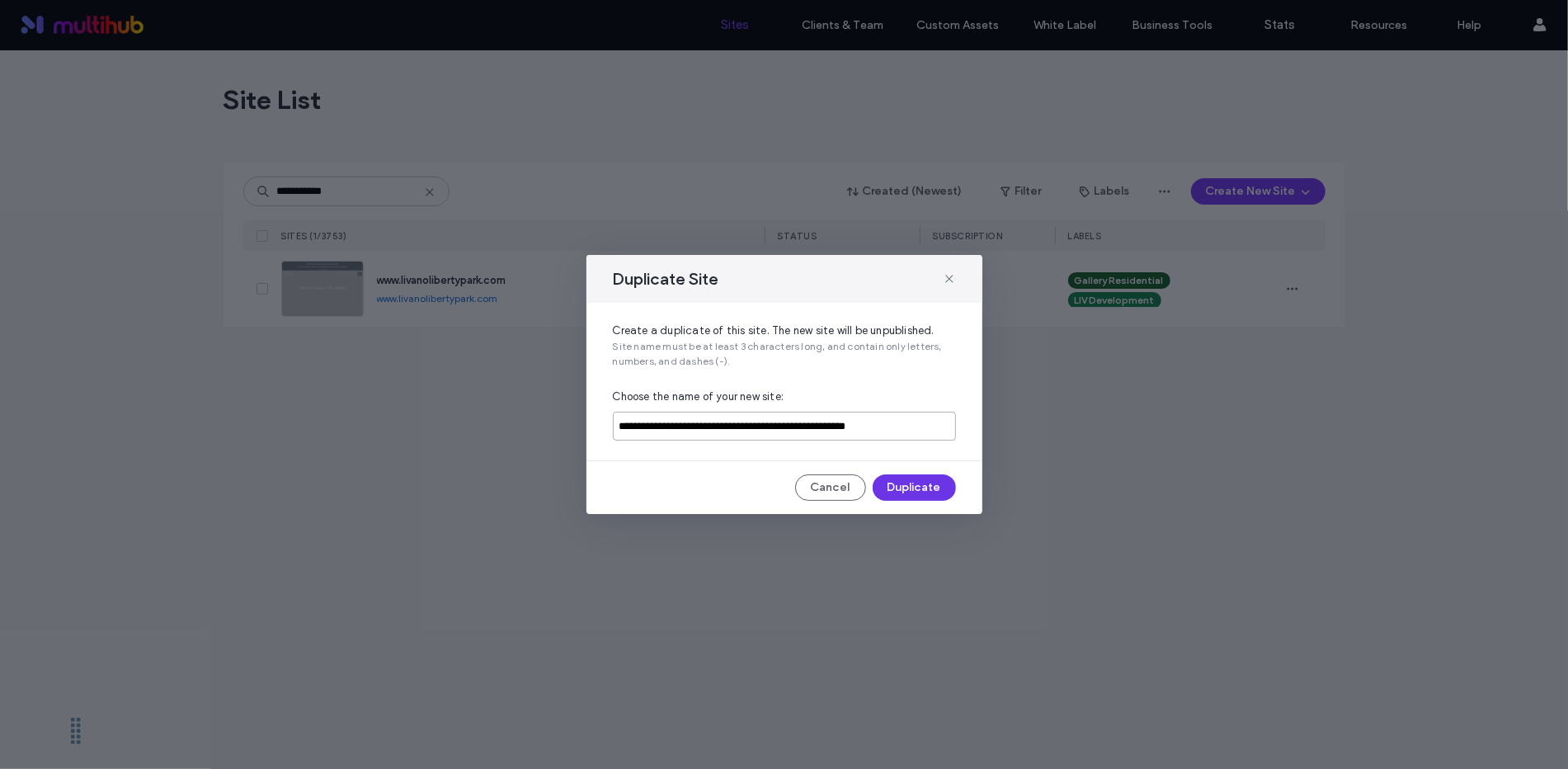 type on "**********" 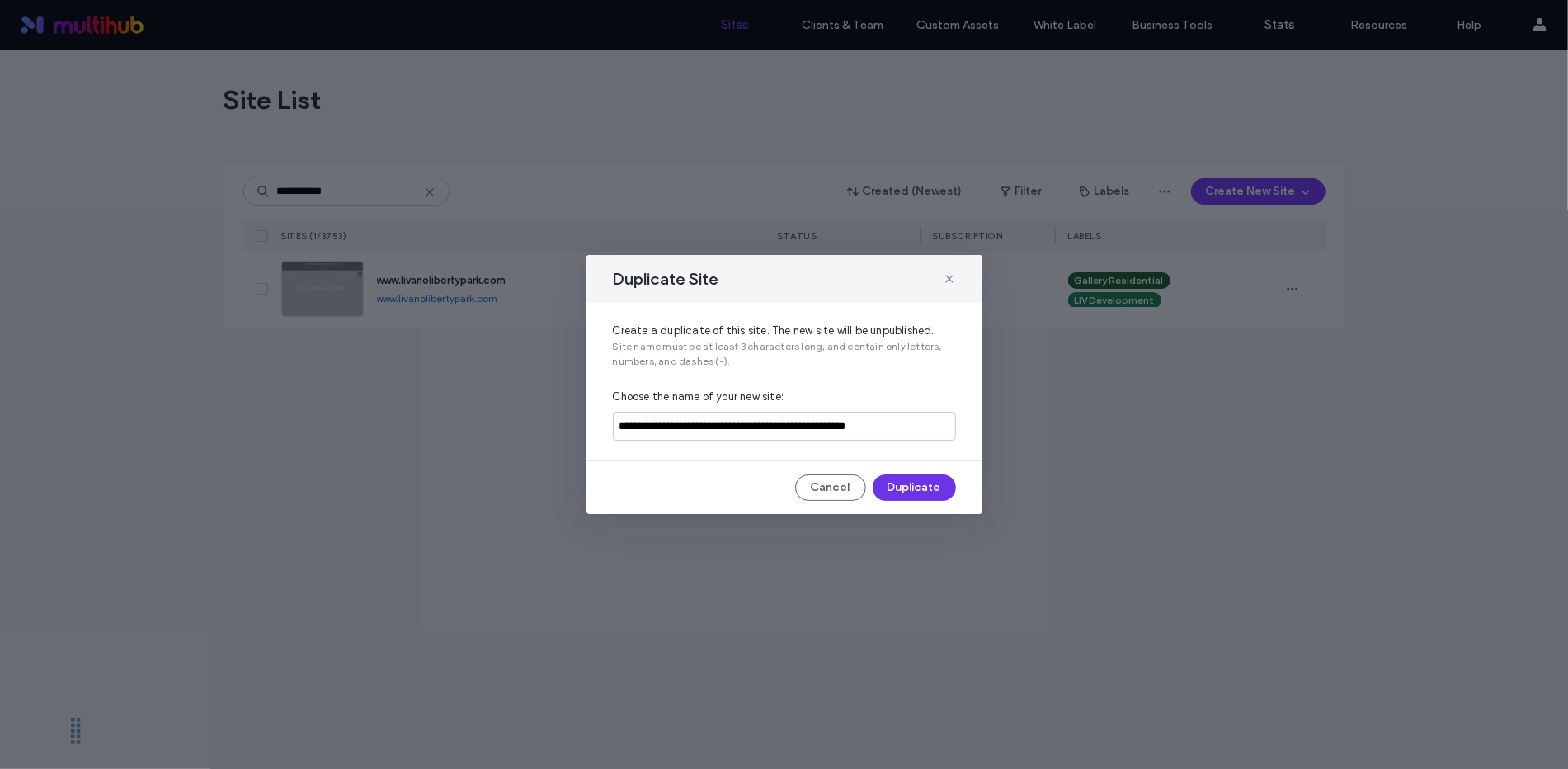 click on "Duplicate" at bounding box center (914, 488) 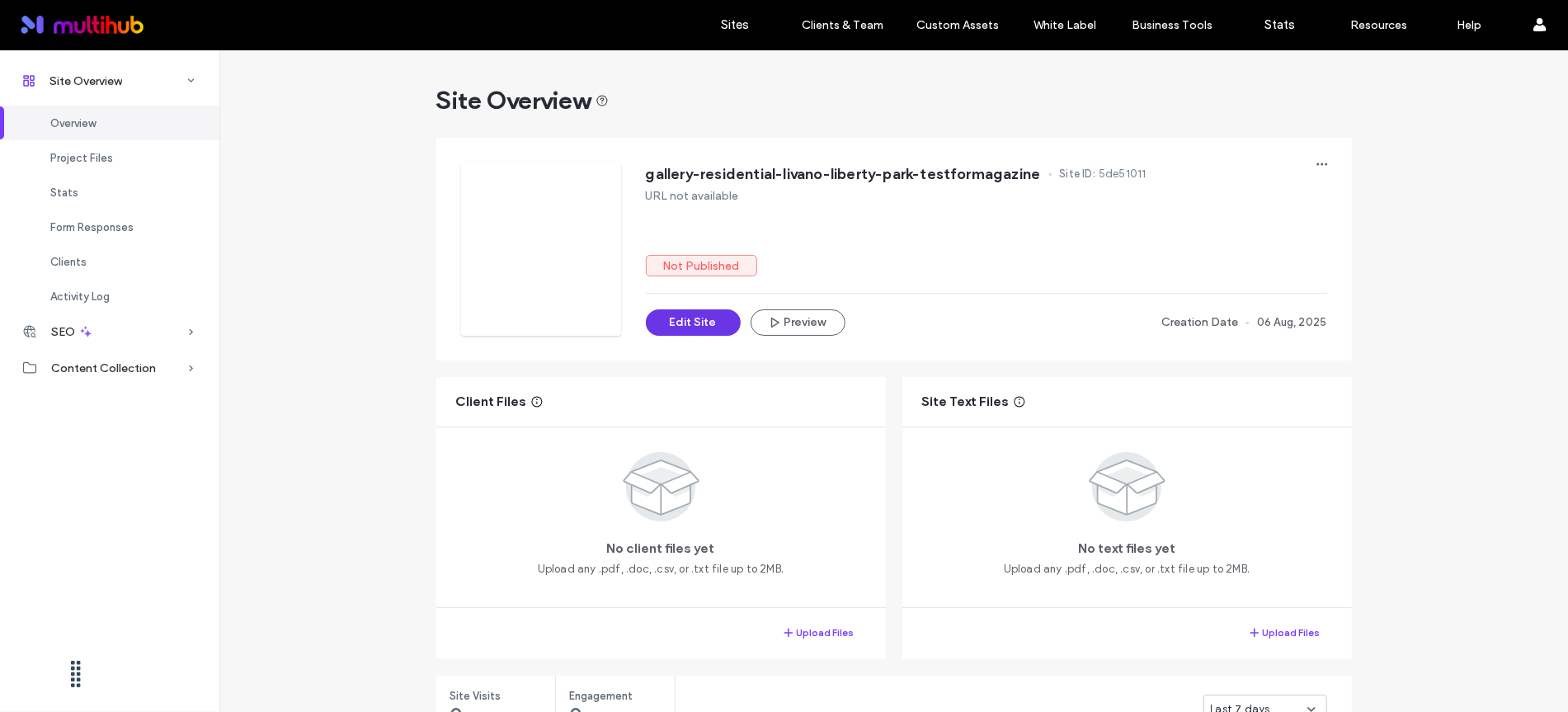 click on "Edit Site" at bounding box center [693, 323] 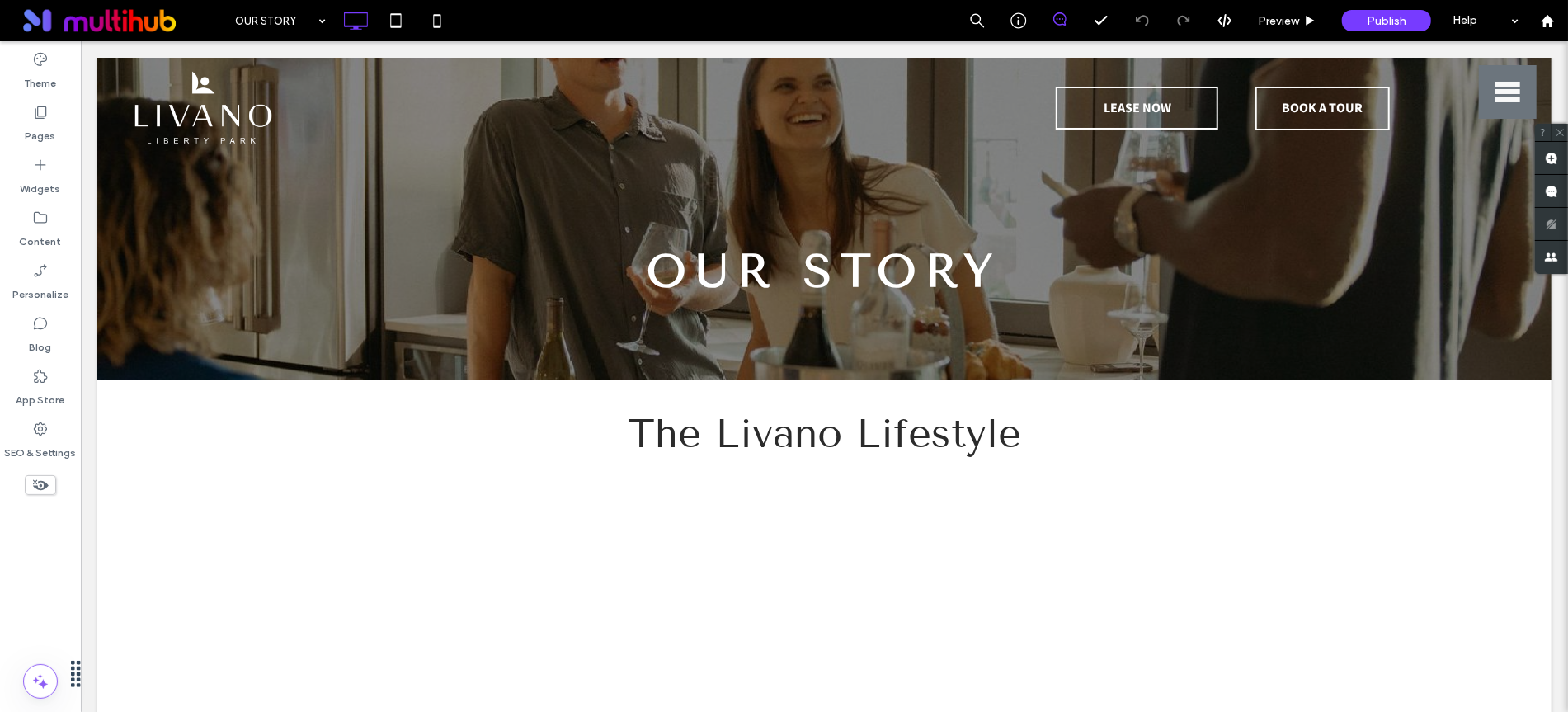 scroll, scrollTop: 0, scrollLeft: 0, axis: both 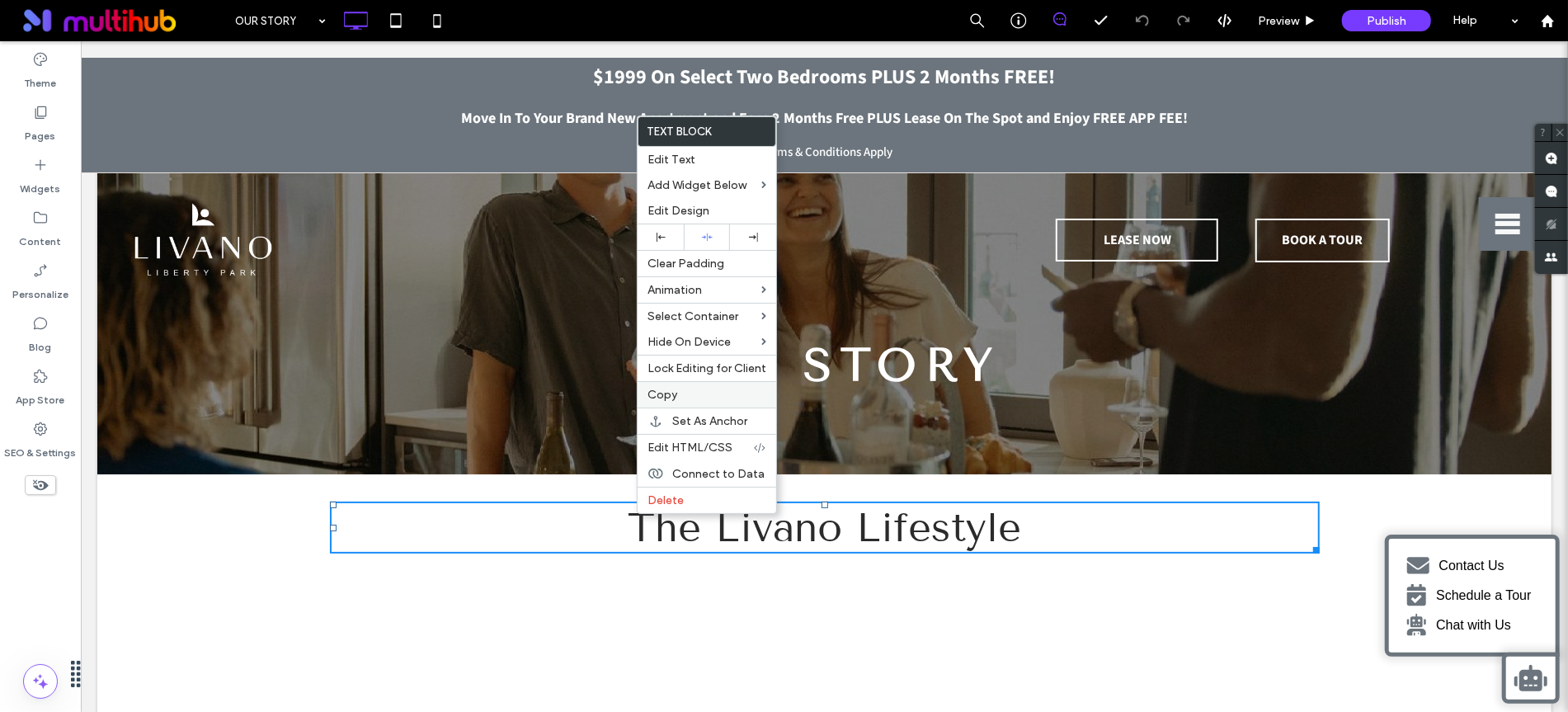 click on "Copy" at bounding box center [707, 394] 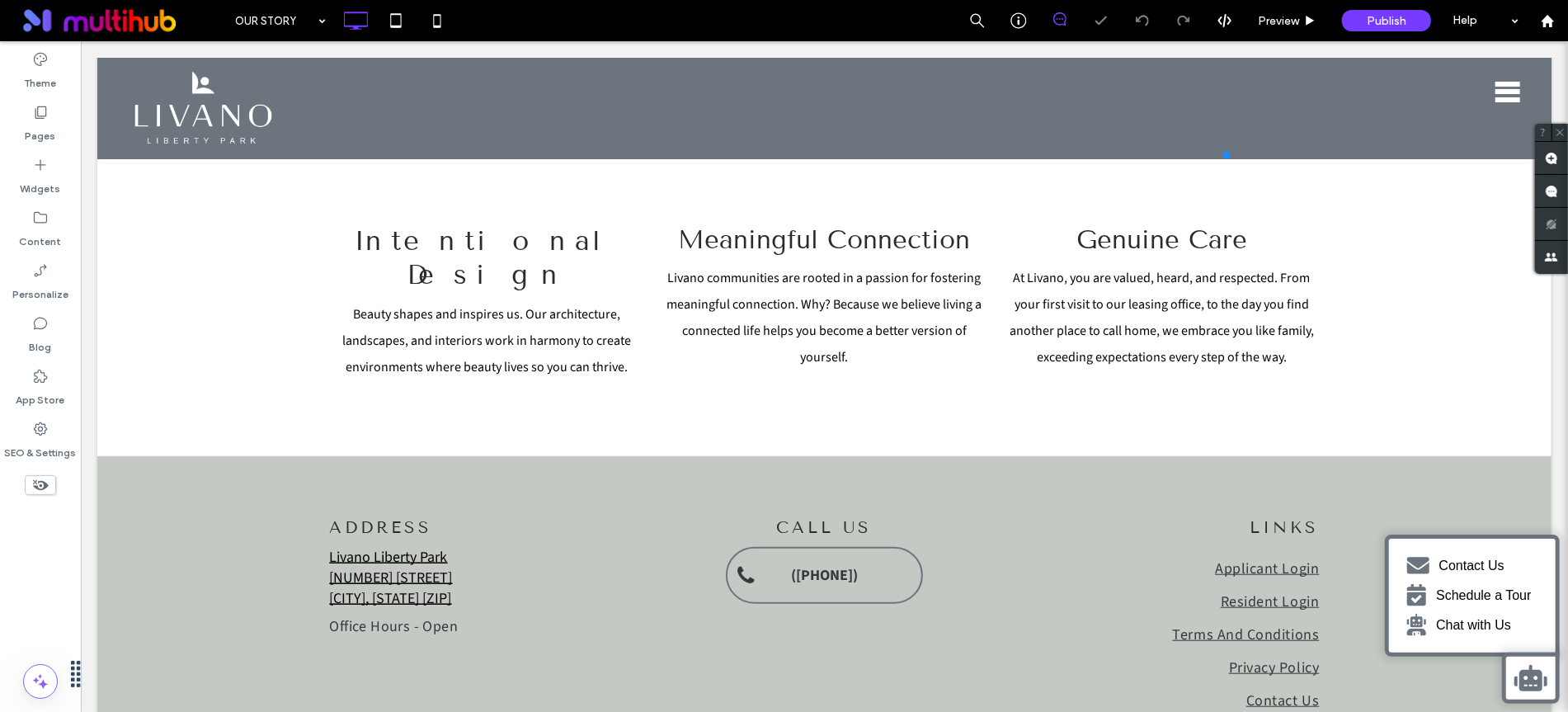 scroll, scrollTop: 837, scrollLeft: 0, axis: vertical 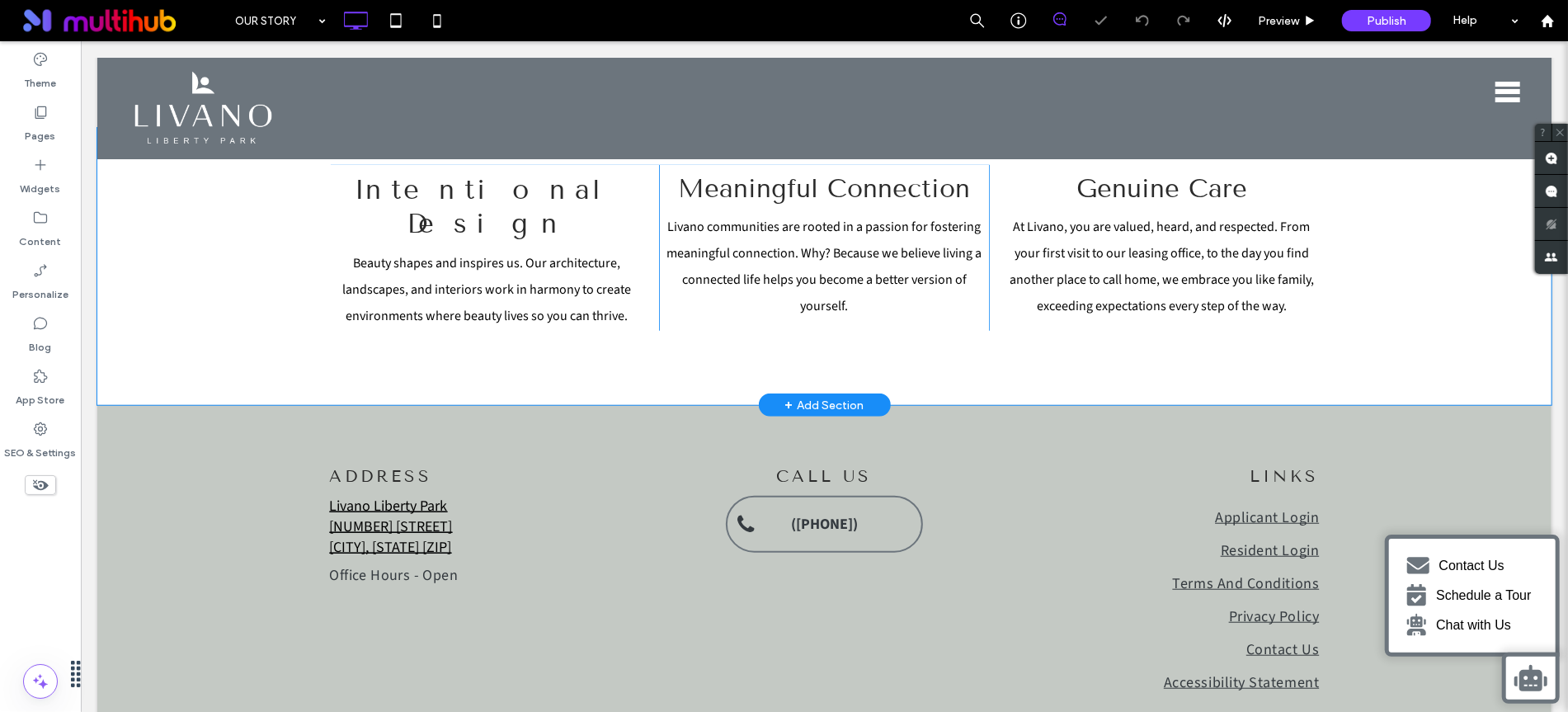 click on "Intentional Design
Beauty shapes and inspires us. Our architecture, landscapes, and interiors work in harmony to create environments where beauty lives so you can thrive.
Click To Paste
Meaningful Connection
Livano communities are rooted in a passion for fostering meaningful connection. Why? Because we believe living a connected life helps you become a better version of yourself.
Click To Paste
Genuine Care
At Livano, you are valued, heard, and respected. From your first visit to our leasing office, to the day you find another place to call home, we embrace you like family, exceeding expectations every step of the way.
Click To Paste
Row + Add Section" at bounding box center (823, 266) 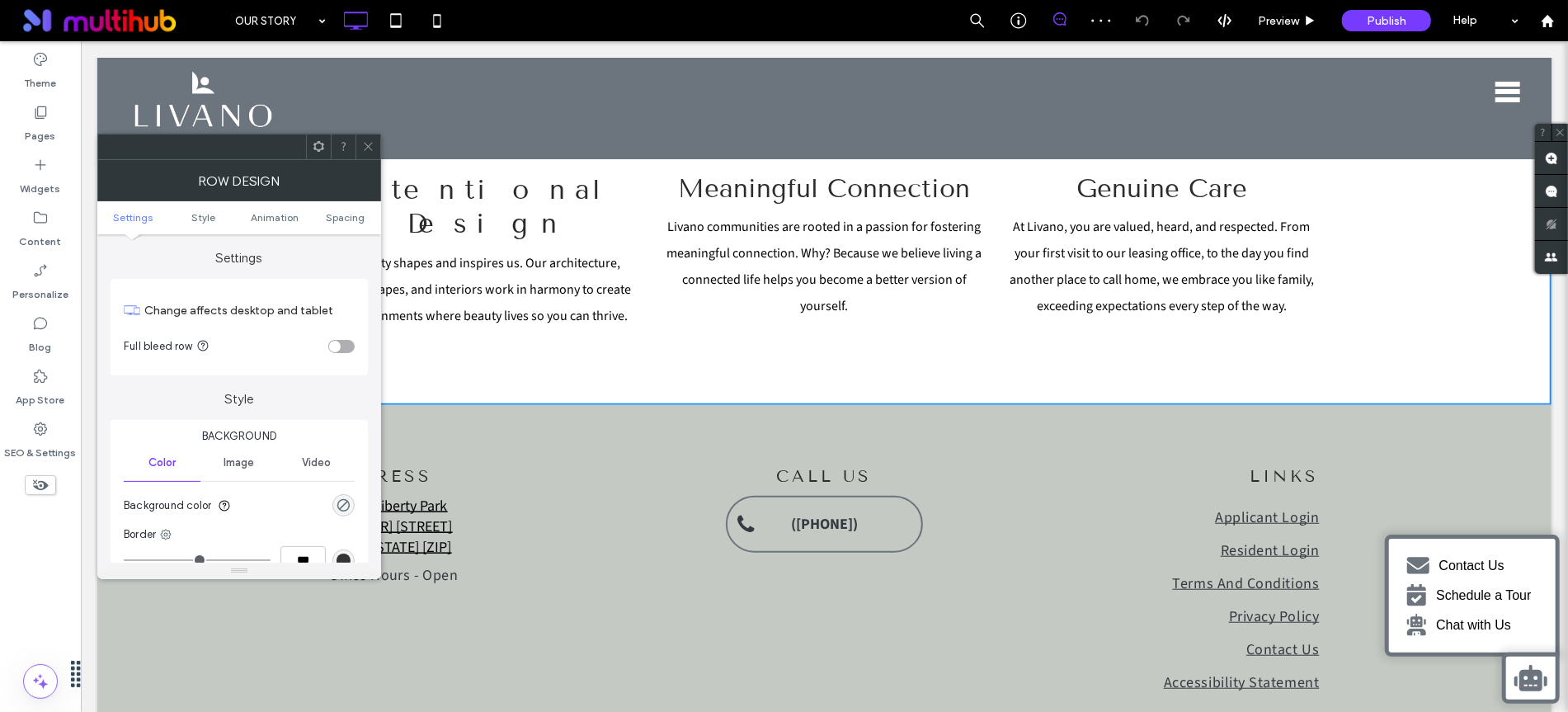 click 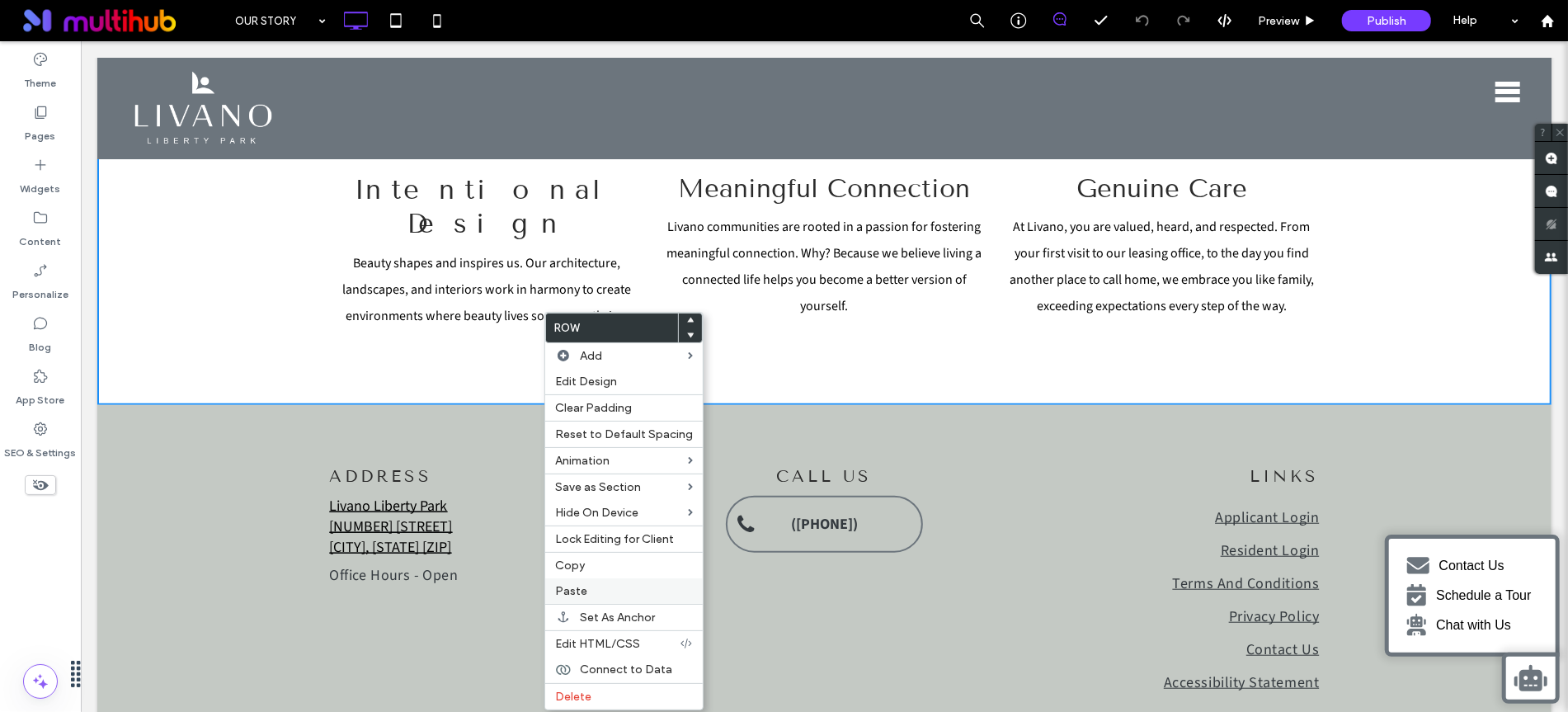 click on "Paste" at bounding box center (624, 591) 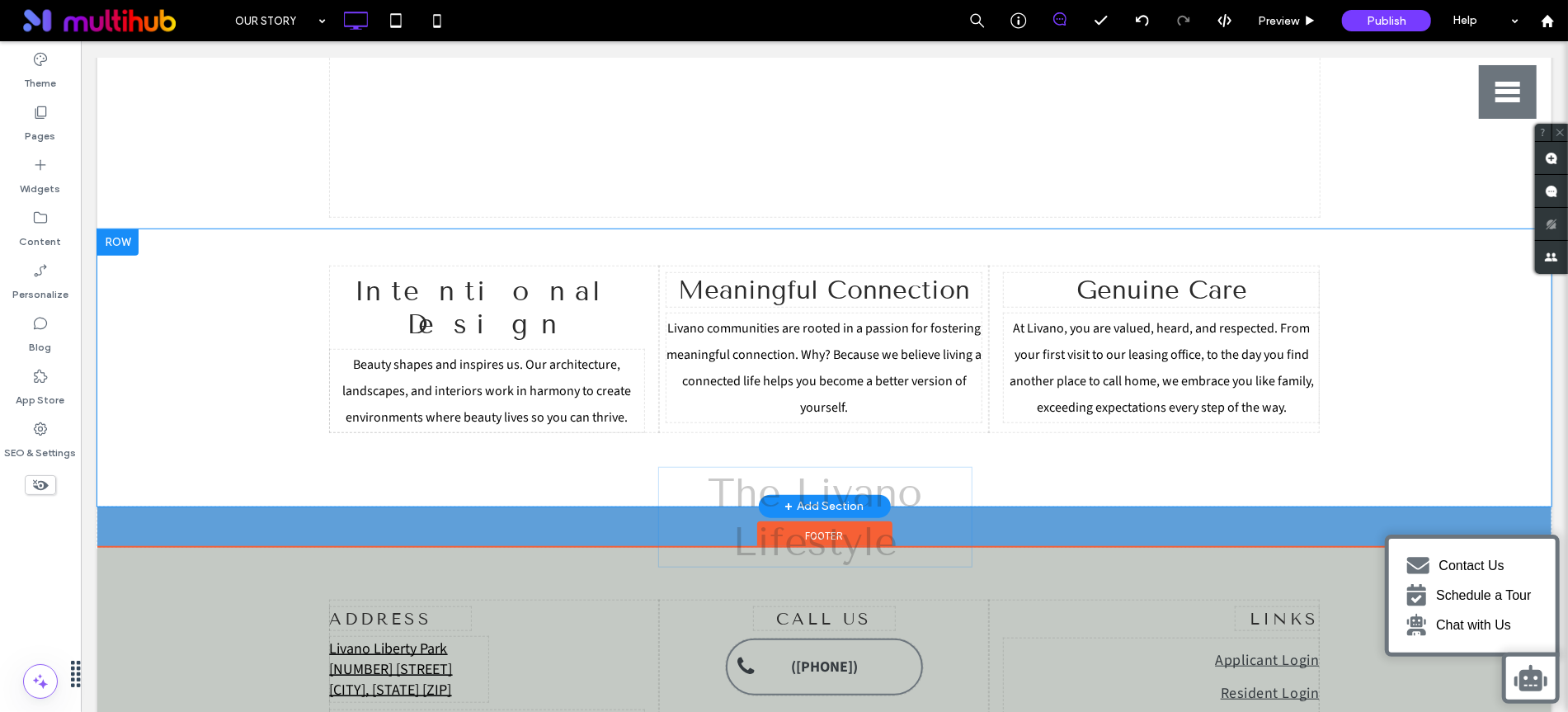 drag, startPoint x: 504, startPoint y: 211, endPoint x: 832, endPoint y: 507, distance: 441.81444 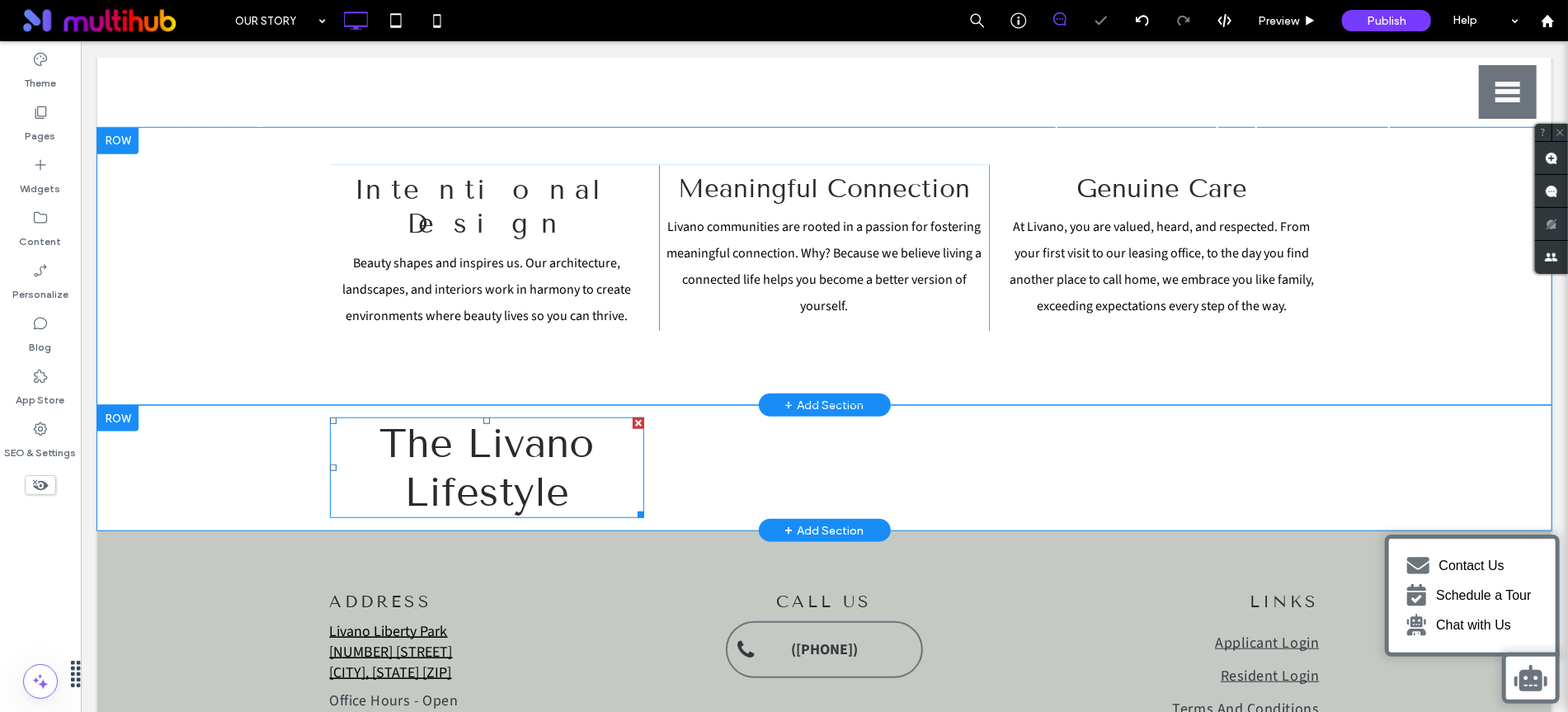 click on "The Livano Lifestyle" at bounding box center [486, 467] 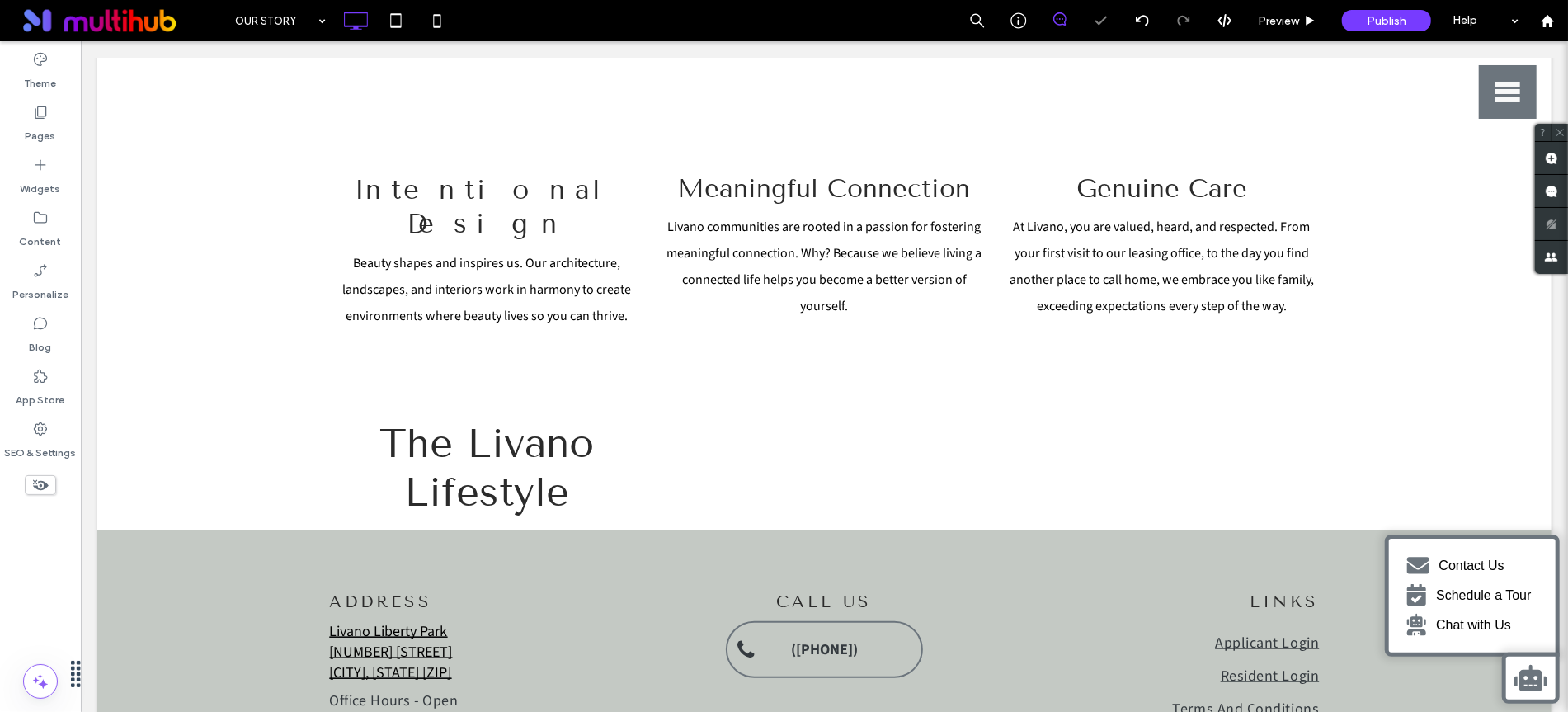type on "**********" 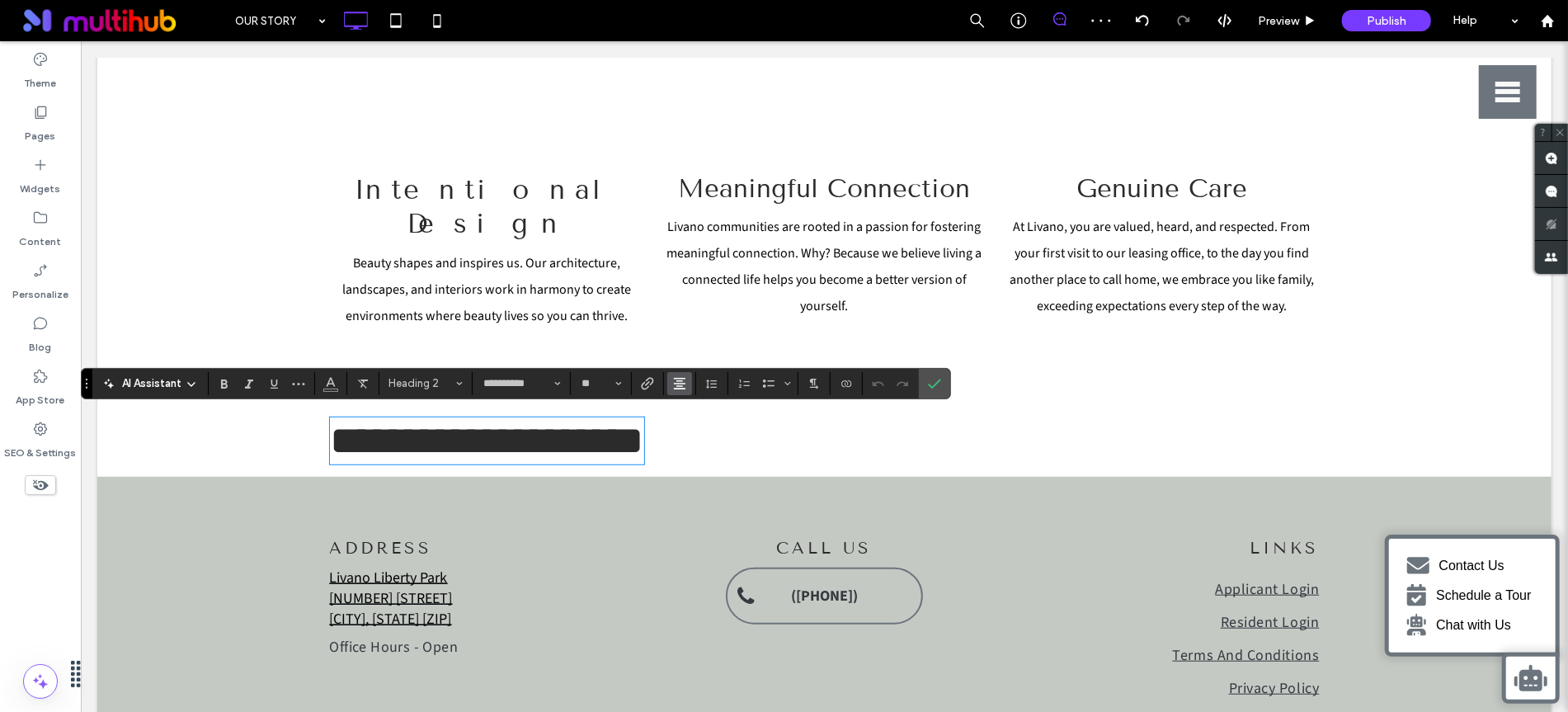 click 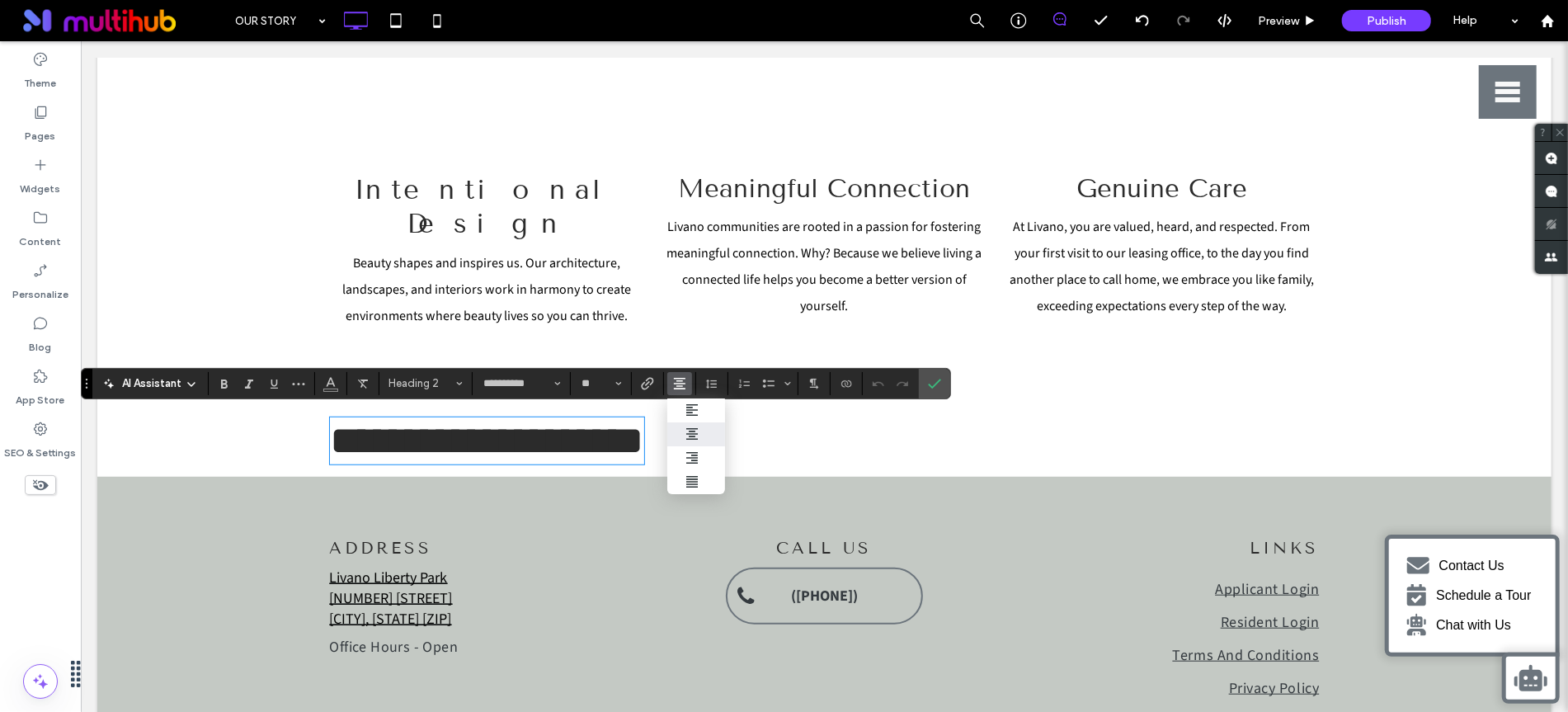 click on "**********" at bounding box center (824, 440) 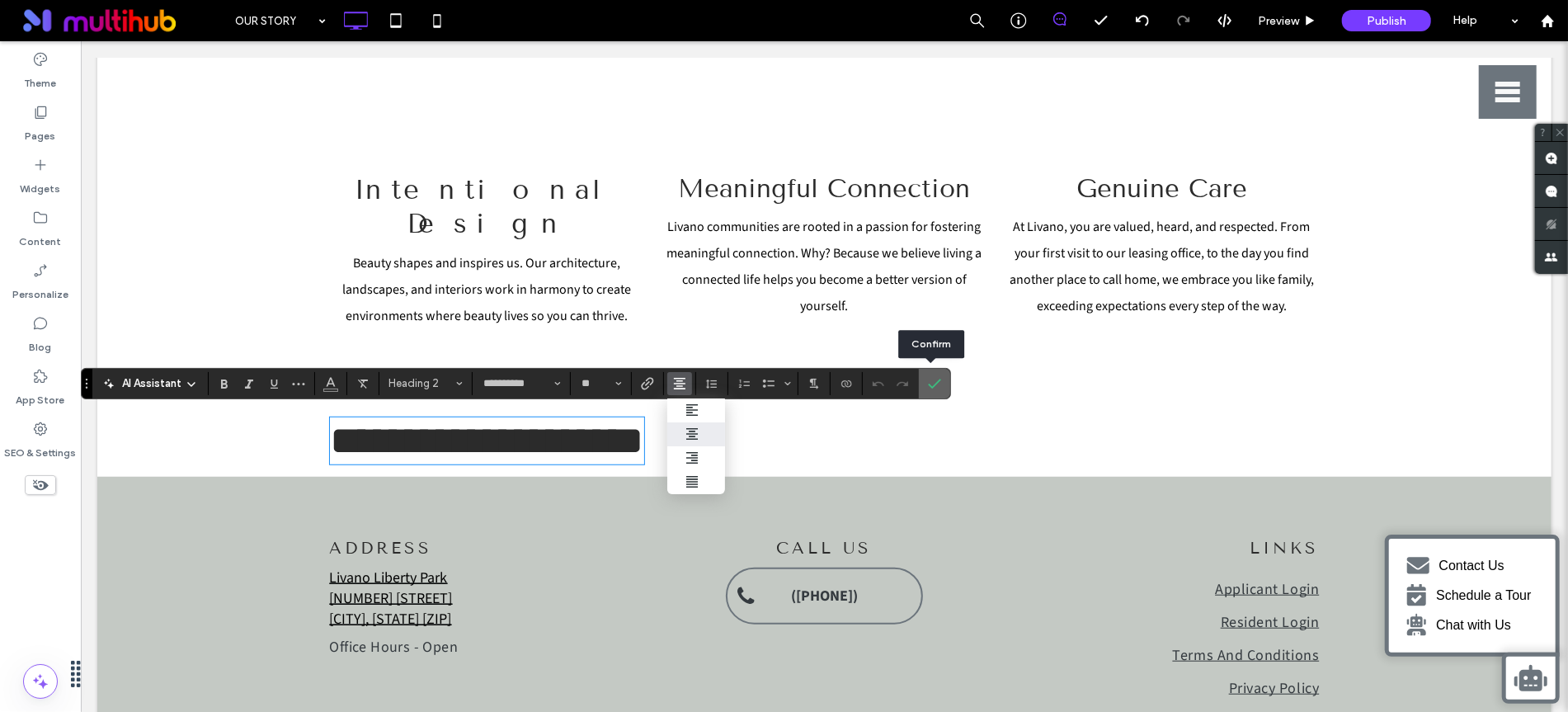 click at bounding box center [935, 384] 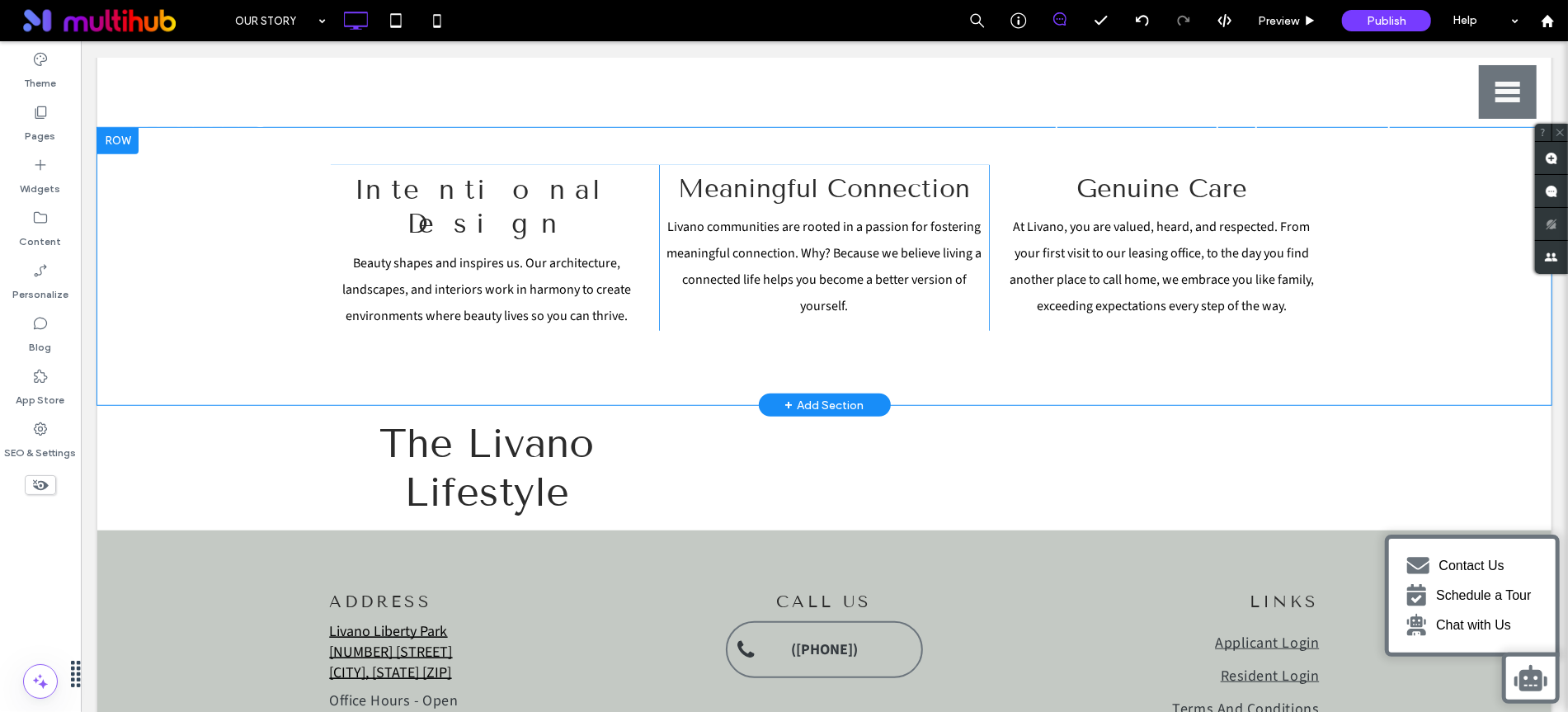 click on "+ Add Section" at bounding box center [824, 404] 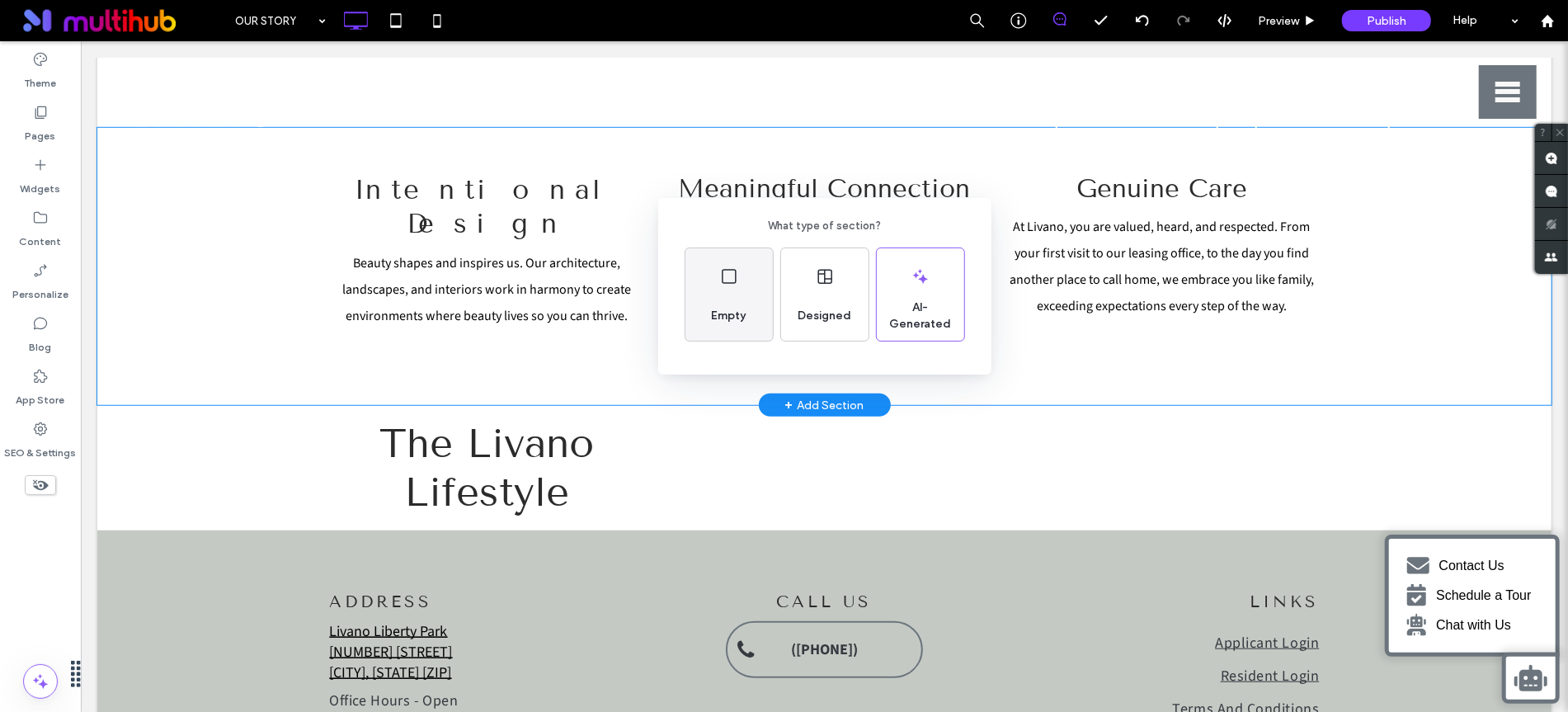 click on "Empty" at bounding box center [729, 316] 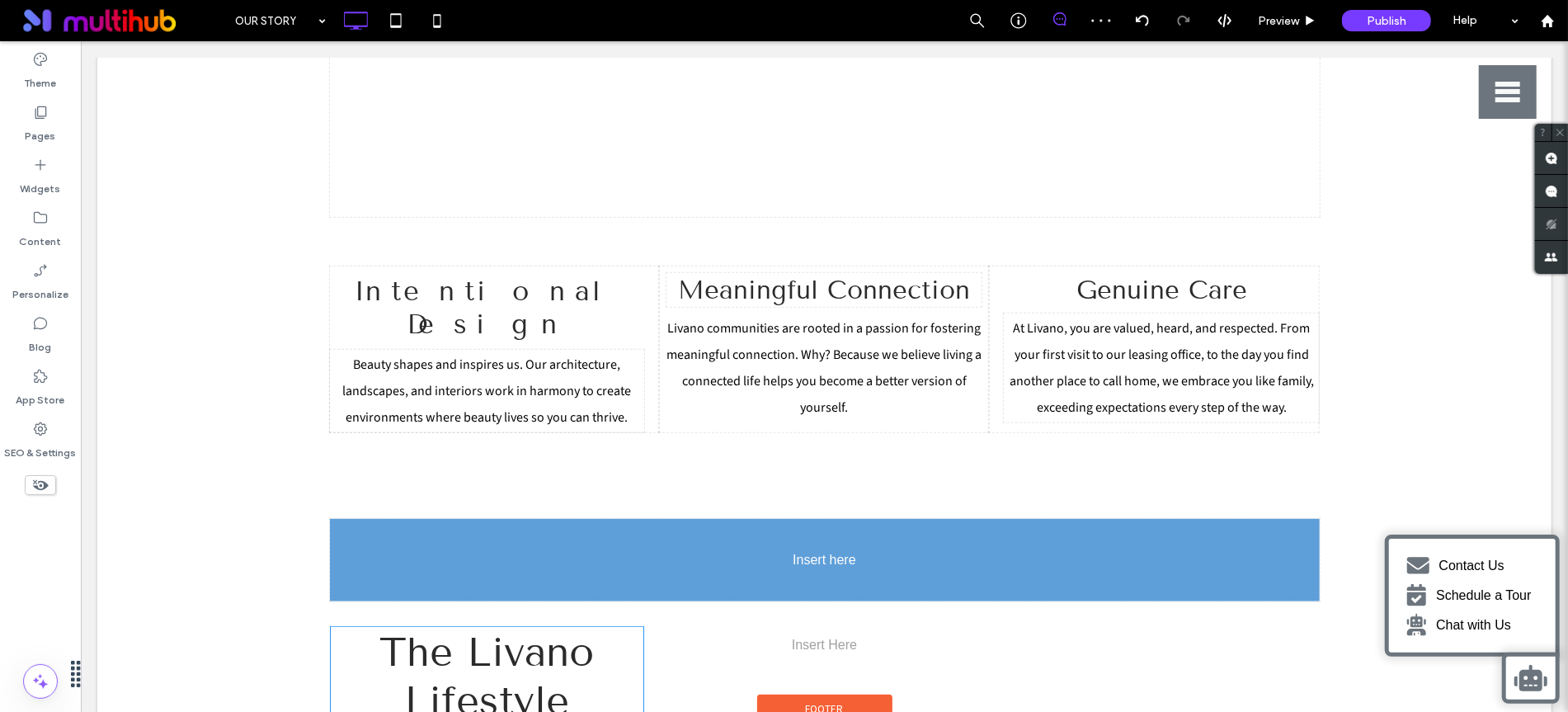 drag, startPoint x: 497, startPoint y: 551, endPoint x: 669, endPoint y: 556, distance: 172.0727 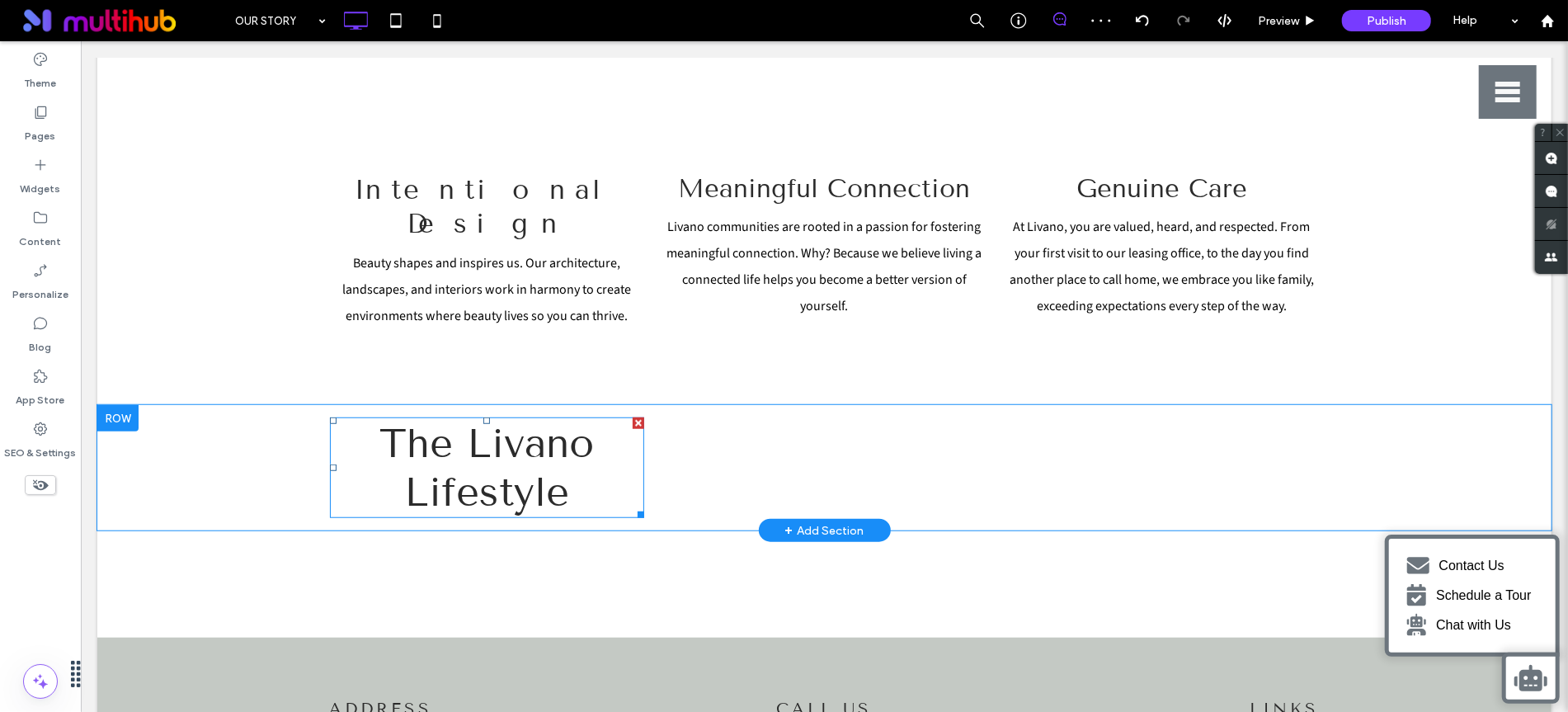 click on "The Livano Lifestyle" at bounding box center (487, 467) 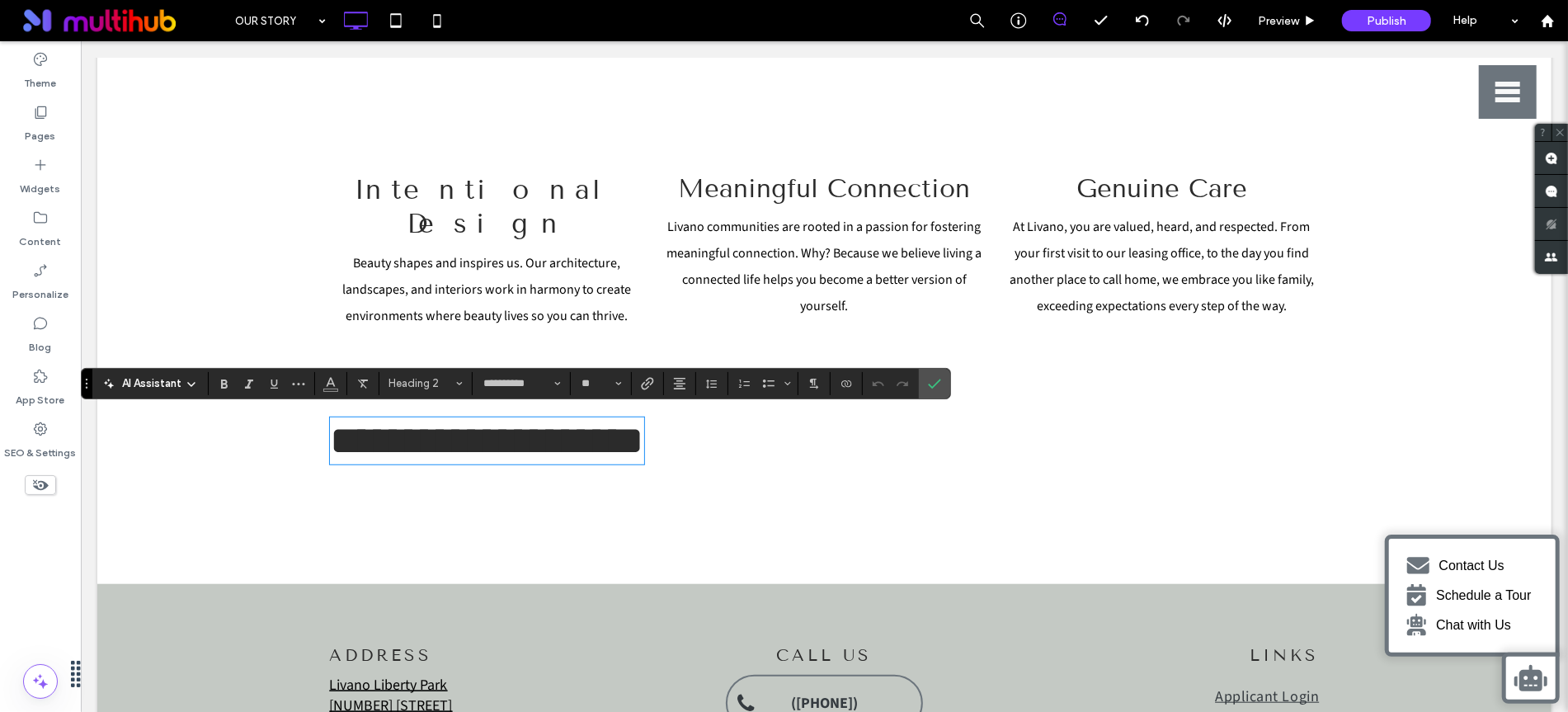 click on "**********" at bounding box center [824, 440] 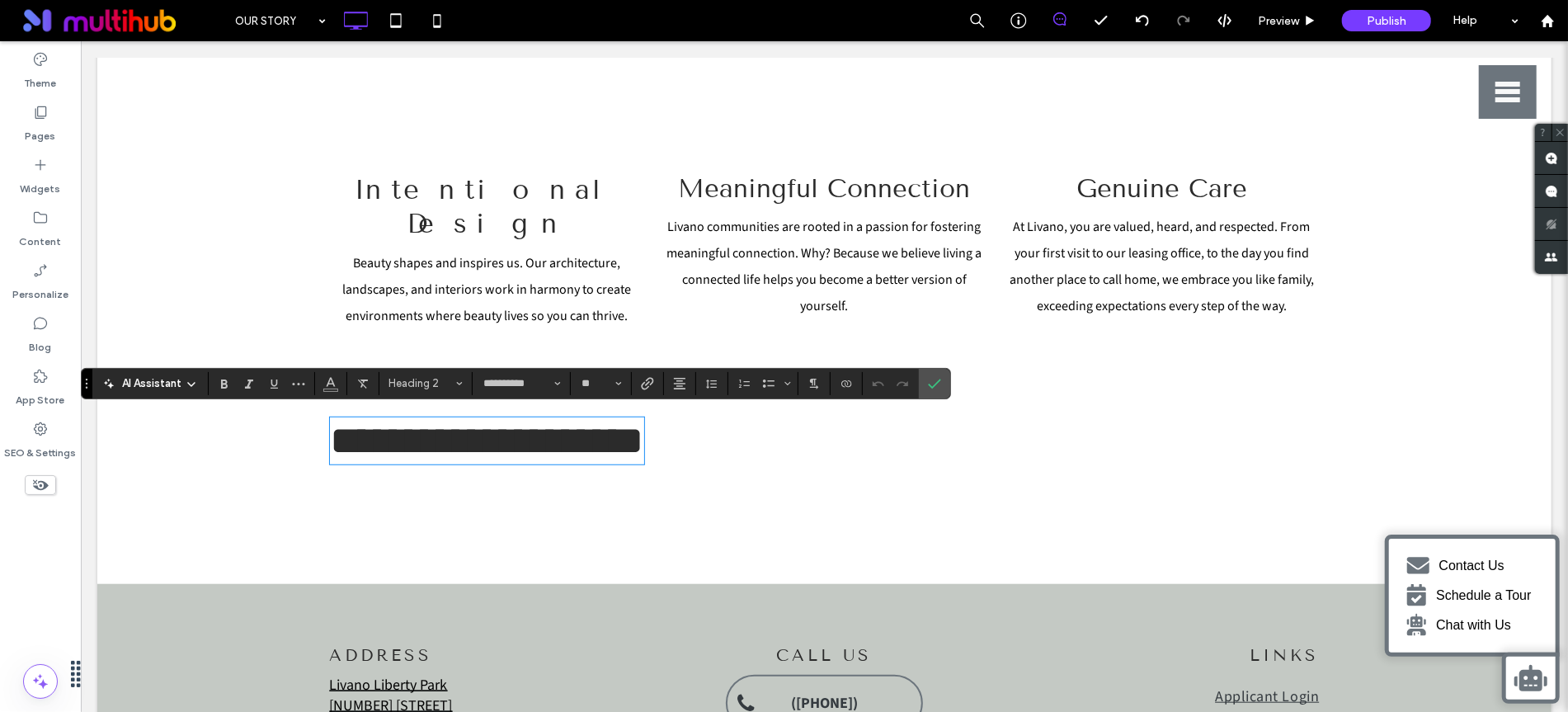 click on "**********" at bounding box center [824, 440] 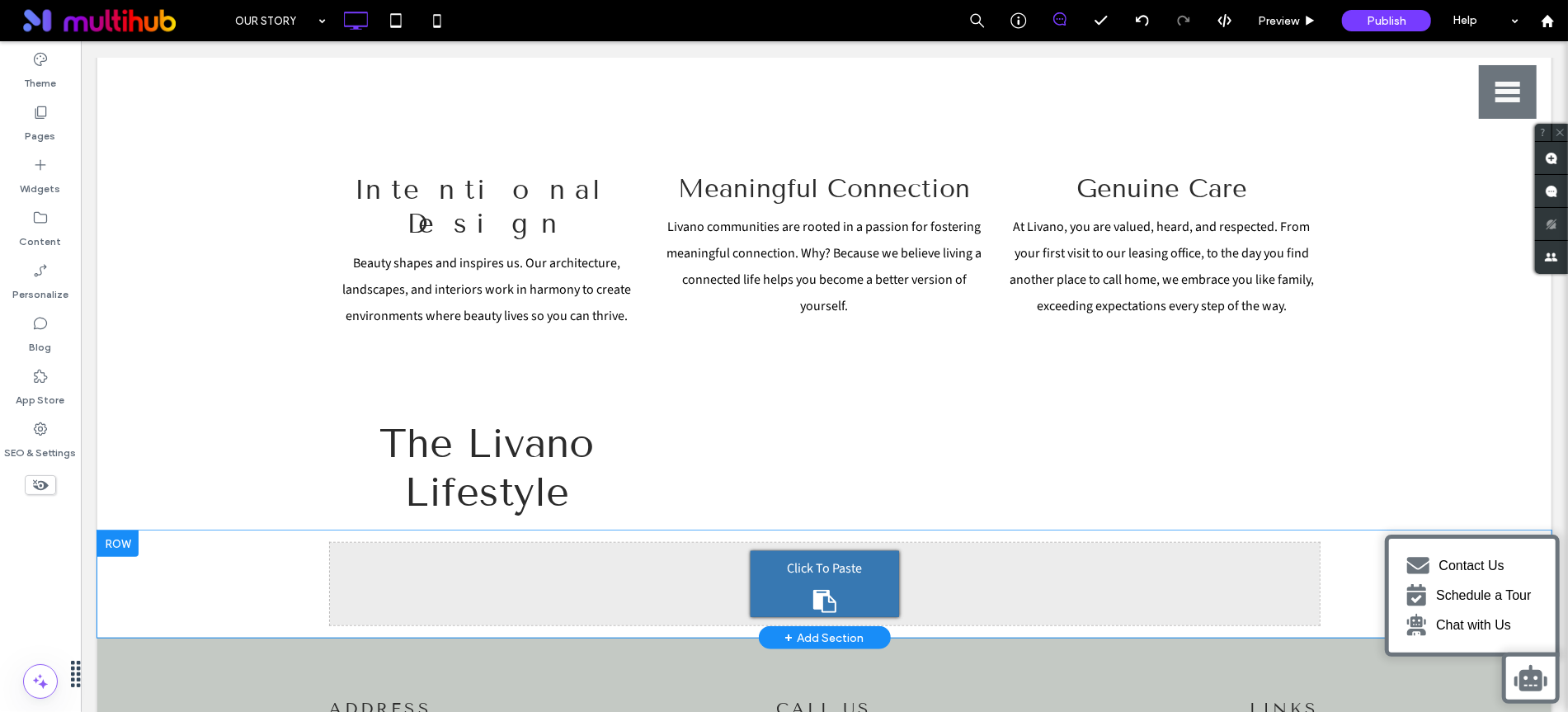 click on "Click To Paste     Click To Paste" at bounding box center (824, 583) 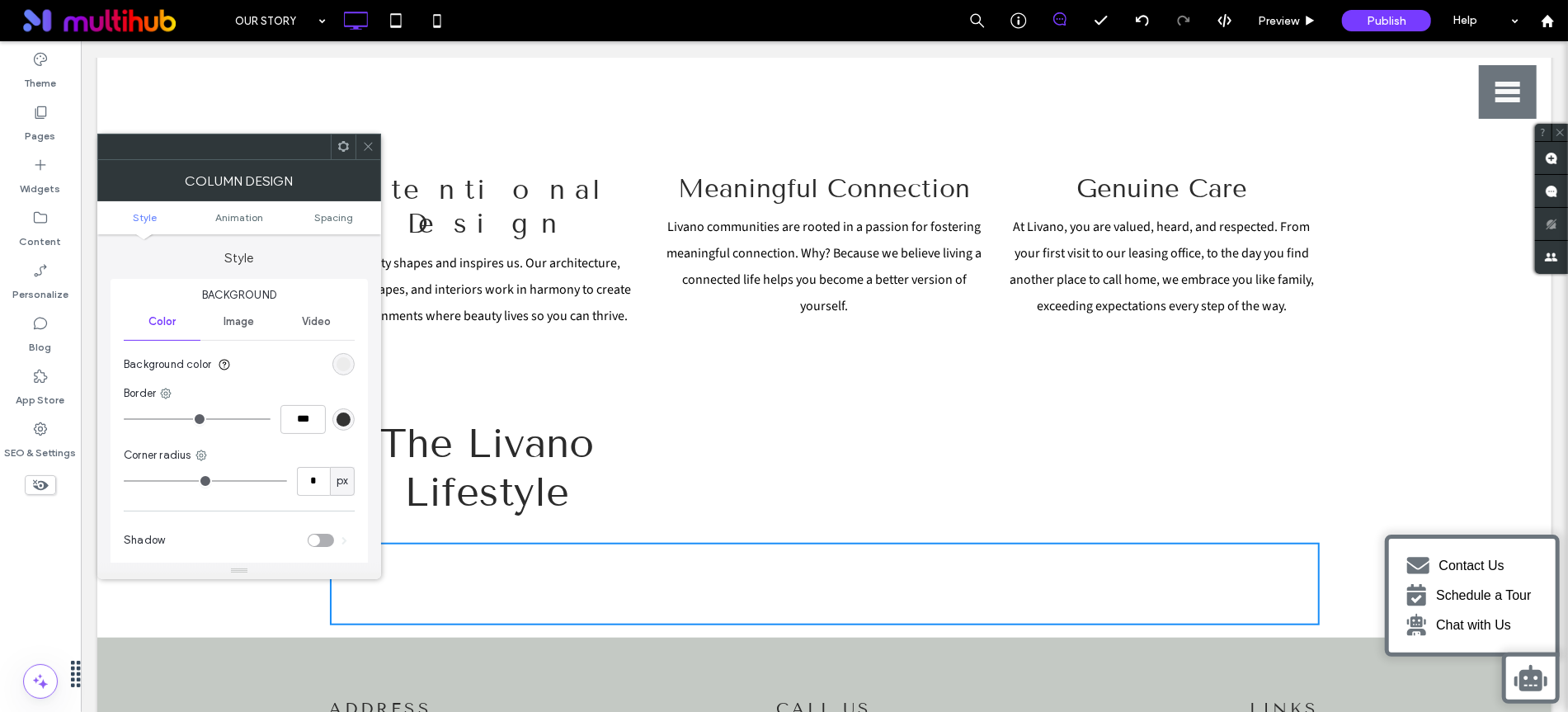 click 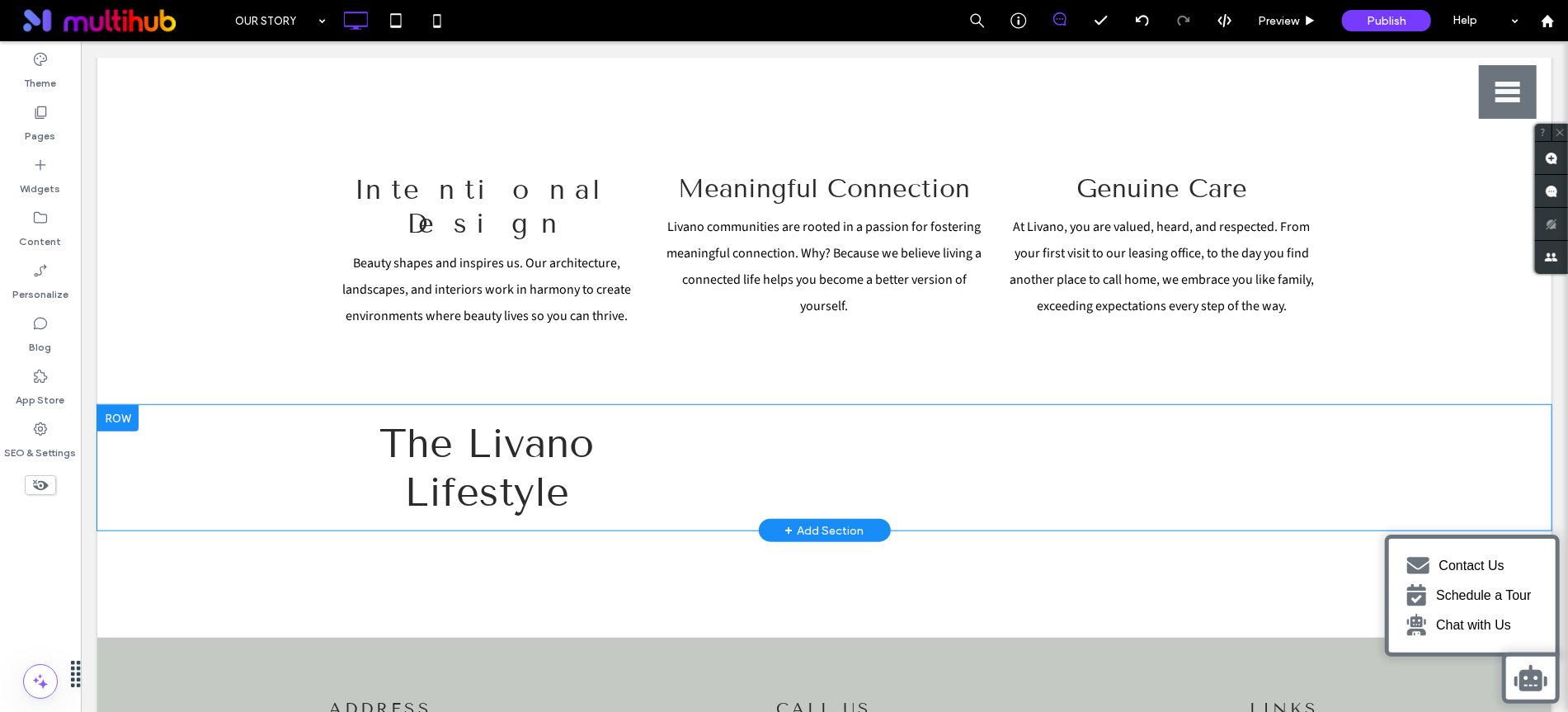 click on "Click To Paste     Click To Paste     The Livano Lifestyle" at bounding box center (824, 467) 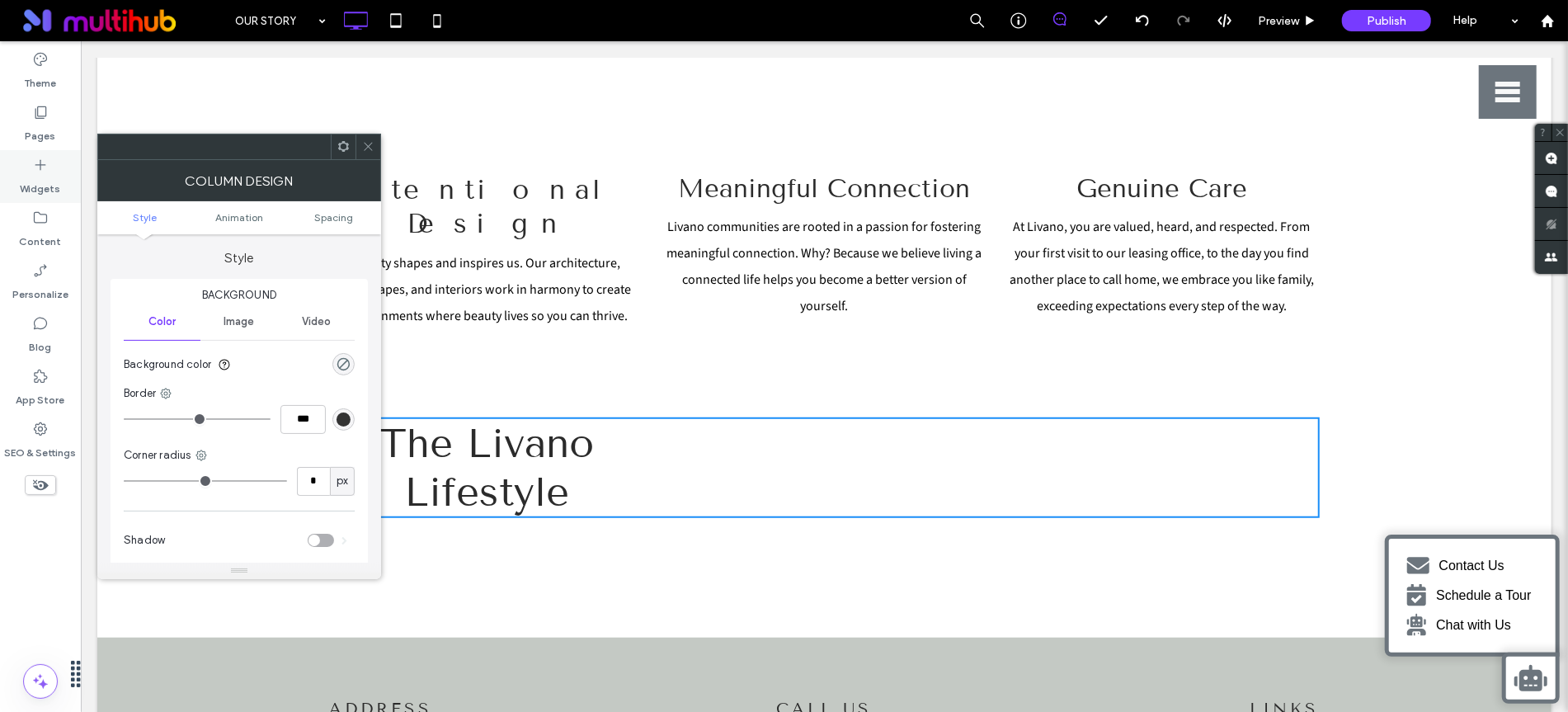 click 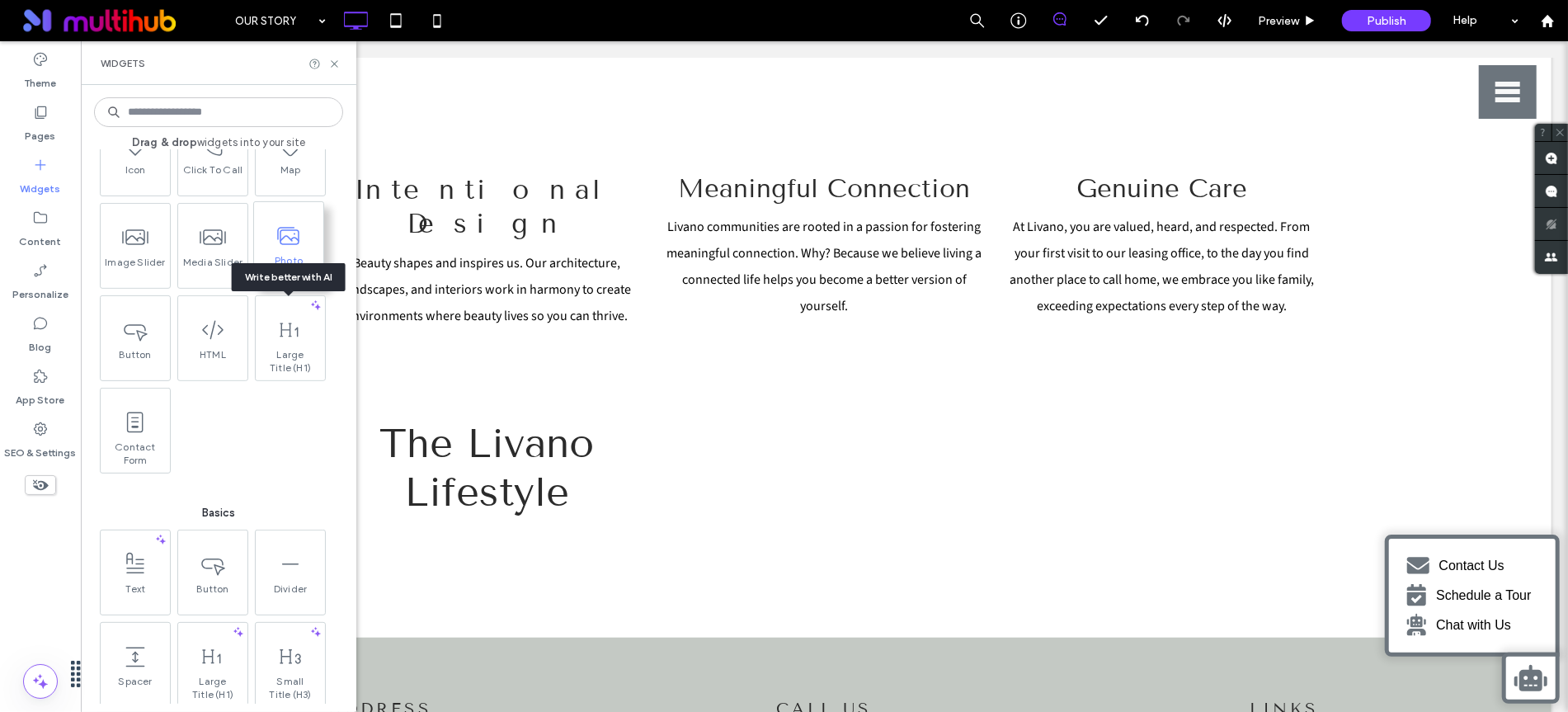 scroll, scrollTop: 426, scrollLeft: 0, axis: vertical 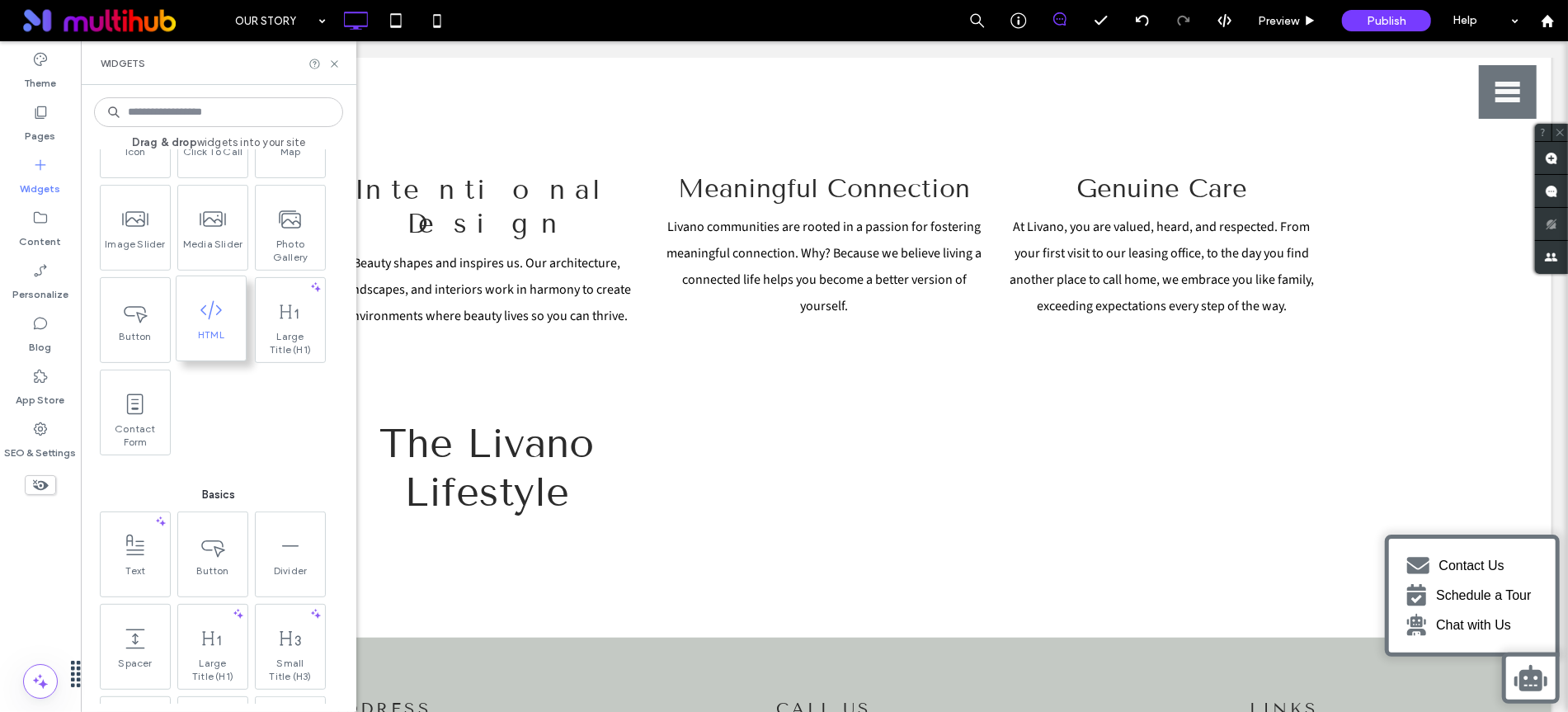 click 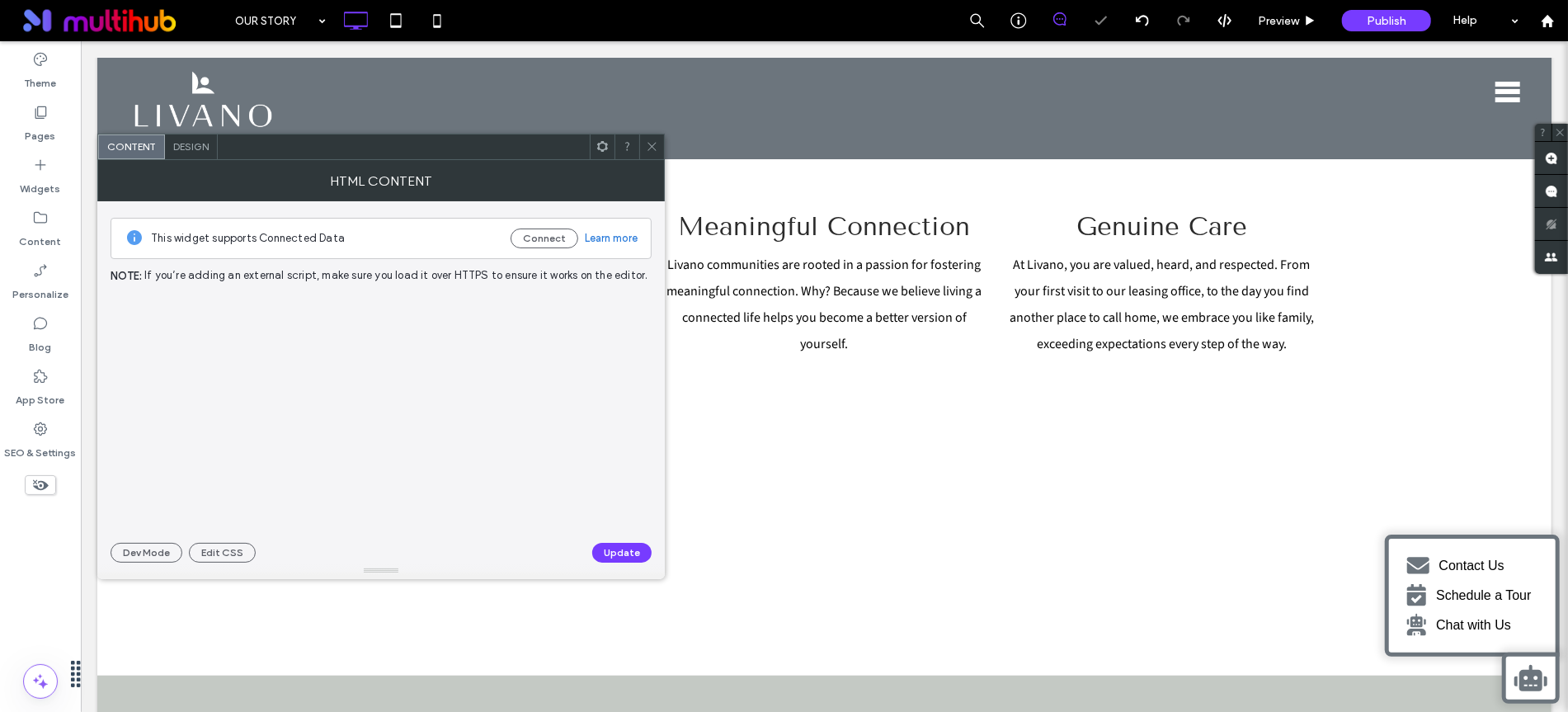 scroll, scrollTop: 875, scrollLeft: 0, axis: vertical 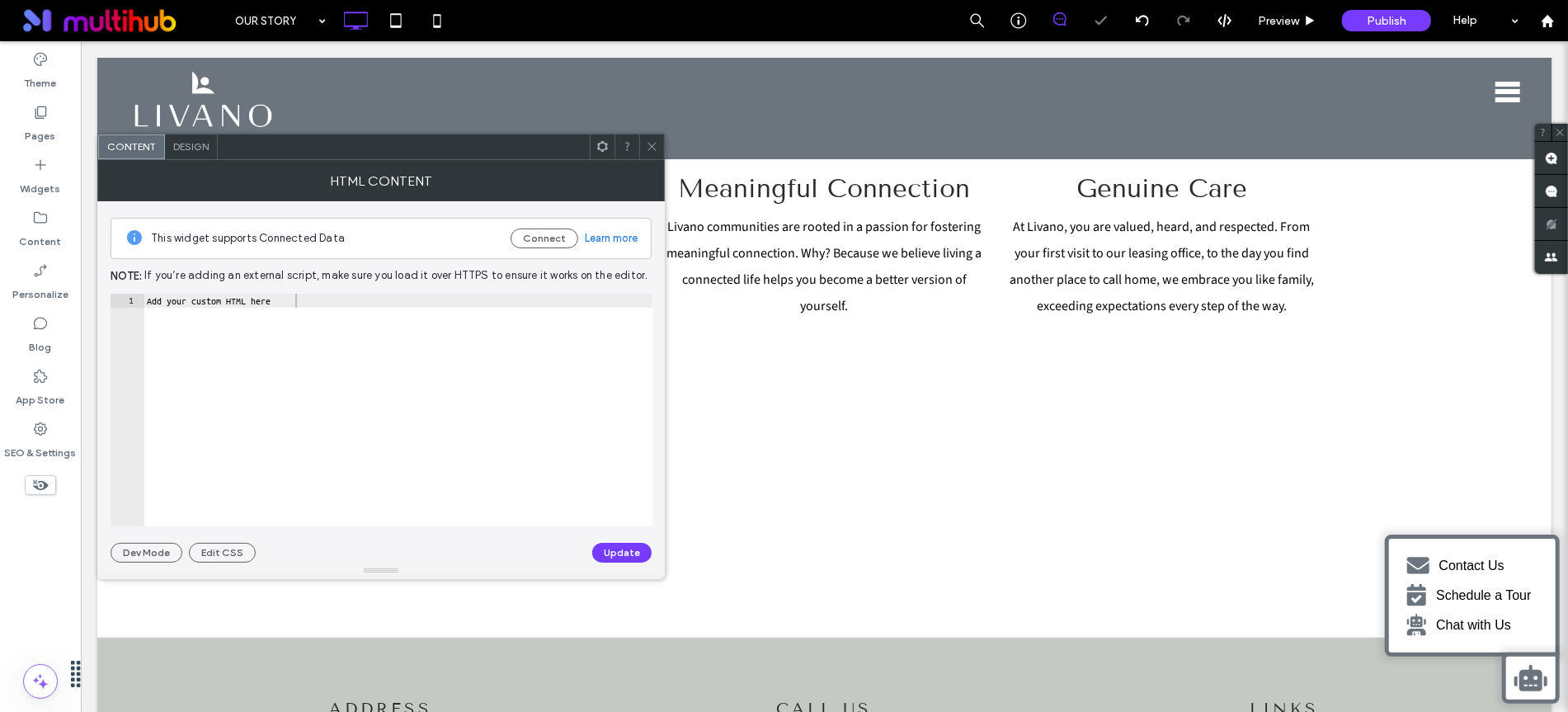 type on "**********" 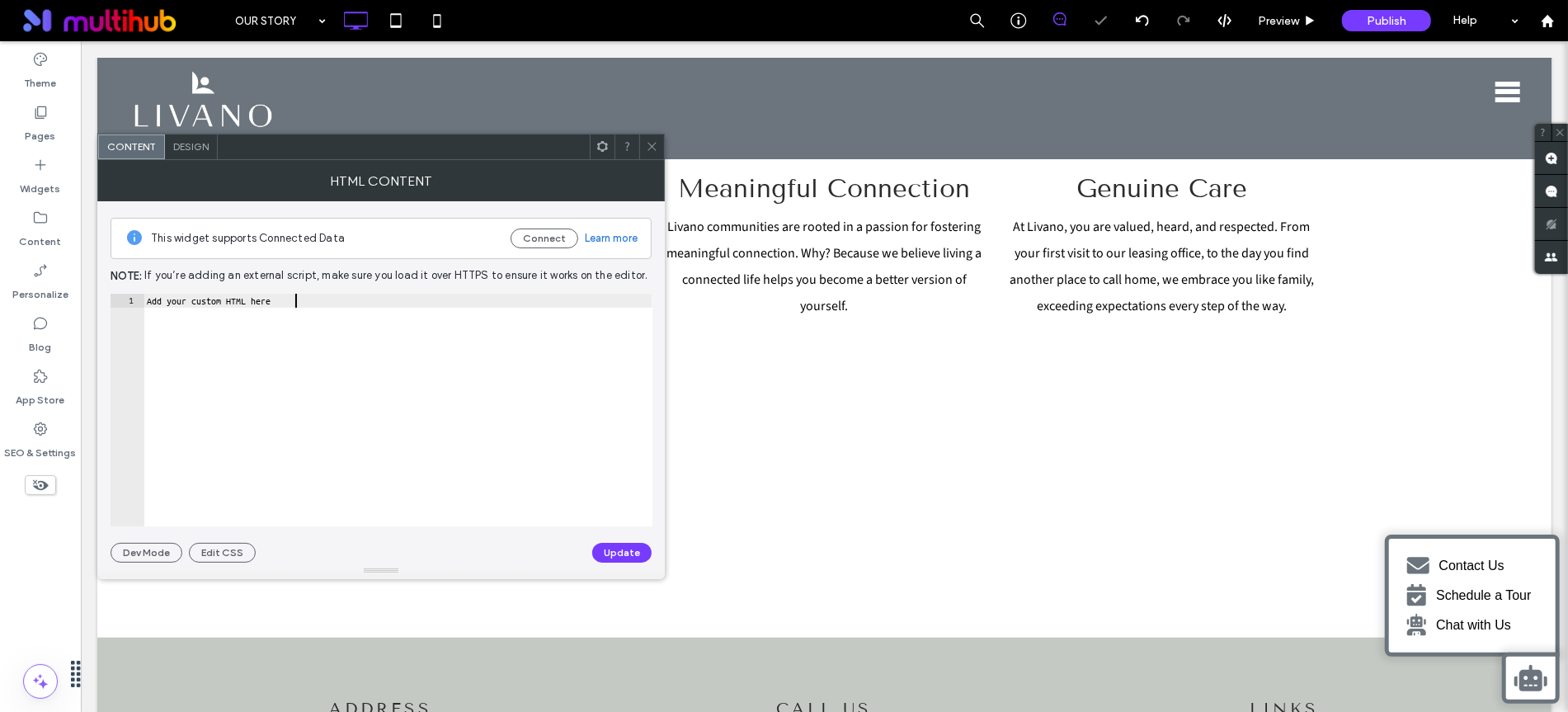 click on "Add your custom HTML here" at bounding box center [398, 424] 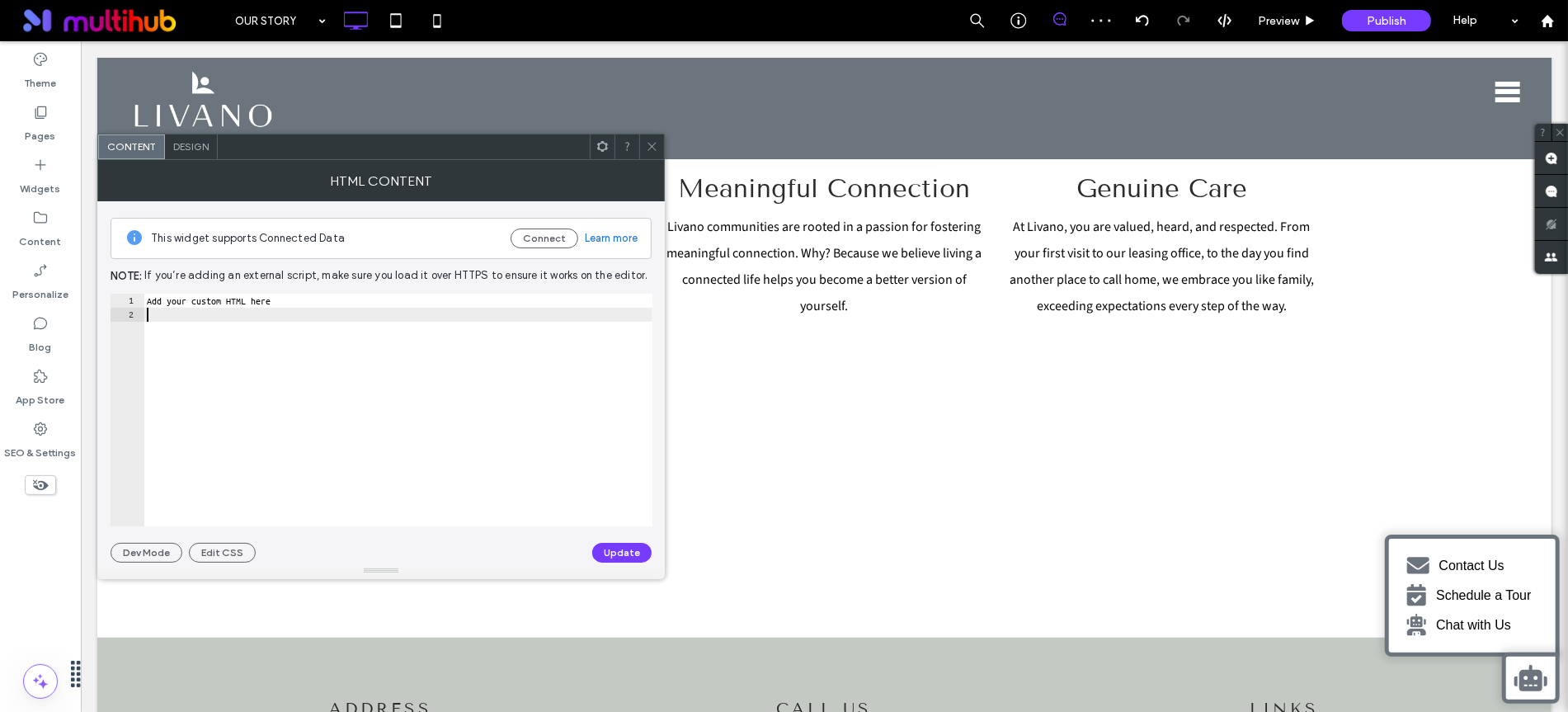 paste on "**********" 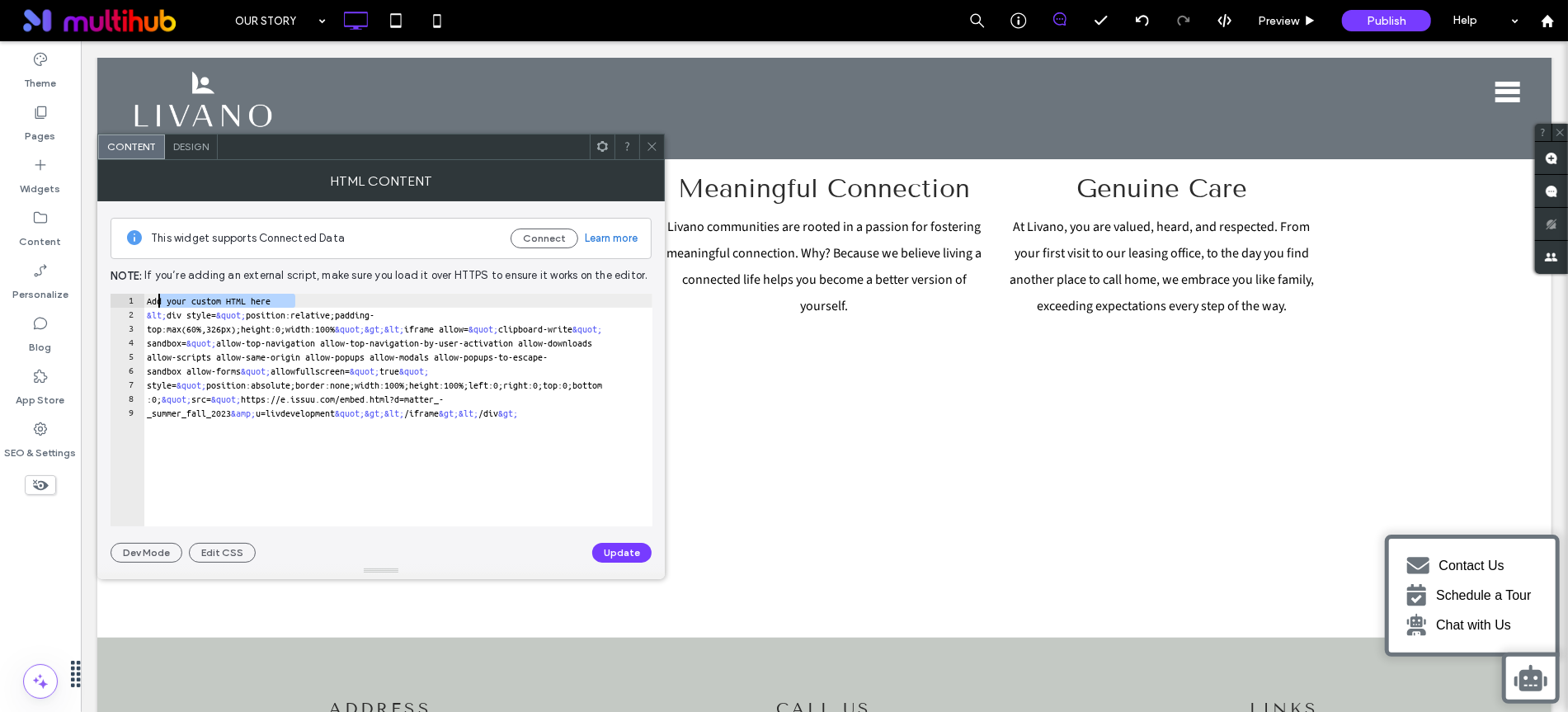 drag, startPoint x: 339, startPoint y: 299, endPoint x: 137, endPoint y: 296, distance: 202.02228 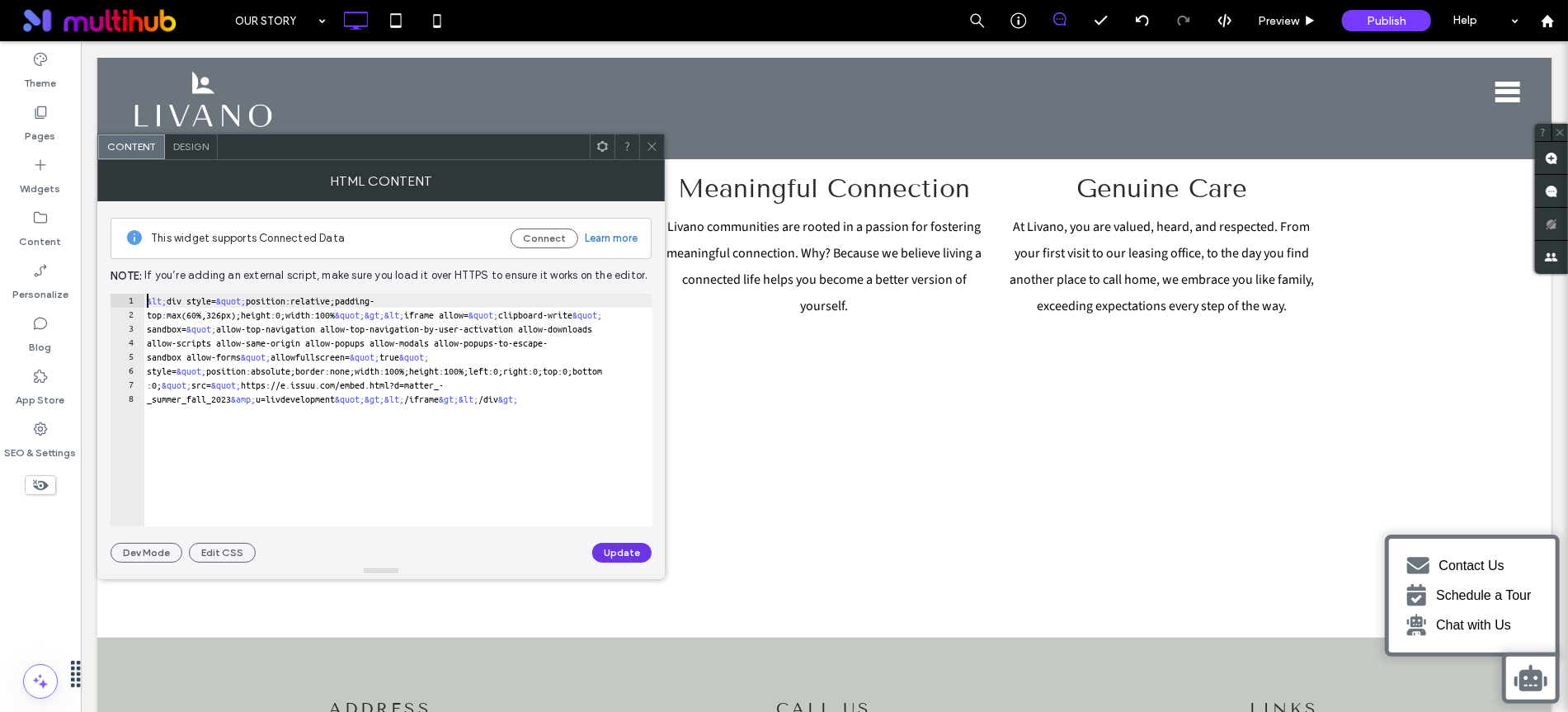 type on "**********" 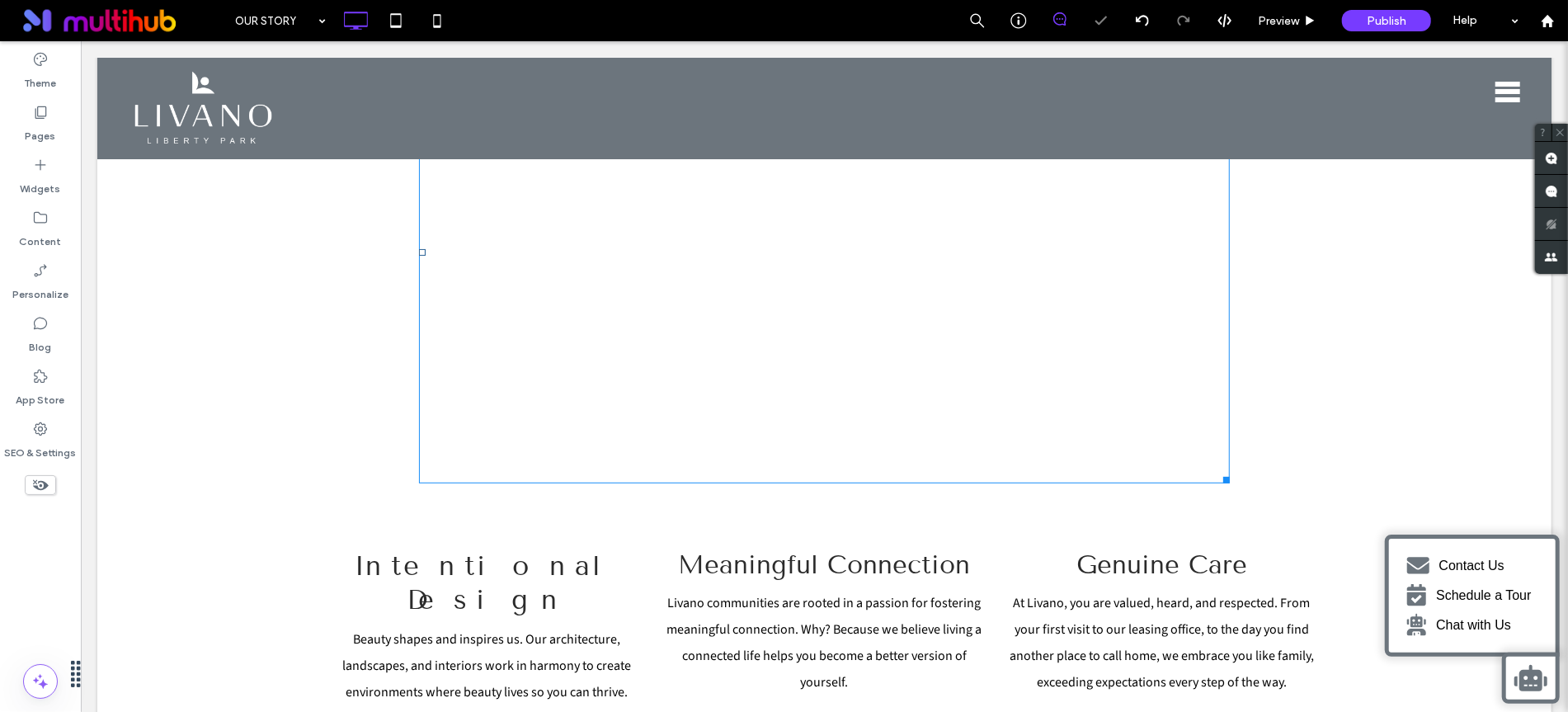 scroll, scrollTop: 1060, scrollLeft: 0, axis: vertical 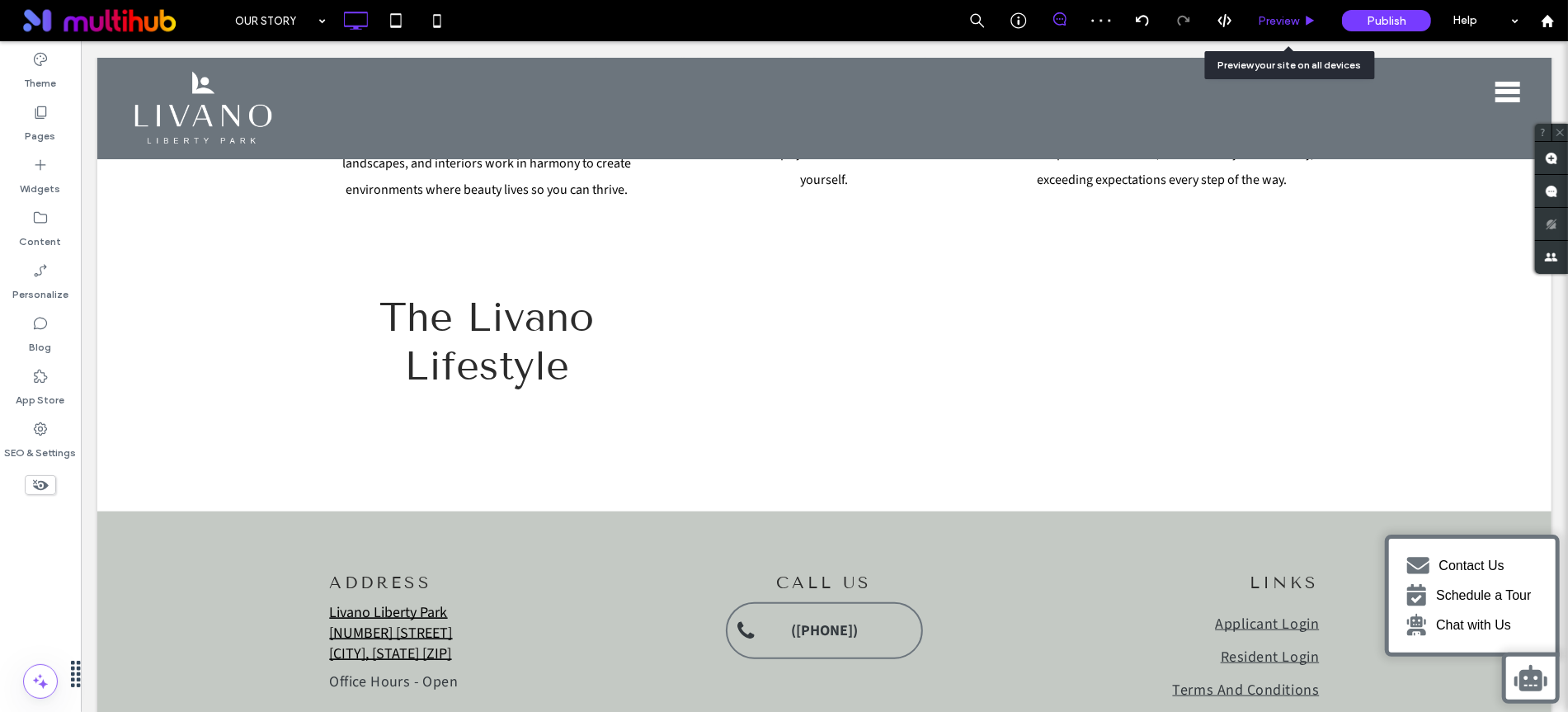 click on "Preview" at bounding box center (1278, 21) 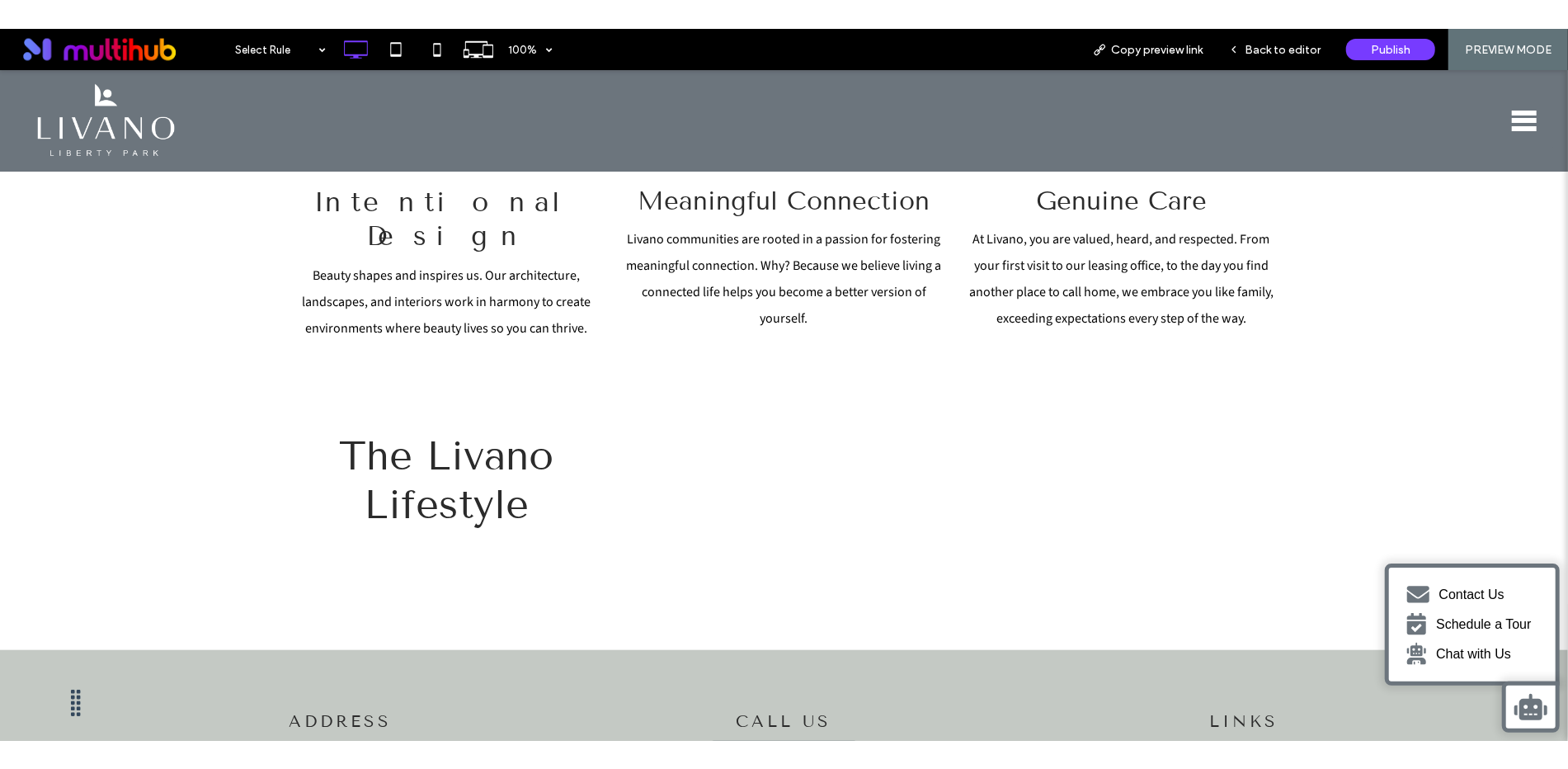scroll, scrollTop: 937, scrollLeft: 0, axis: vertical 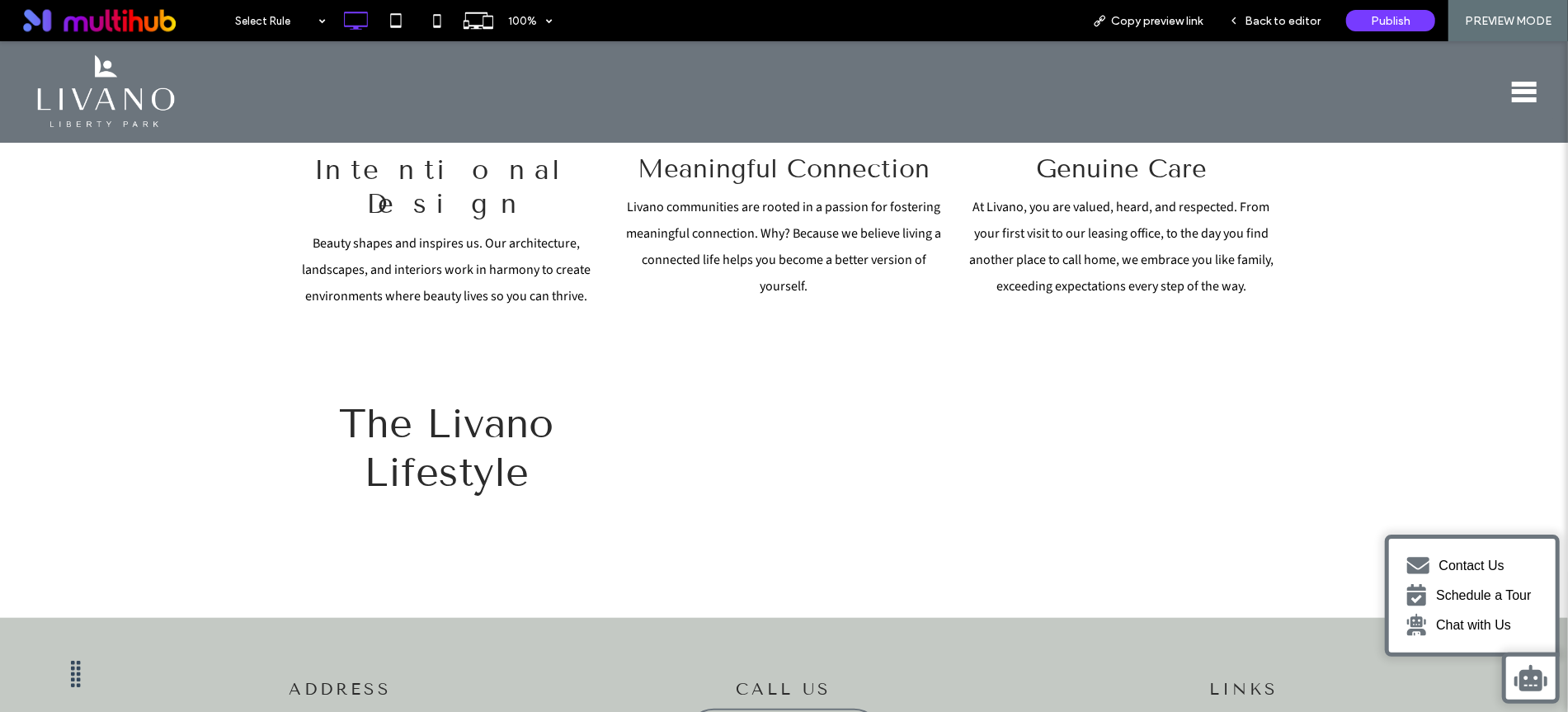 click on "The Livano Lifestyle
Click To Paste
Row + Add Section" at bounding box center (784, 447) 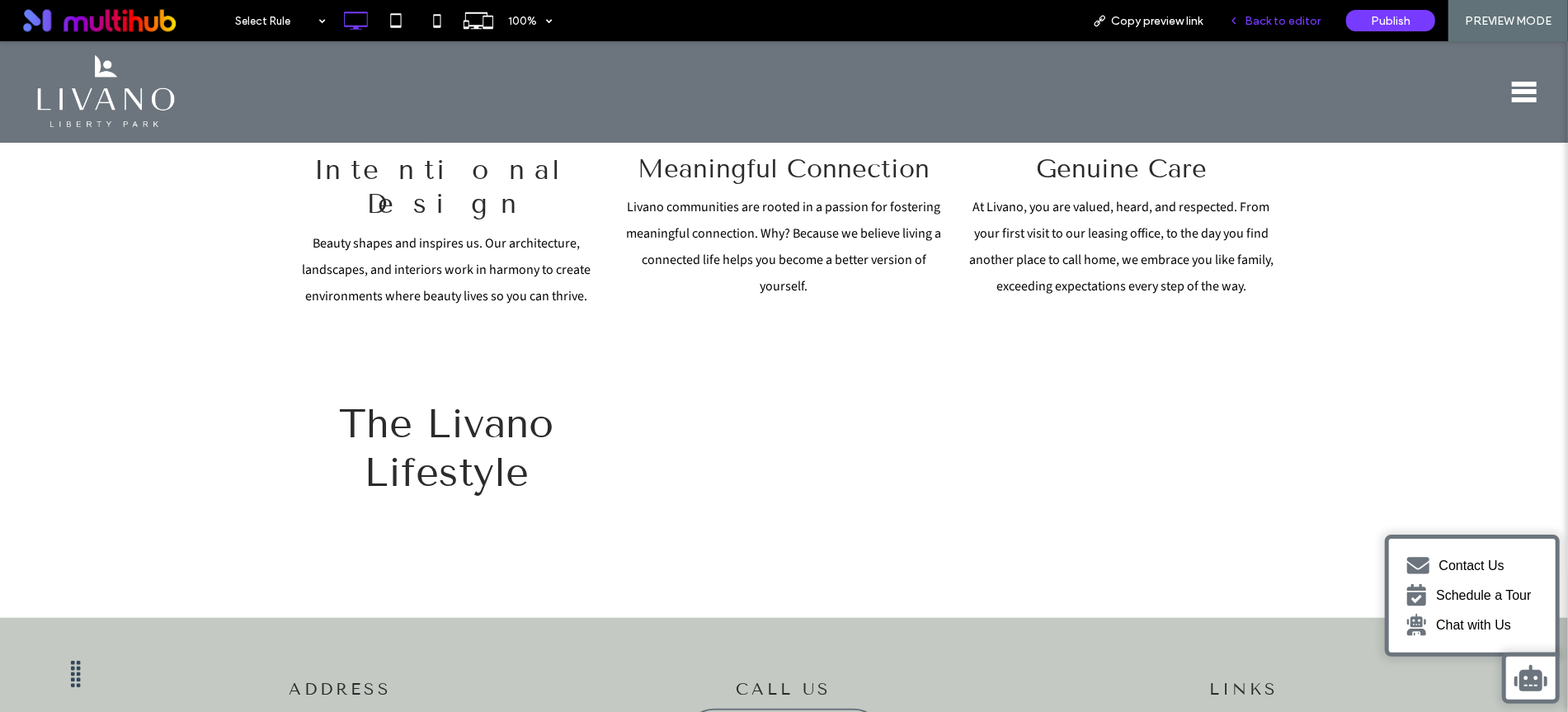 click on "Back to editor" at bounding box center [1283, 21] 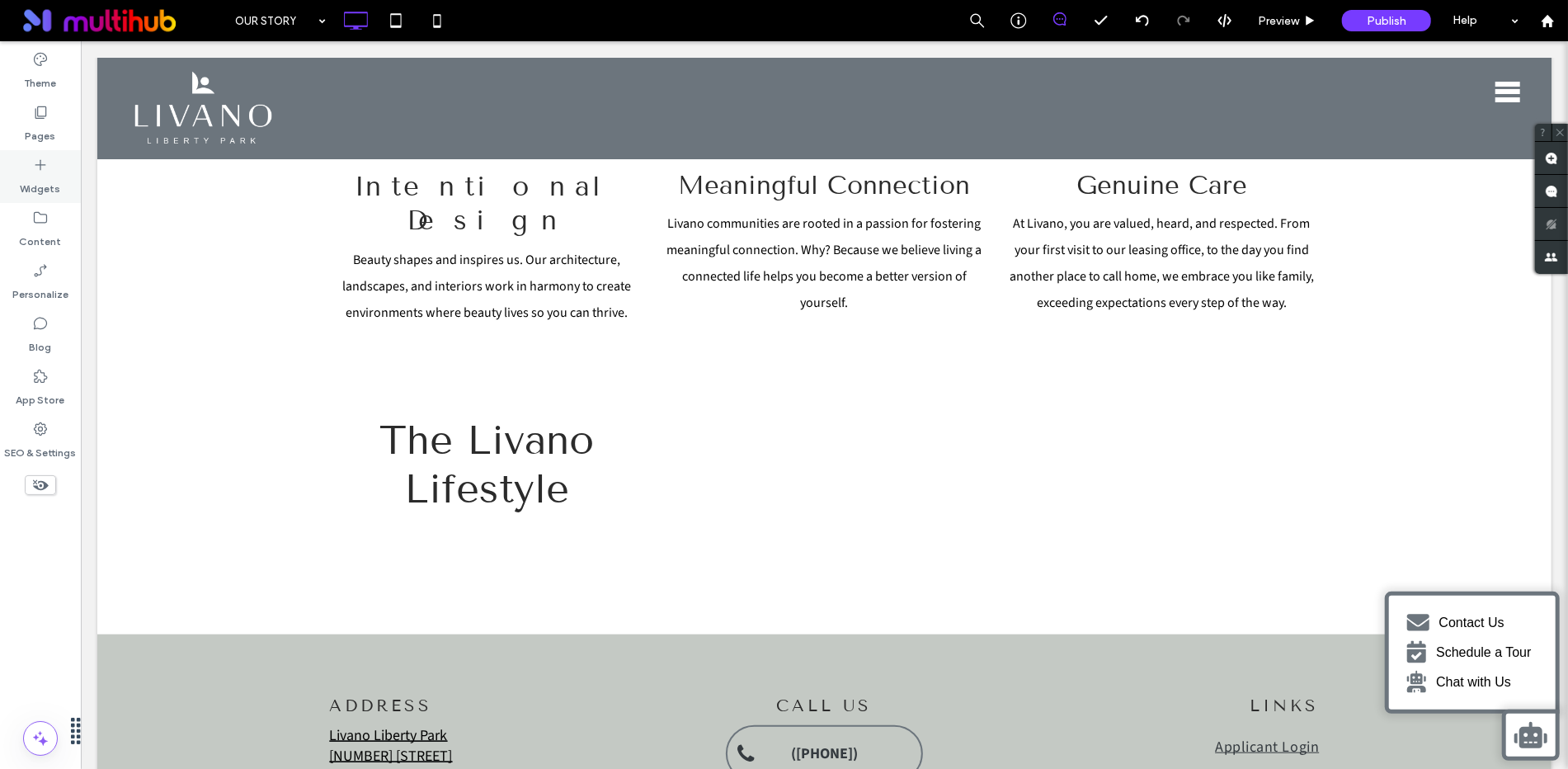 click on "Widgets" at bounding box center (40, 185) 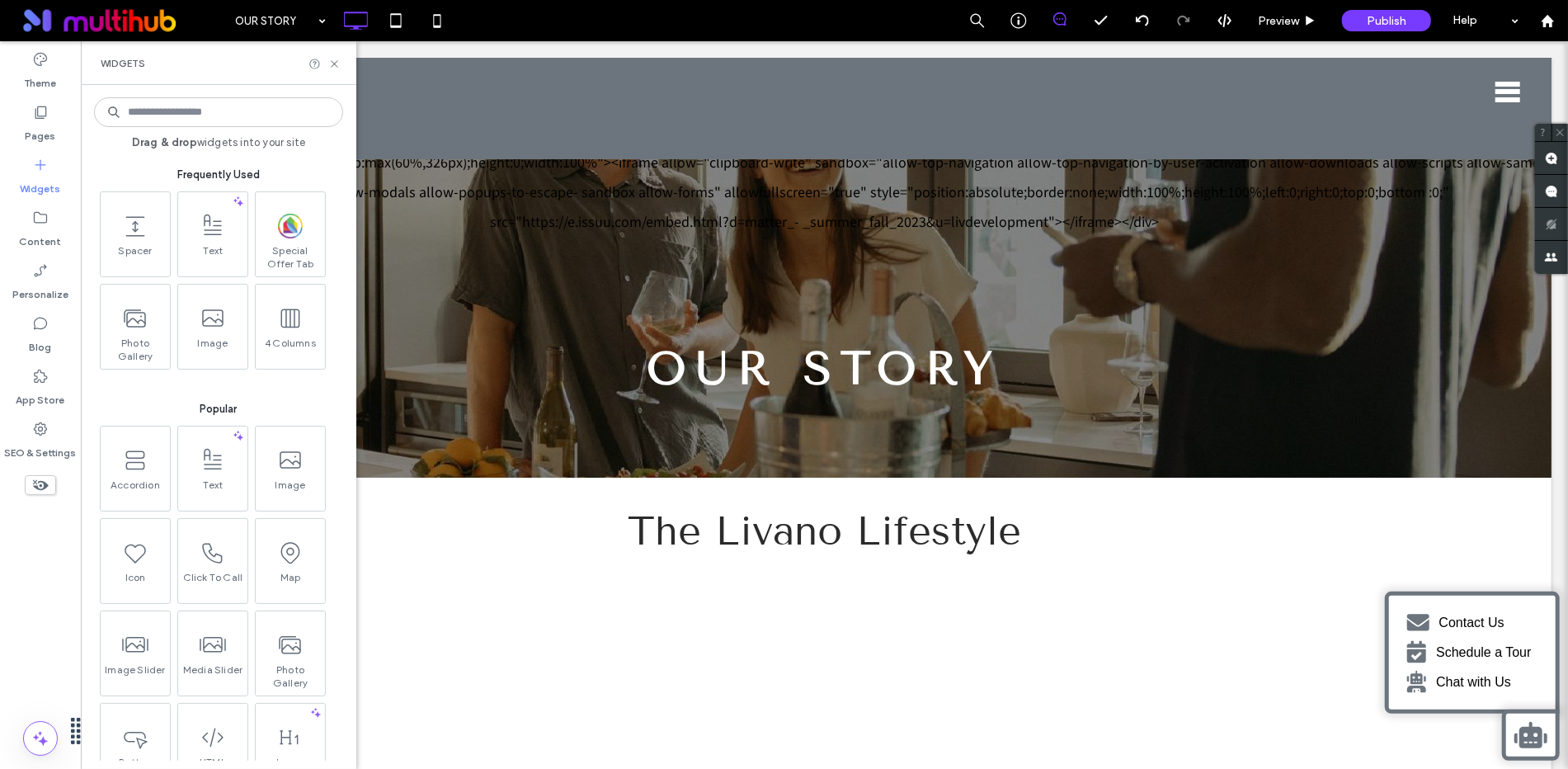 scroll, scrollTop: 937, scrollLeft: 0, axis: vertical 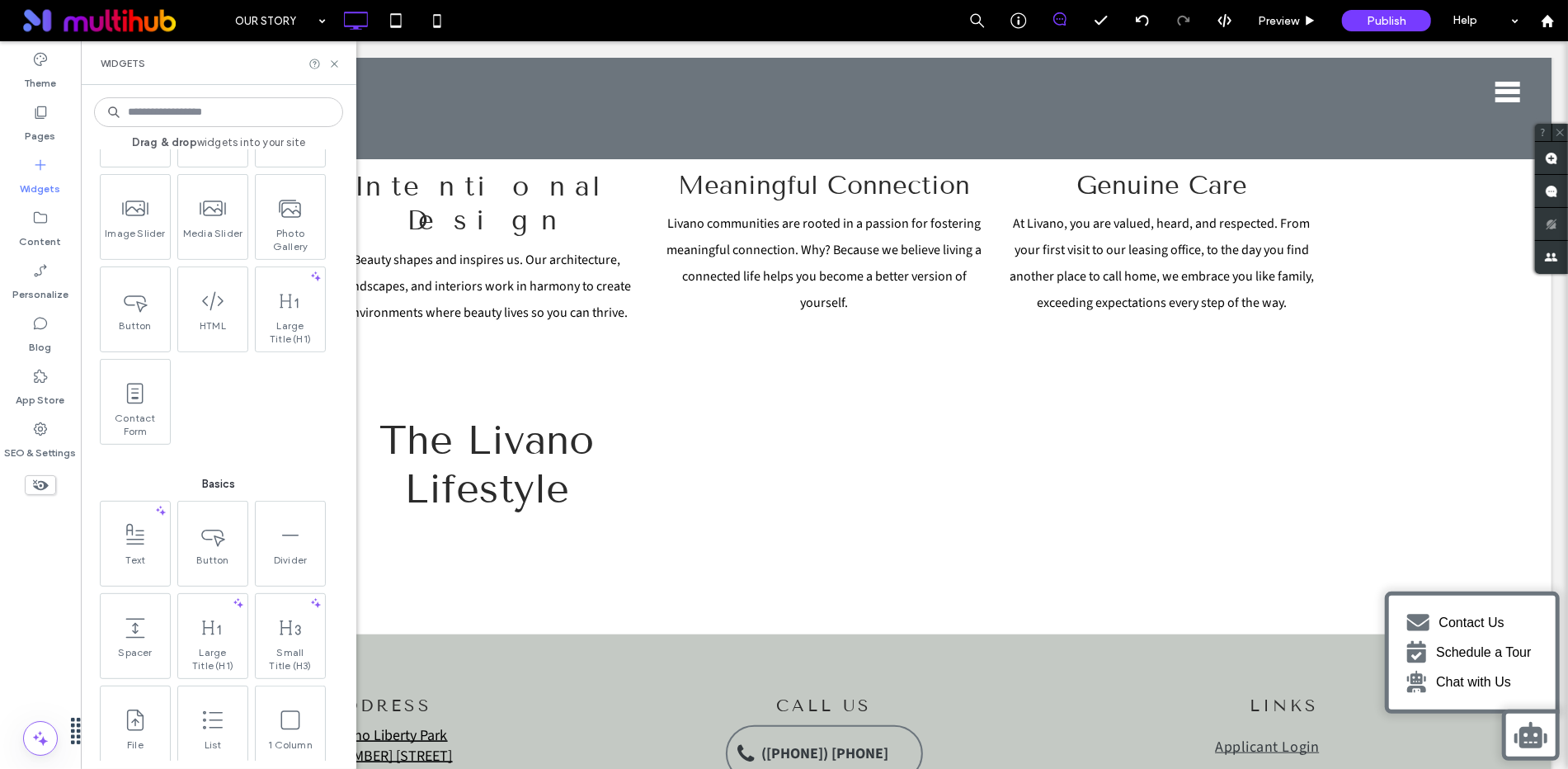 click on "Accordion Text Image Icon Click To Call Map Image Slider Media Slider Photo Gallery Button HTML Large Title (H1) Contact Form" at bounding box center [220, 220] 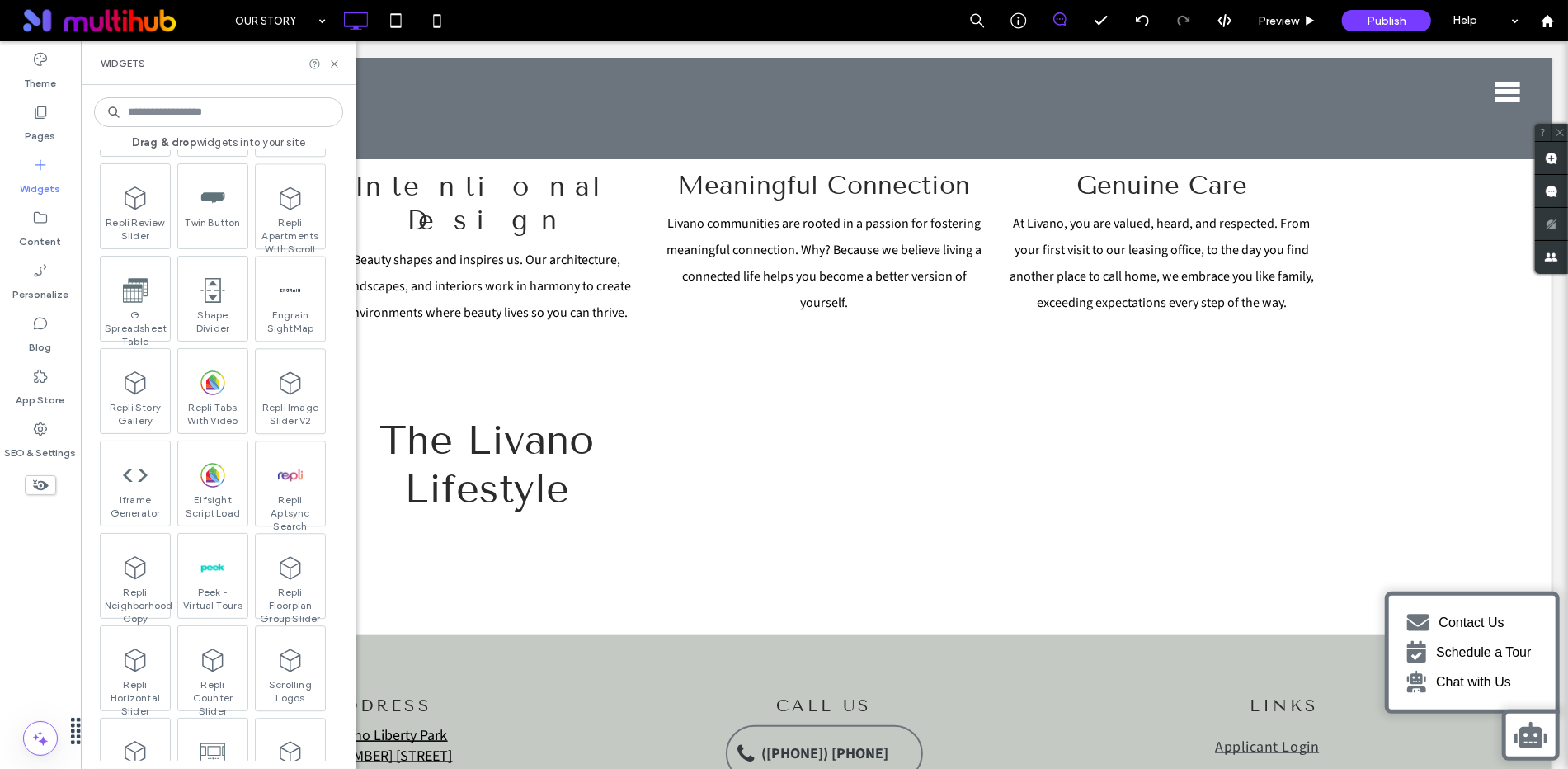 scroll, scrollTop: 3176, scrollLeft: 0, axis: vertical 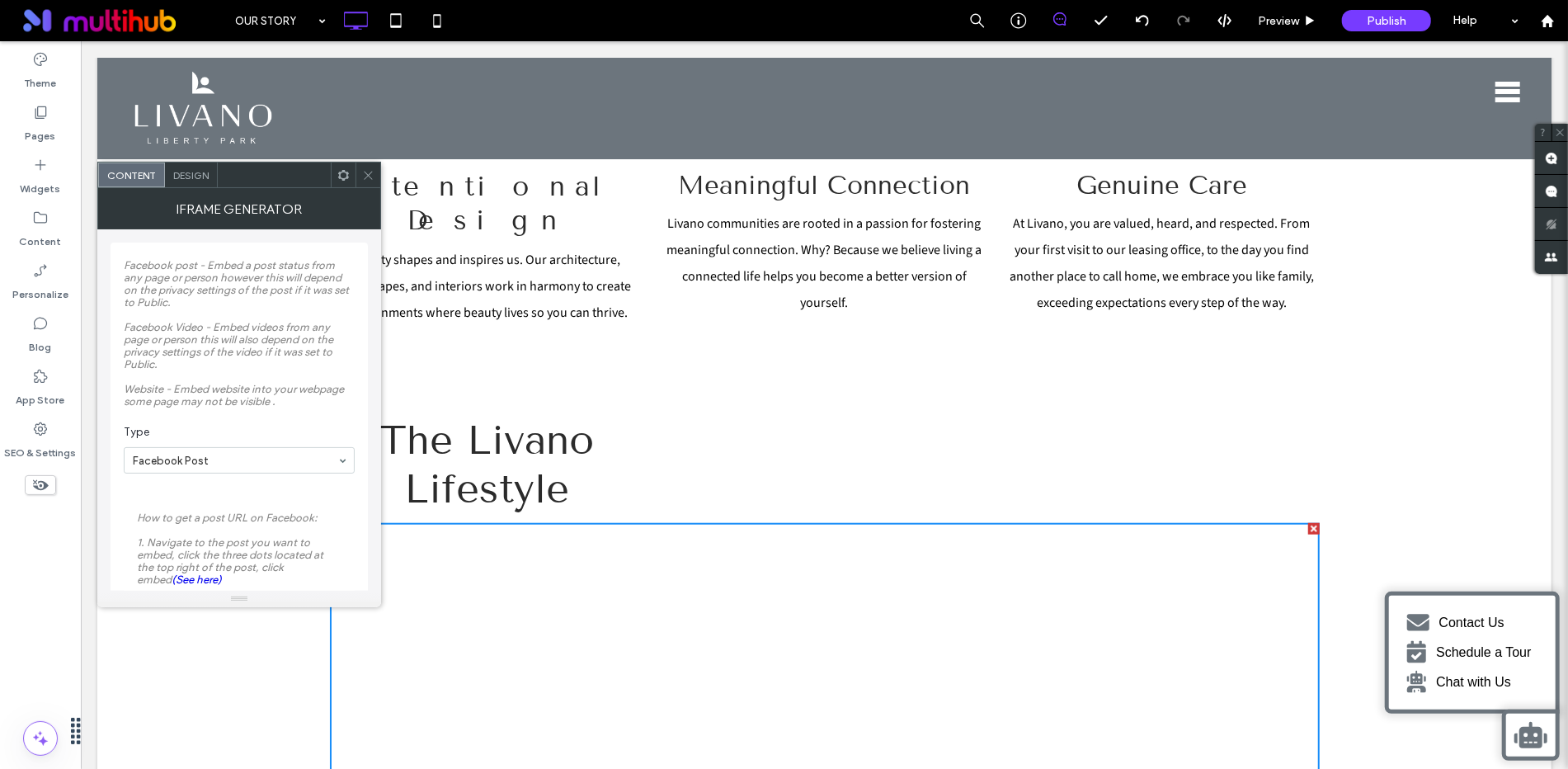 click 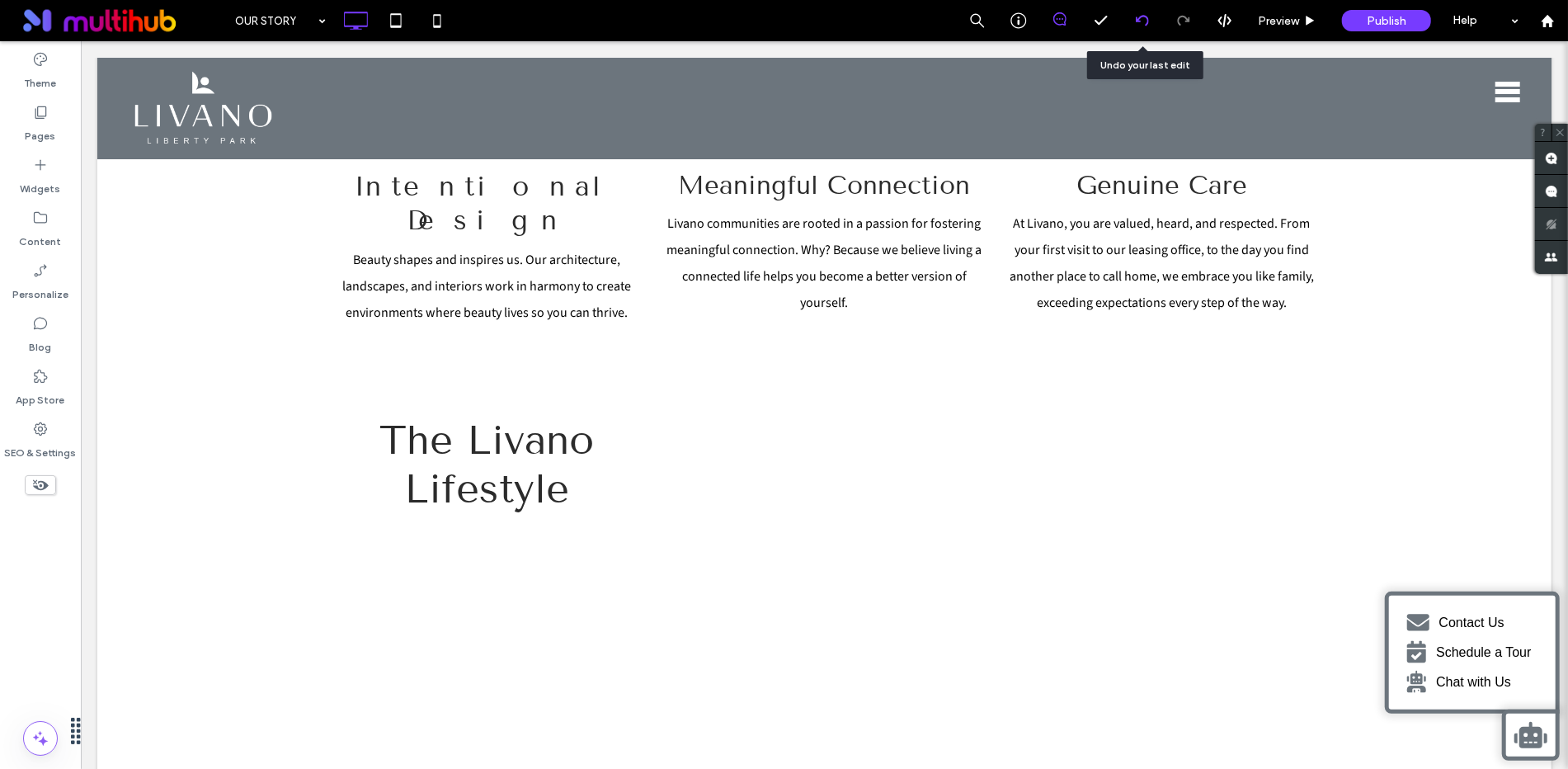 click 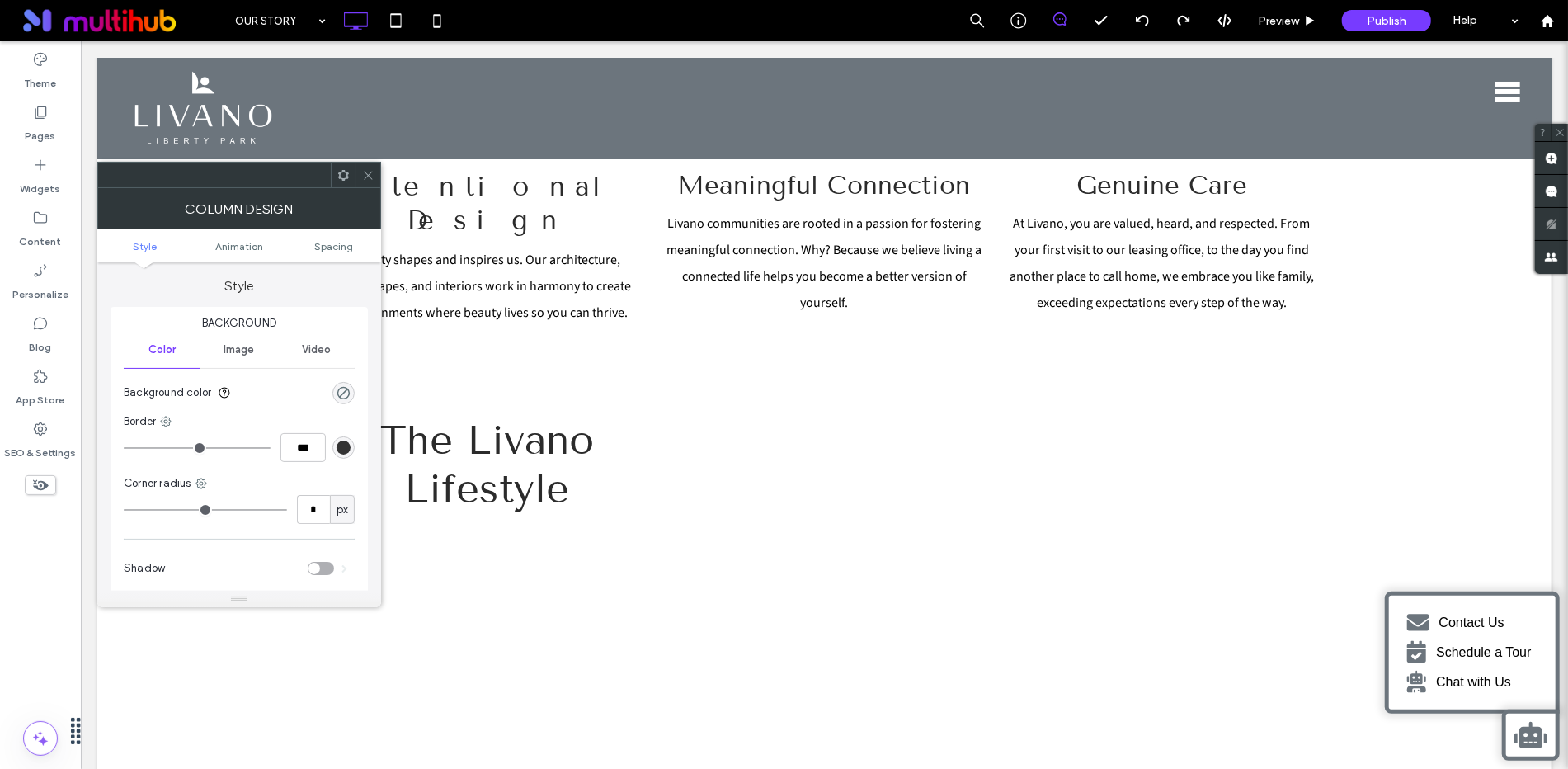 click 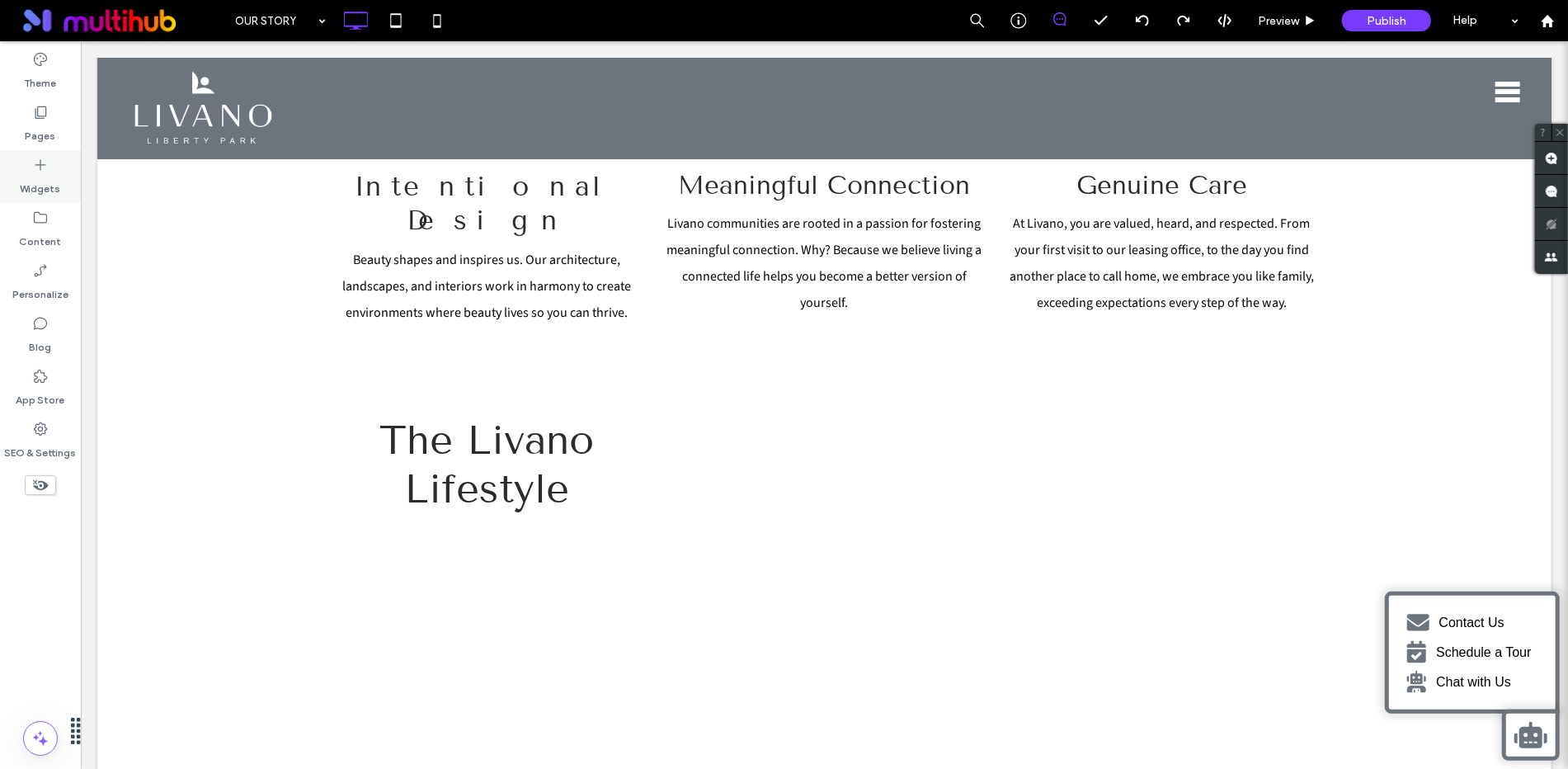 click on "Widgets" at bounding box center (40, 185) 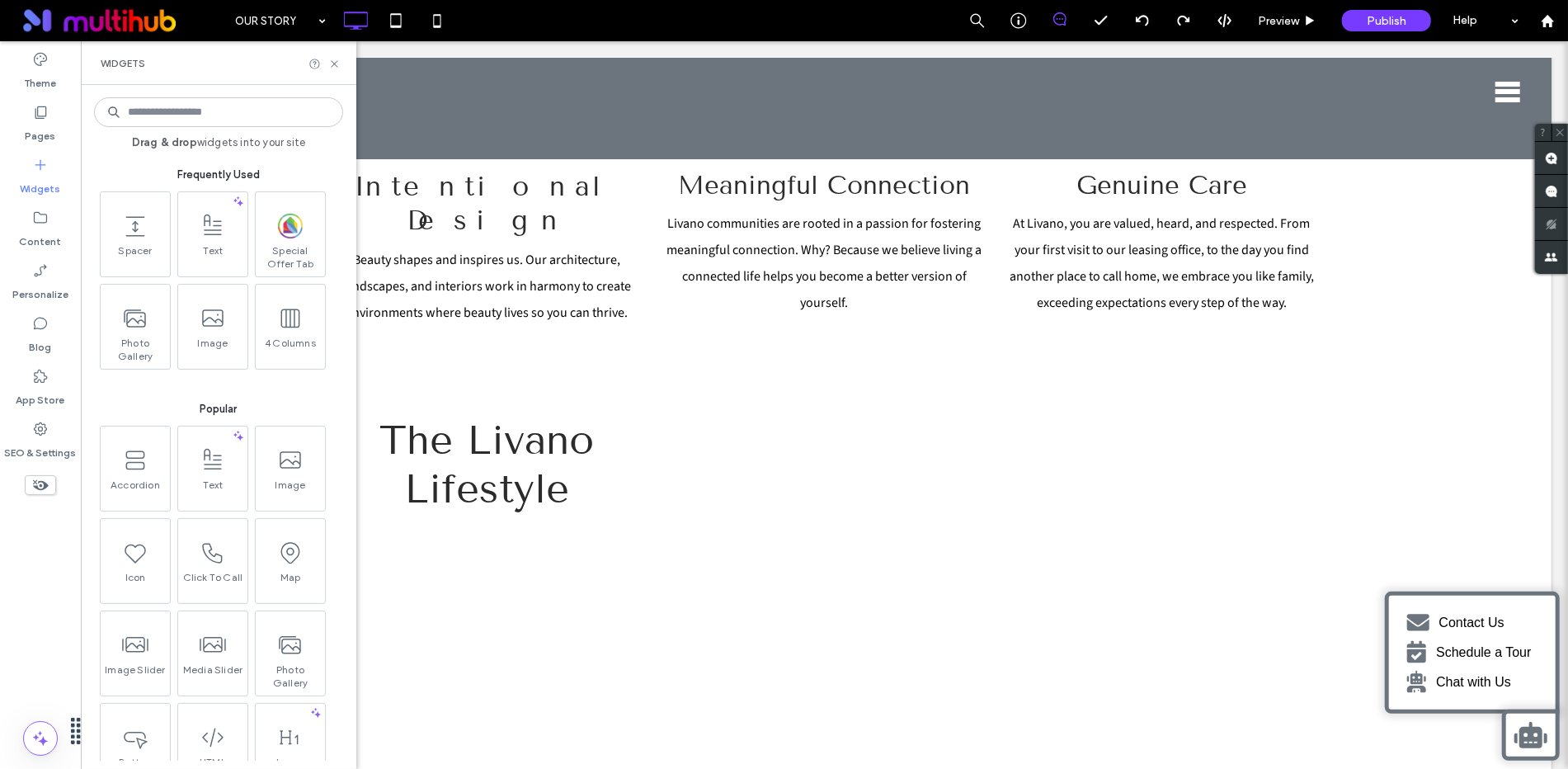click at bounding box center (219, 112) 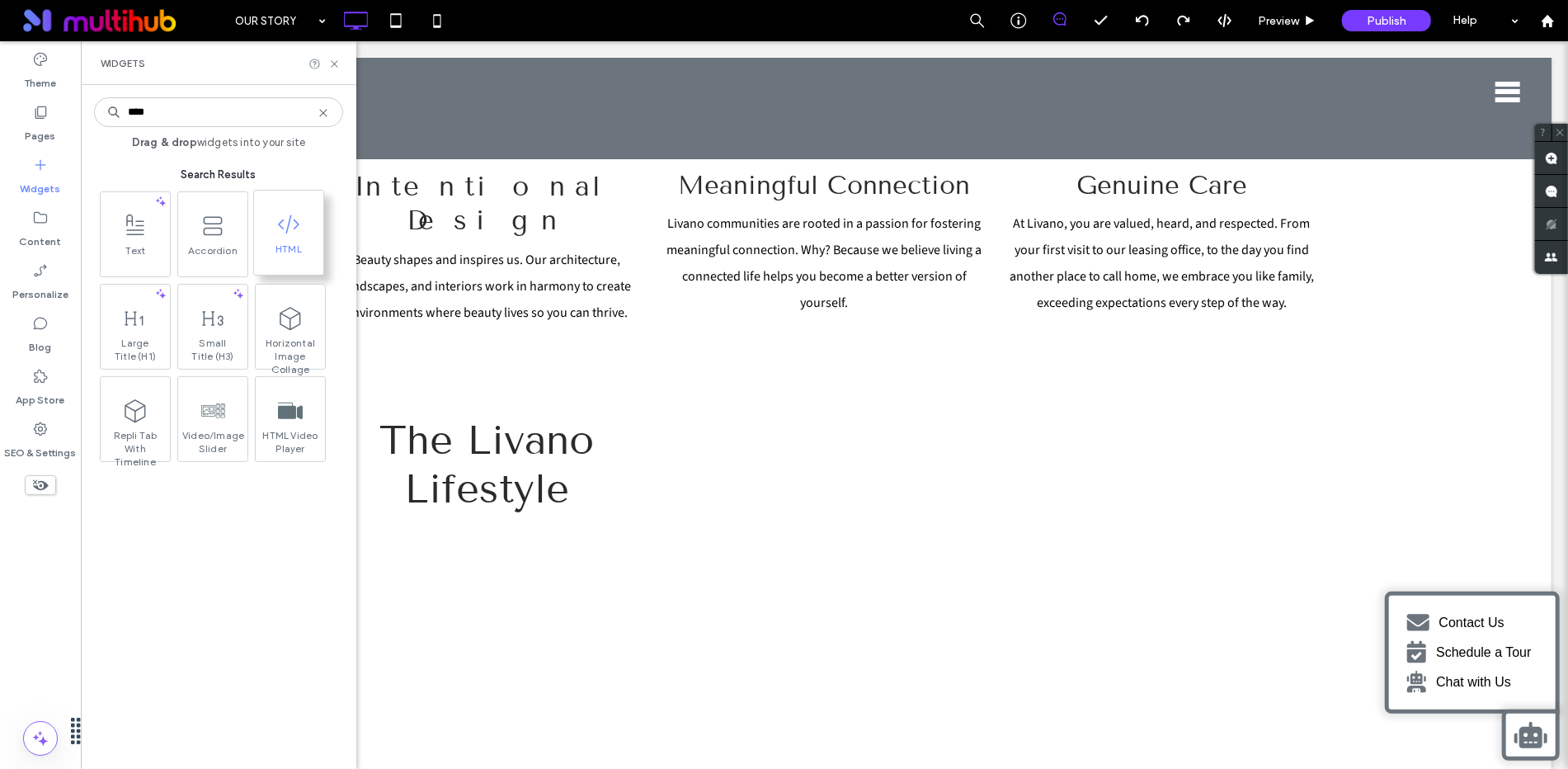 type on "****" 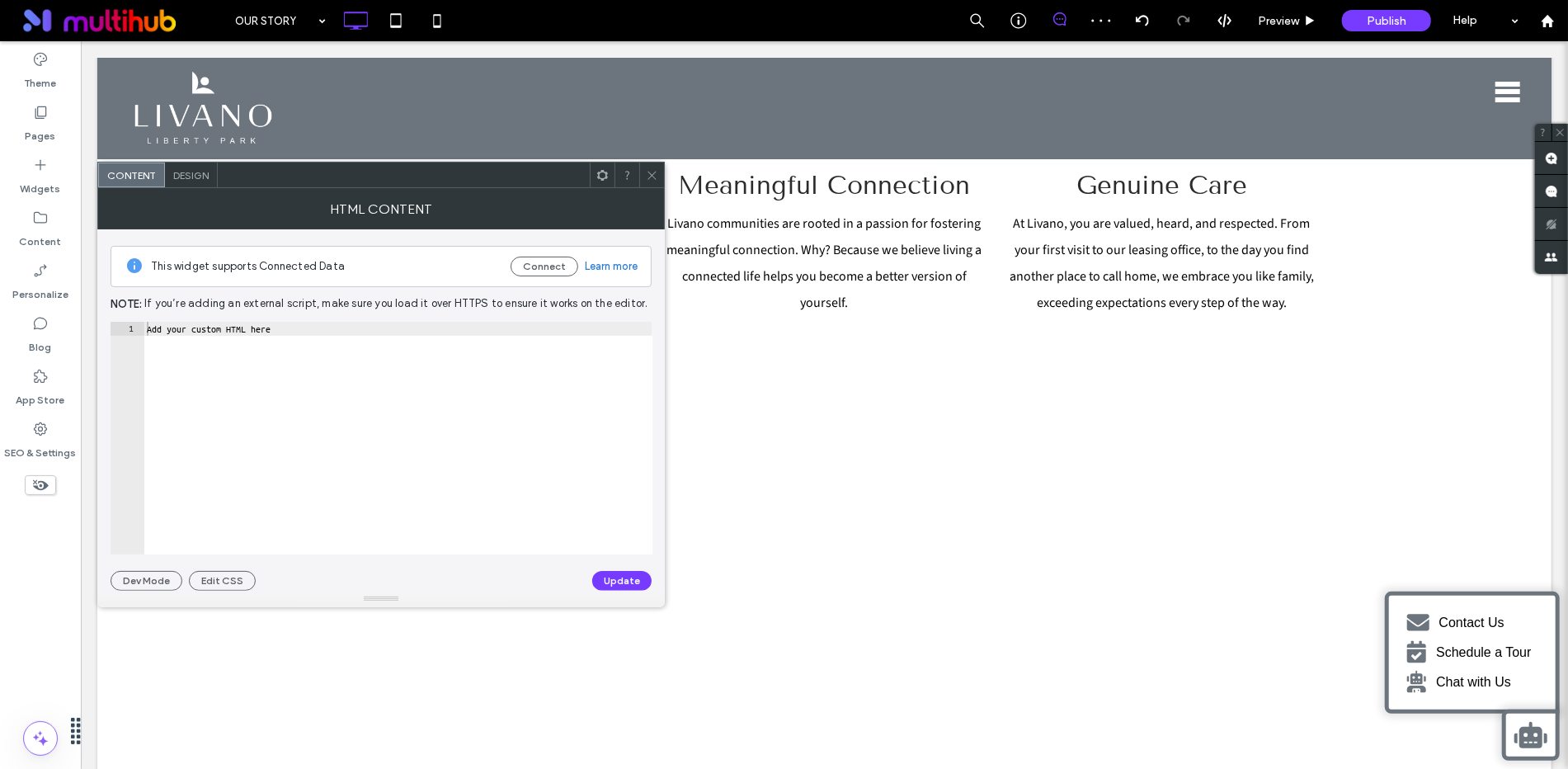 click 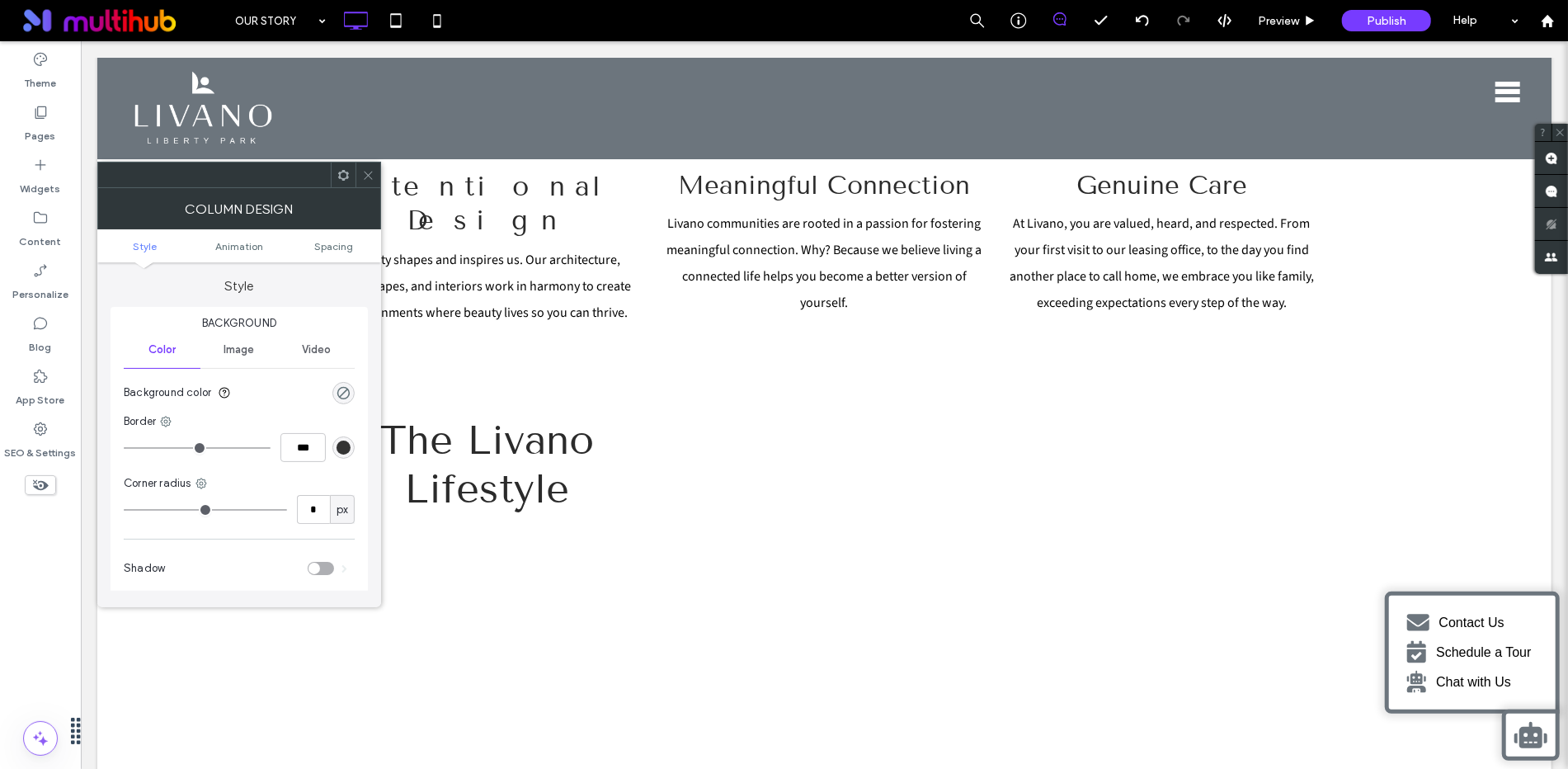 click 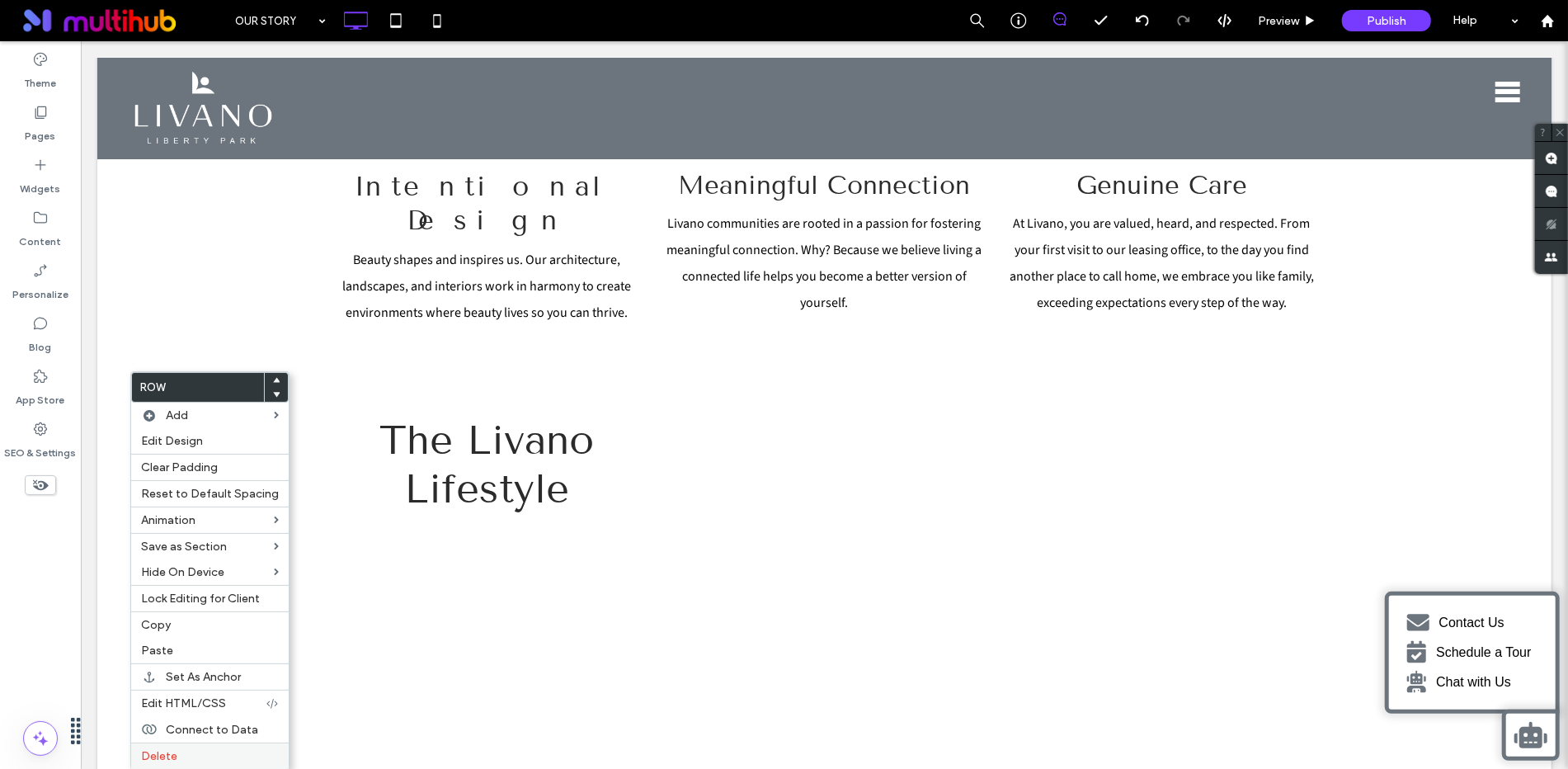 click on "Delete" at bounding box center [210, 756] 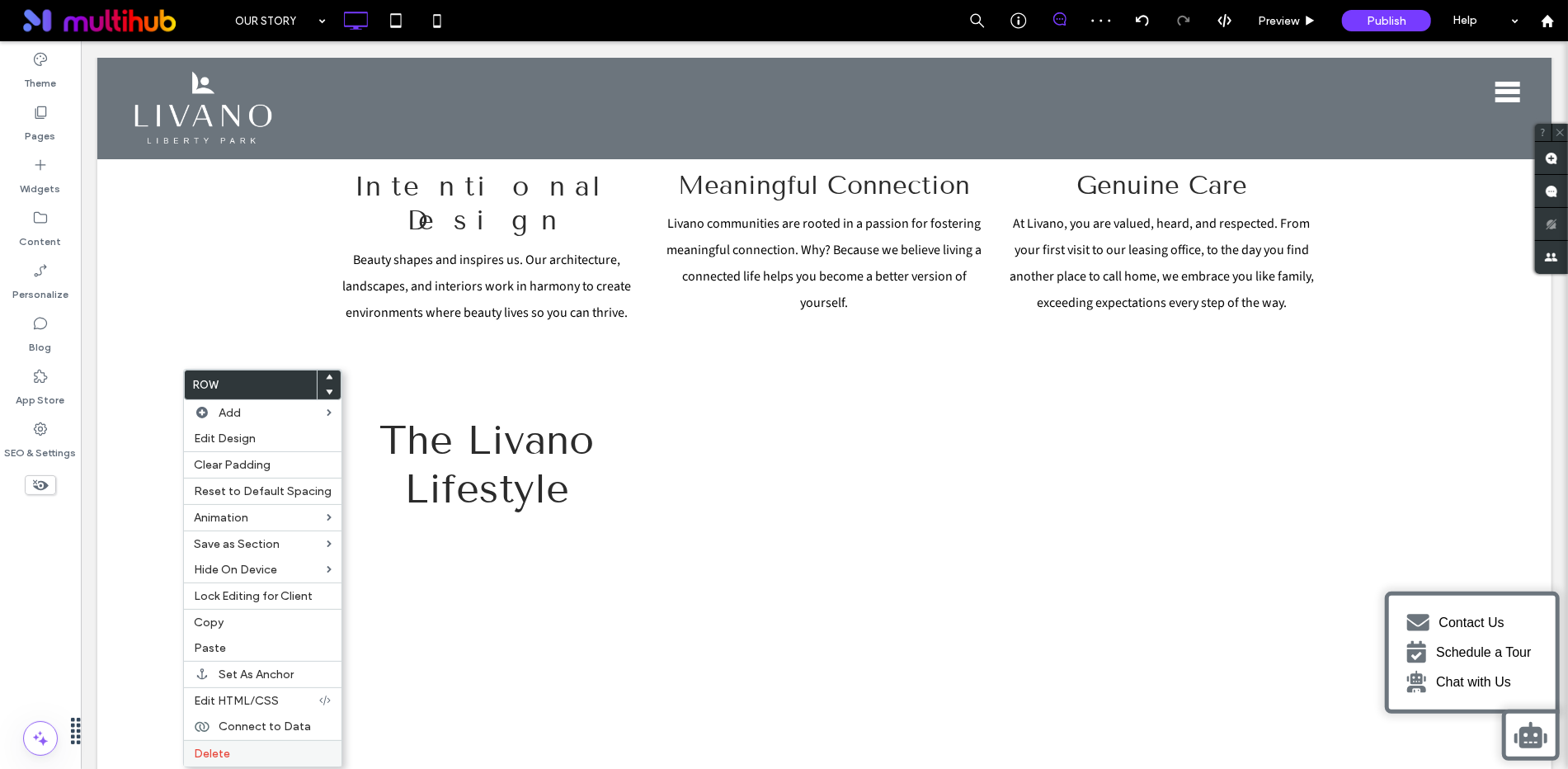 click on "Delete" at bounding box center [262, 753] 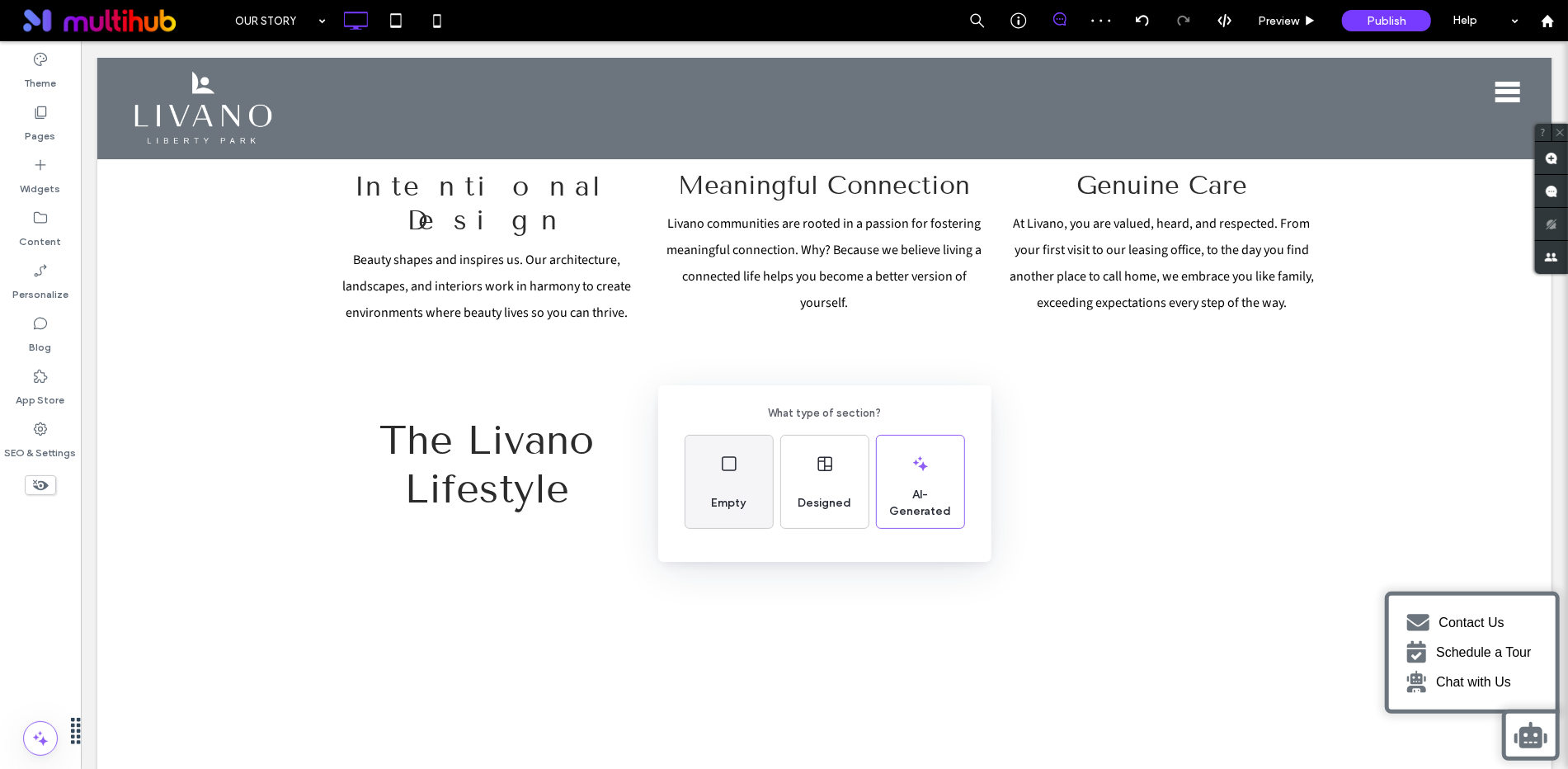 click on "Empty" at bounding box center (729, 482) 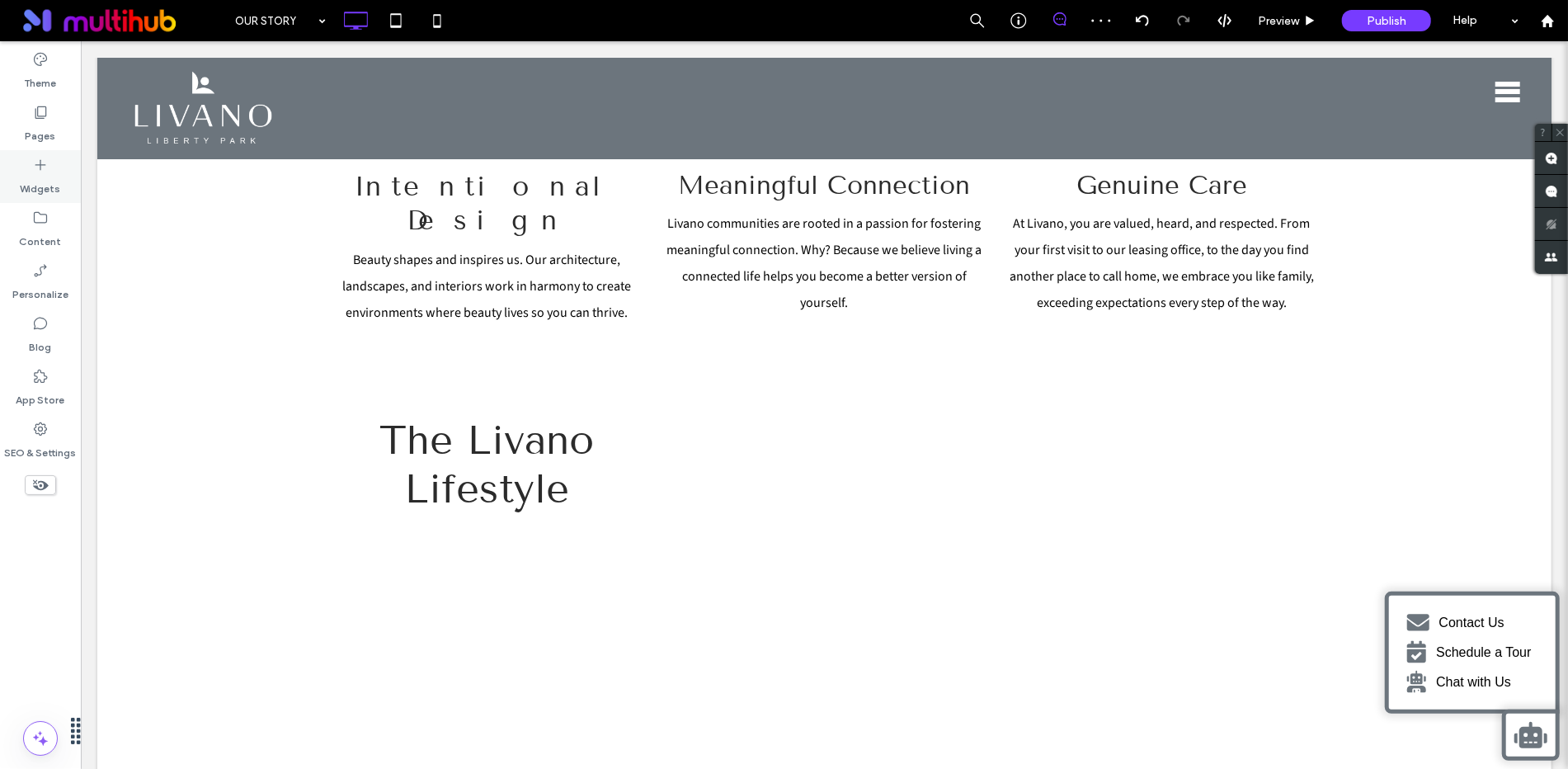 click 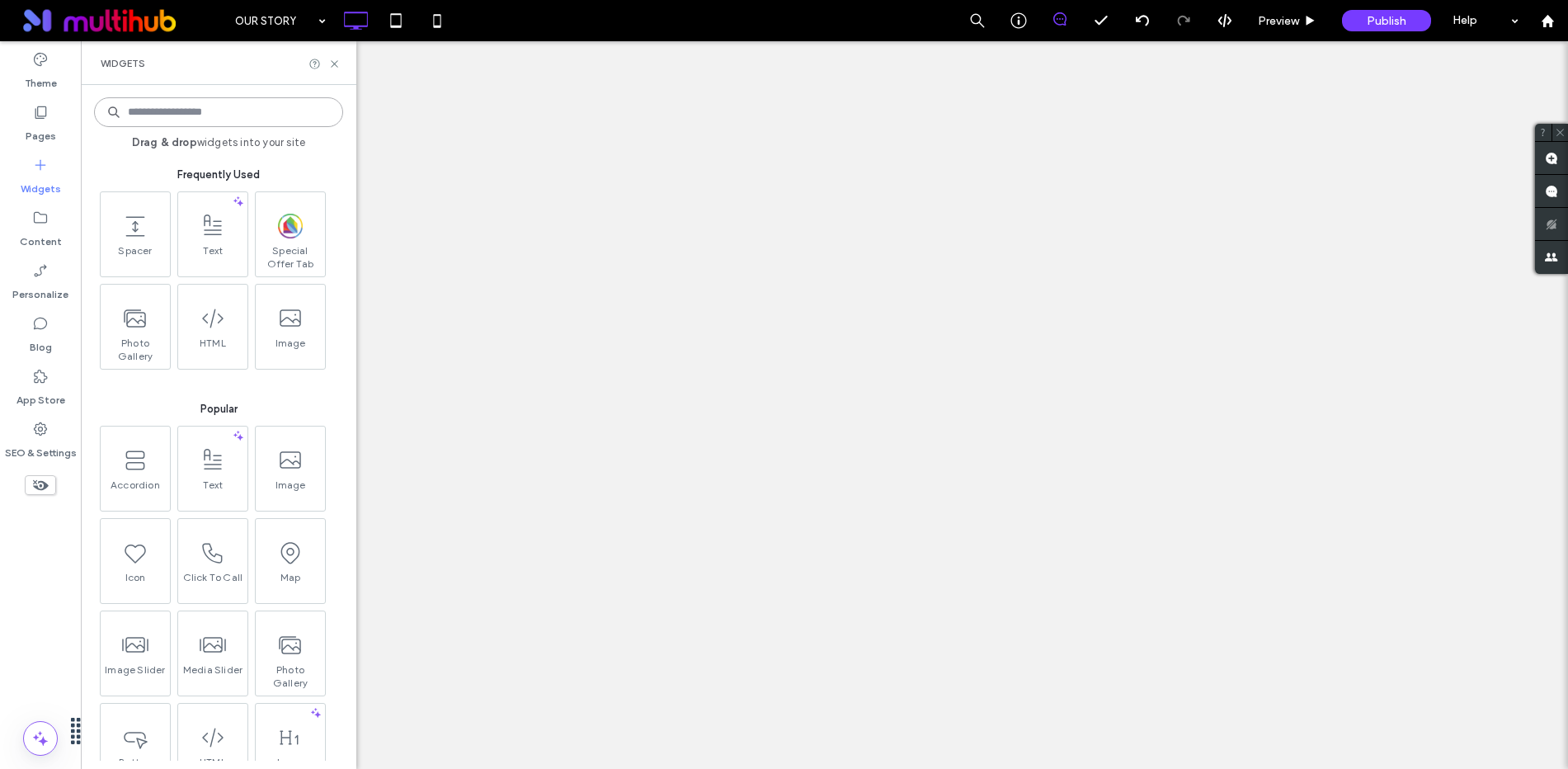scroll, scrollTop: 0, scrollLeft: 0, axis: both 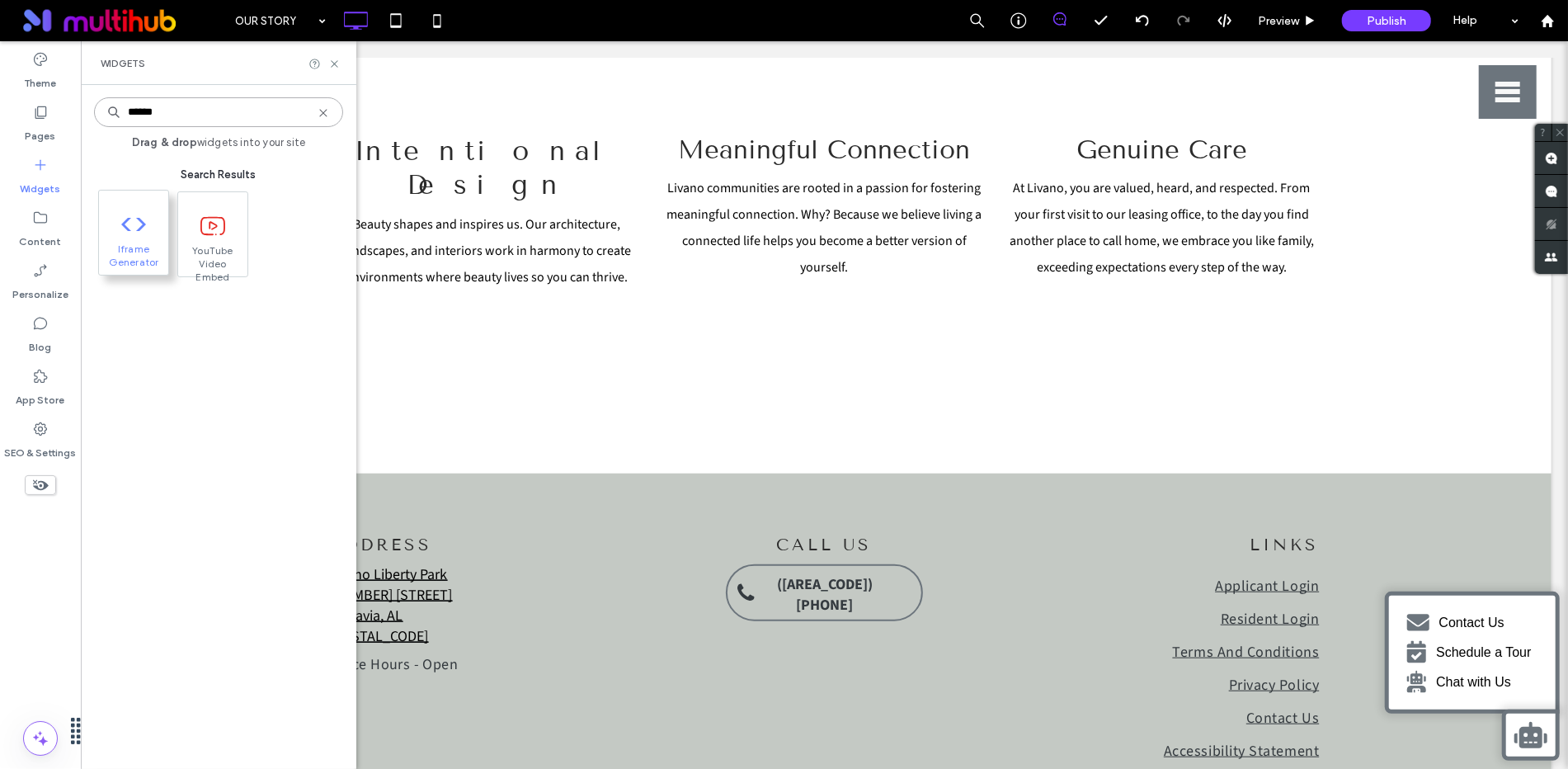 type on "******" 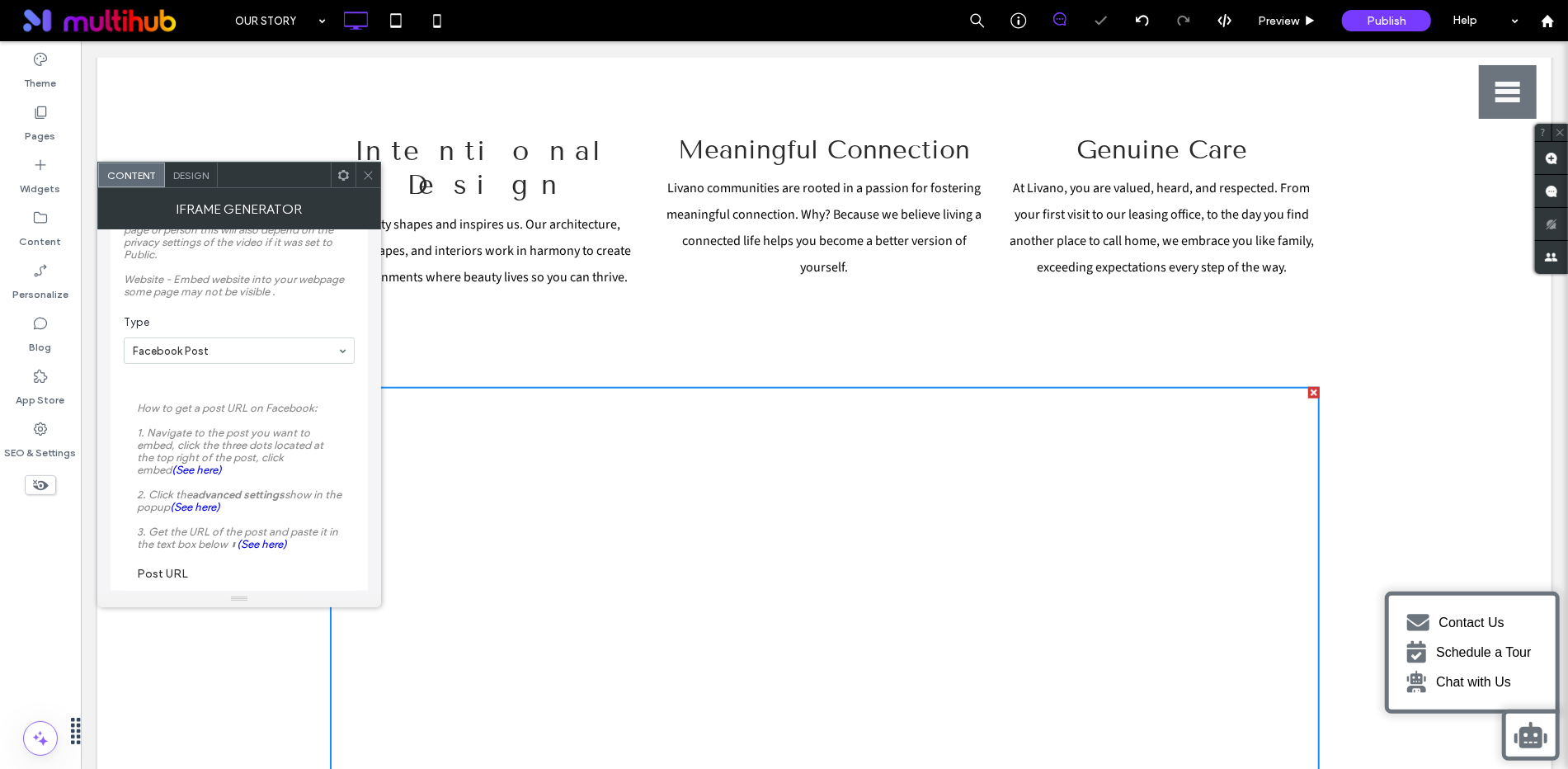 scroll, scrollTop: 114, scrollLeft: 0, axis: vertical 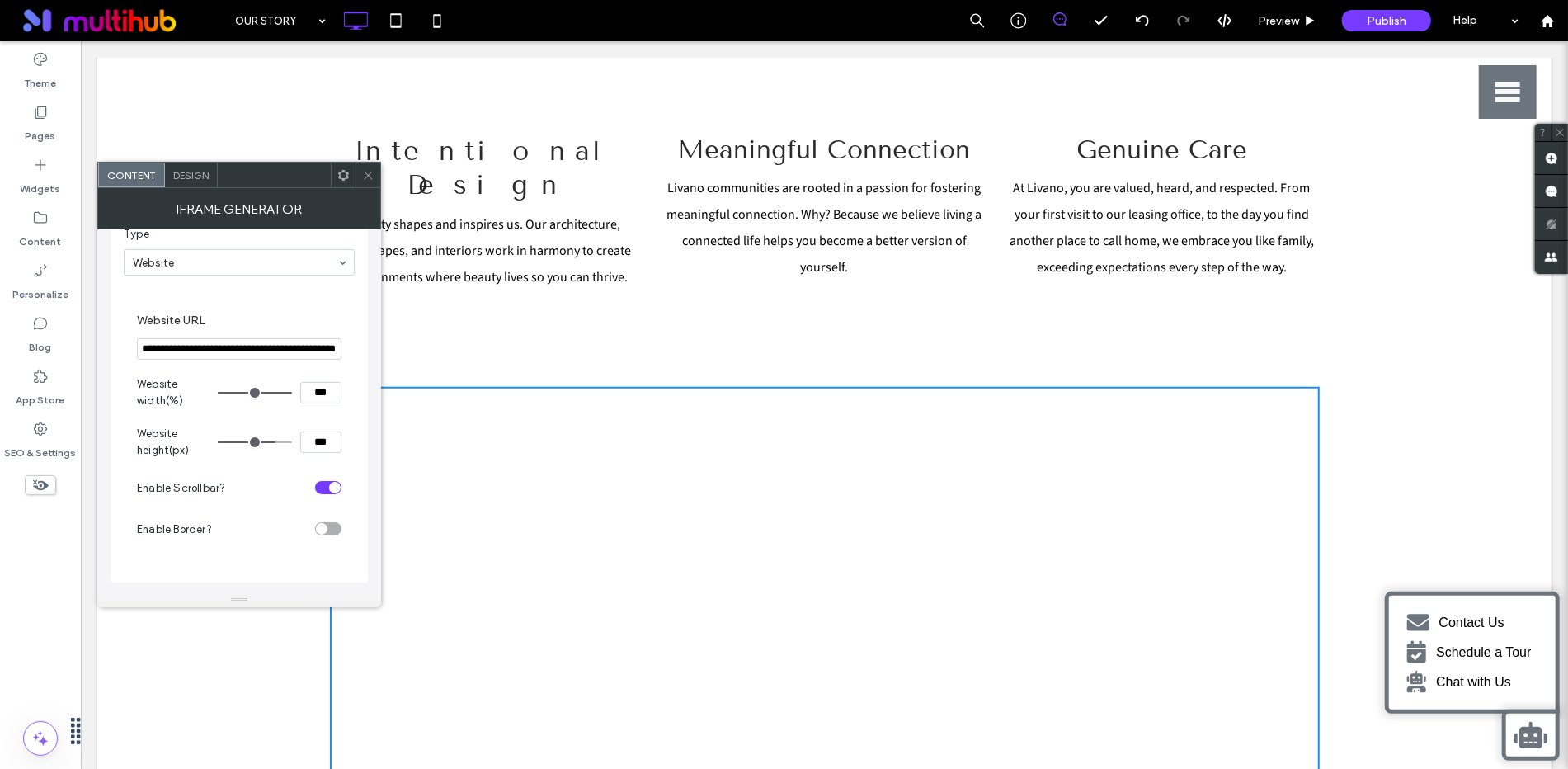 click 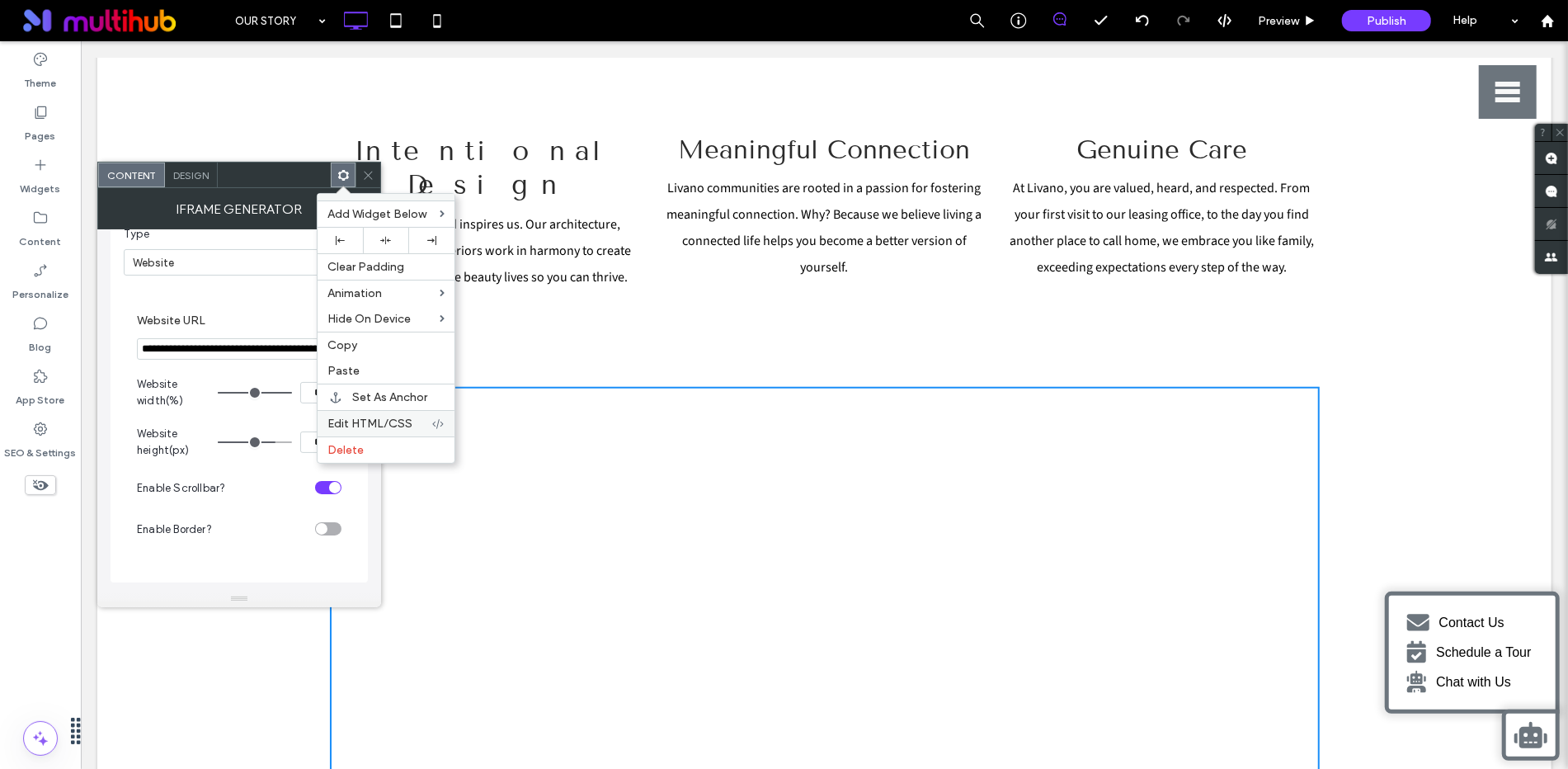 click on "Edit HTML/CSS" at bounding box center [370, 423] 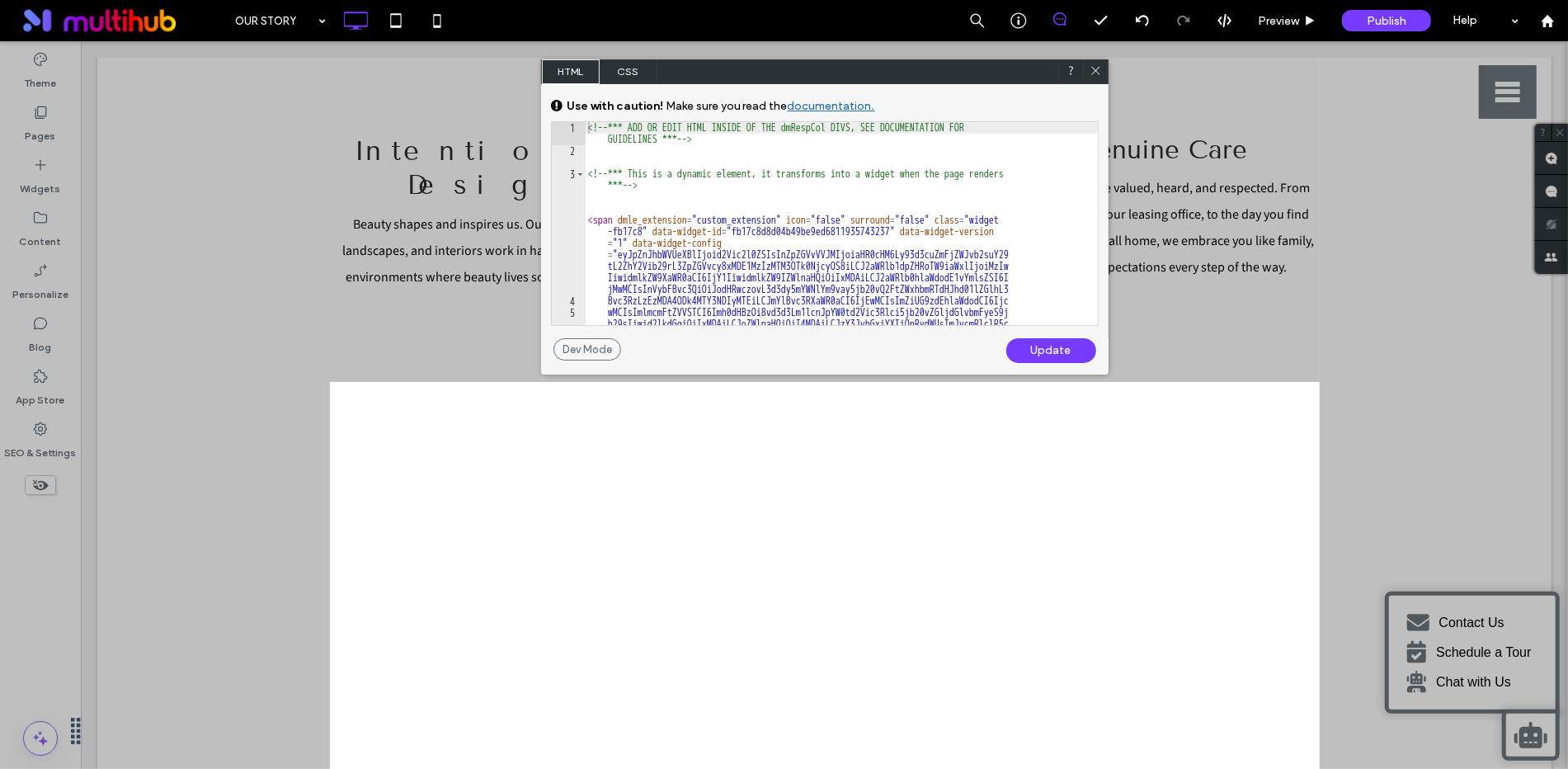 type on "**********" 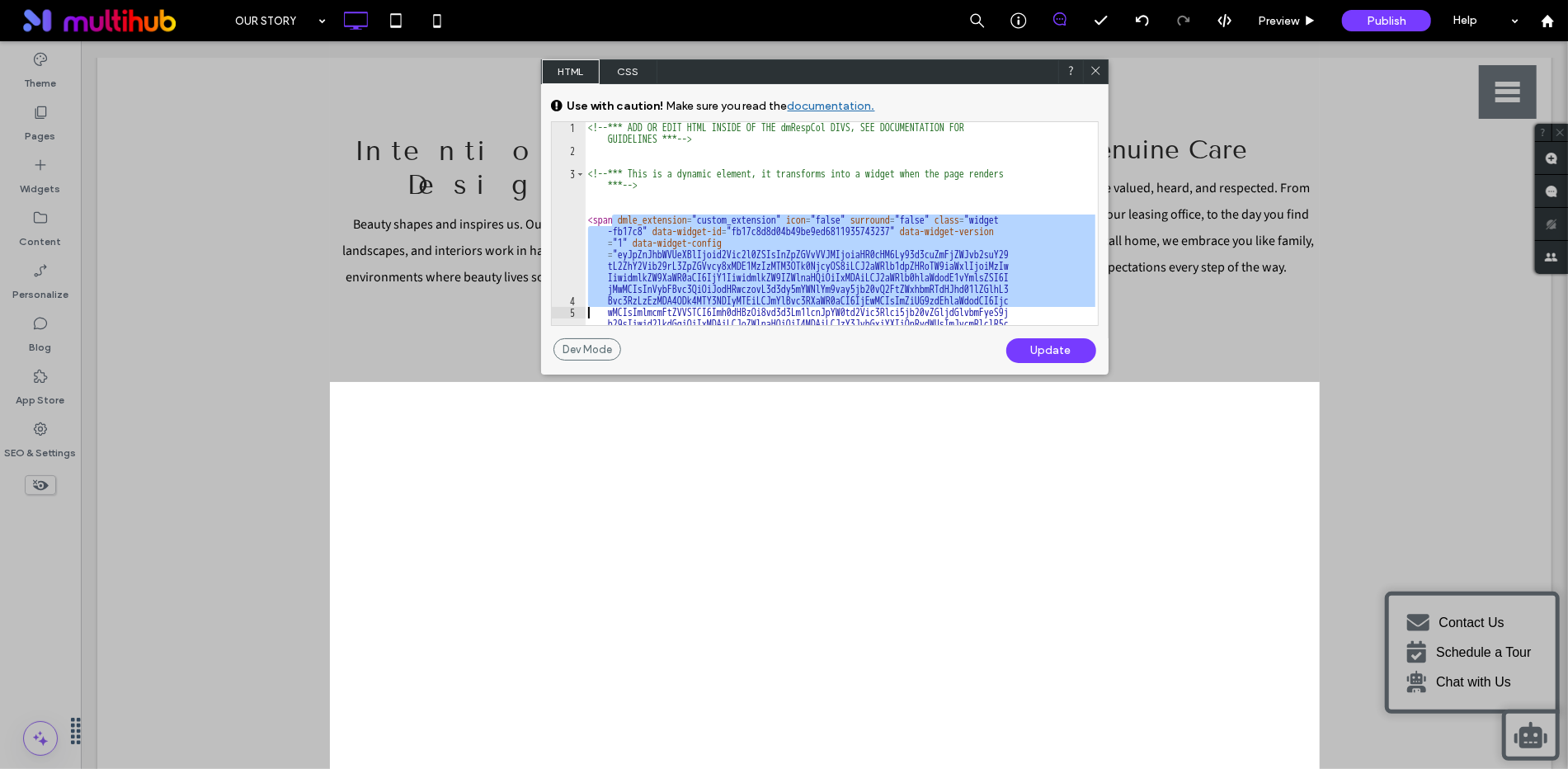 drag, startPoint x: 590, startPoint y: 220, endPoint x: 918, endPoint y: 299, distance: 337.37961 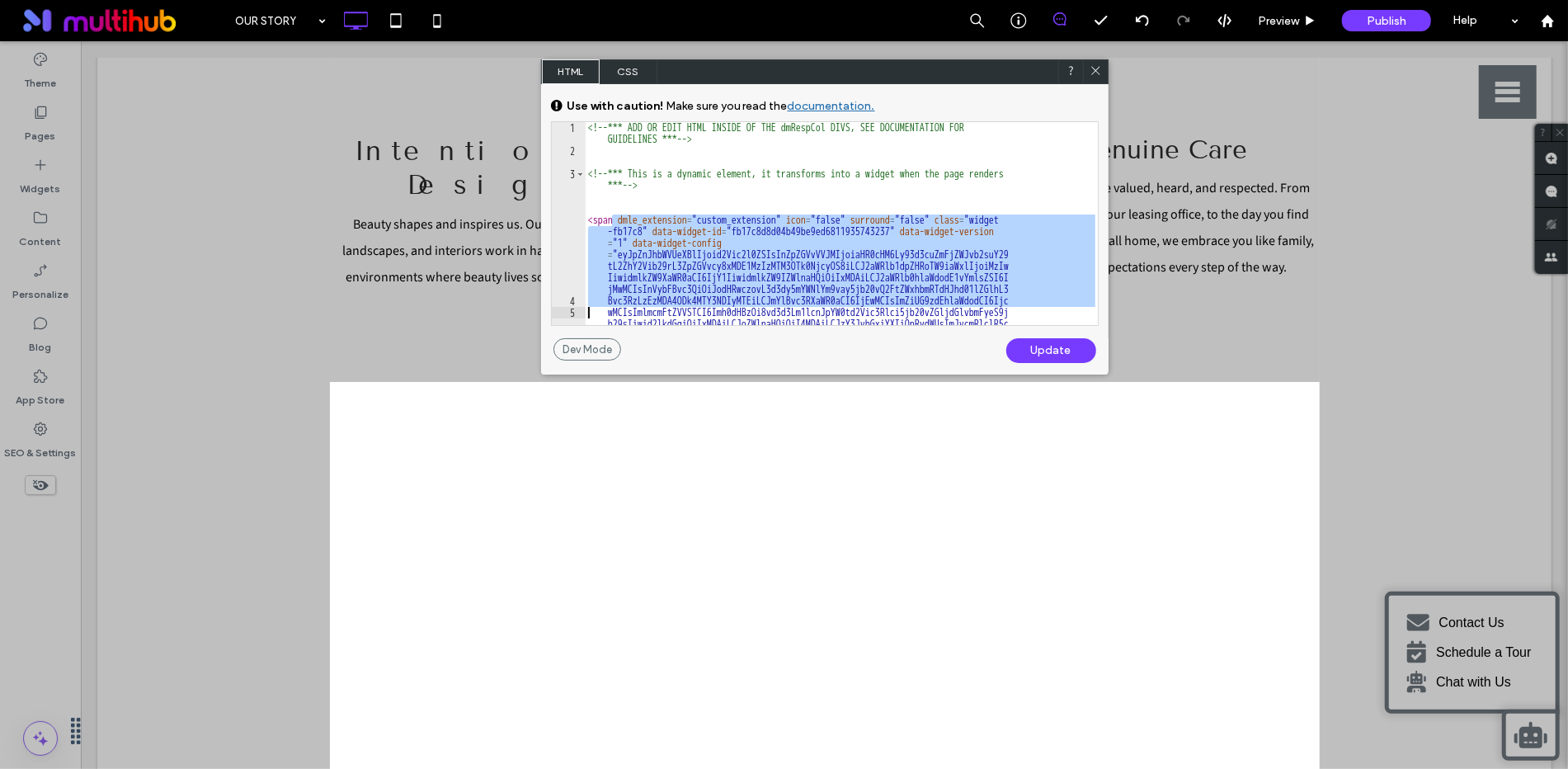 click on "<!--  *** ADD OR EDIT HTML INSIDE OF THE dmRespCol DIVS, SEE DOCUMENTATION FOR       GUIDELINES ***  --> <!--  *** This is a dynamic element, it transforms into a widget when the page renders       ***  --> < span   dmle_extension = "custom_extension"   icon = "false"   surround = "false"   class = "widget      -fb17c8"   data-widget-id = "fb17c8d8d04b49be9ed6811935743237"   data-widget-version      = "1"   data-widget-config      = "eyJpZnJhbWVUeXBlIjoid2Vic2l0ZSIsInZpZGVvVVJMIjoiaHR0cHM6Ly93d3cuZmFjZWJvb2suY29      tL2ZhY2Vib29rL3ZpZGVvcy8xMDE1MzIzMTM3OTk0NjcyOS8iLCJ2aWRlb1dpZHRoTW9iaWxlIjoiMzIw      IiwidmlkZW9XaWR0aCI6IjY1IiwidmlkZW9IZWlnaHQiOiIxMDAiLCJ2aWRlb0hlaWdodE1vYmlsZSI6I      jMwMCIsInVybFBvc3QiOiJodHRwczovL3d3dy5mYWNlYm9vay5jb20vQ2FtZWxhbmRTdHJhd01lZGlhL3      Bvc3RzLzEzMDA4ODk4MTY3NDIyMTEiLCJmYlBvc3RXaWR0aCI6IjEwMCIsImZiUG9zdEhlaWdodCI6Ijc      wMCIsImlmcmFtZVVSTCI6Imh0dHBzOi8vd3d3Lm1lcnJpYW0td2Vic3Rlci5jb20vZGljdGlvbmFyeS9j             id = > </ >" at bounding box center [841, 241] 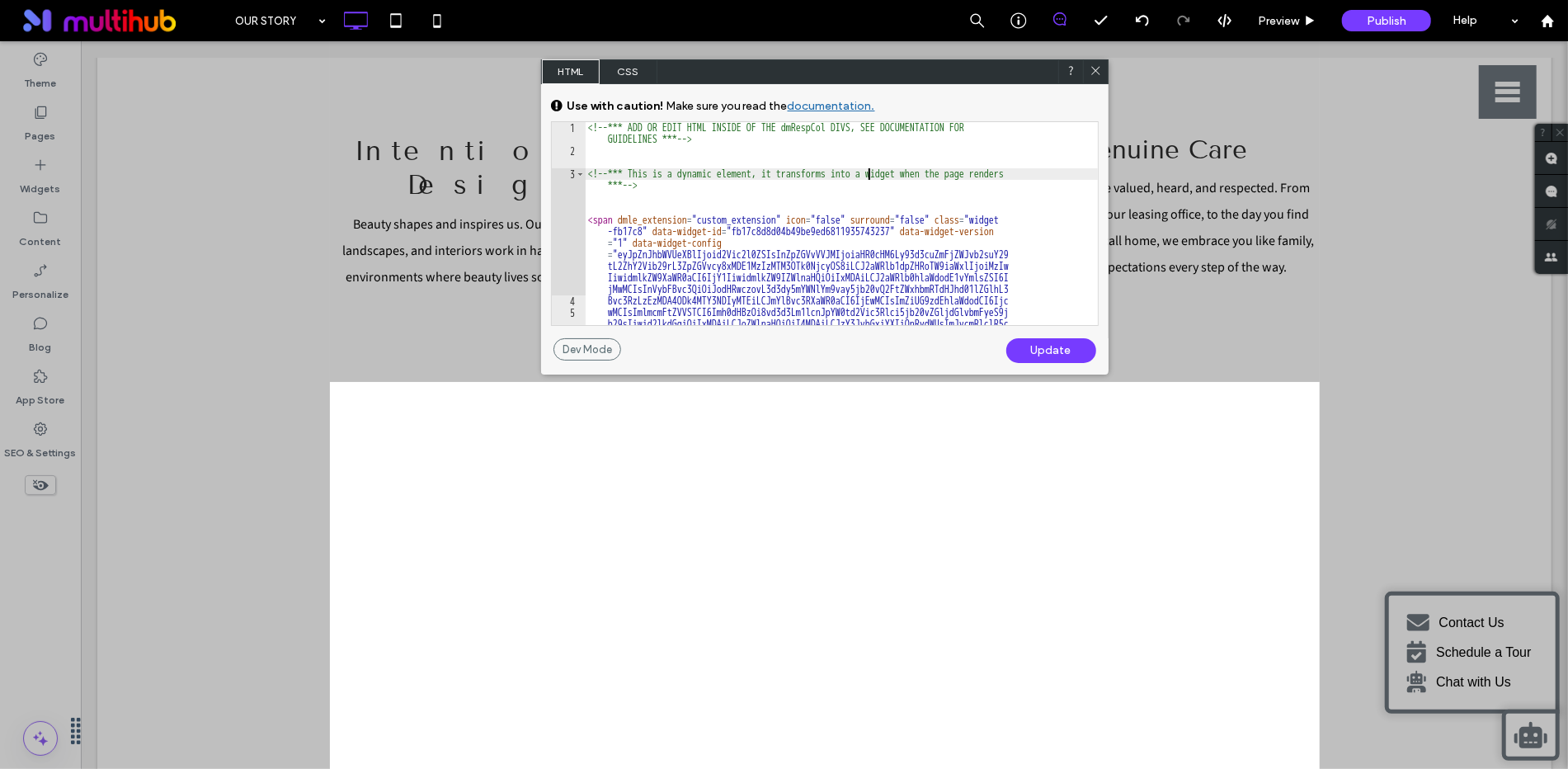 click on "<!--  *** ADD OR EDIT HTML INSIDE OF THE dmRespCol DIVS, SEE DOCUMENTATION FOR       GUIDELINES ***  --> <!--  *** This is a dynamic element, it transforms into a widget when the page renders       ***  --> < span   dmle_extension = "custom_extension"   icon = "false"   surround = "false"   class = "widget      -fb17c8"   data-widget-id = "fb17c8d8d04b49be9ed6811935743237"   data-widget-version      = "1"   data-widget-config      = "eyJpZnJhbWVUeXBlIjoid2Vic2l0ZSIsInZpZGVvVVJMIjoiaHR0cHM6Ly93d3cuZmFjZWJvb2suY29      tL2ZhY2Vib29rL3ZpZGVvcy8xMDE1MzIzMTM3OTk0NjcyOS8iLCJ2aWRlb1dpZHRoTW9iaWxlIjoiMzIw      IiwidmlkZW9XaWR0aCI6IjY1IiwidmlkZW9IZWlnaHQiOiIxMDAiLCJ2aWRlb0hlaWdodE1vYmlsZSI6I      jMwMCIsInVybFBvc3QiOiJodHRwczovL3d3dy5mYWNlYm9vay5jb20vQ2FtZWxhbmRTdHJhd01lZGlhL3      Bvc3RzLzEzMDA4ODk4MTY3NDIyMTEiLCJmYlBvc3RXaWR0aCI6IjEwMCIsImZiUG9zdEhlaWdodCI6Ijc      wMCIsImlmcmFtZVVSTCI6Imh0dHBzOi8vd3d3Lm1lcnJpYW0td2Vic3Rlci5jb20vZGljdGlvbmFyeS9j             id = > </ >" at bounding box center (841, 241) 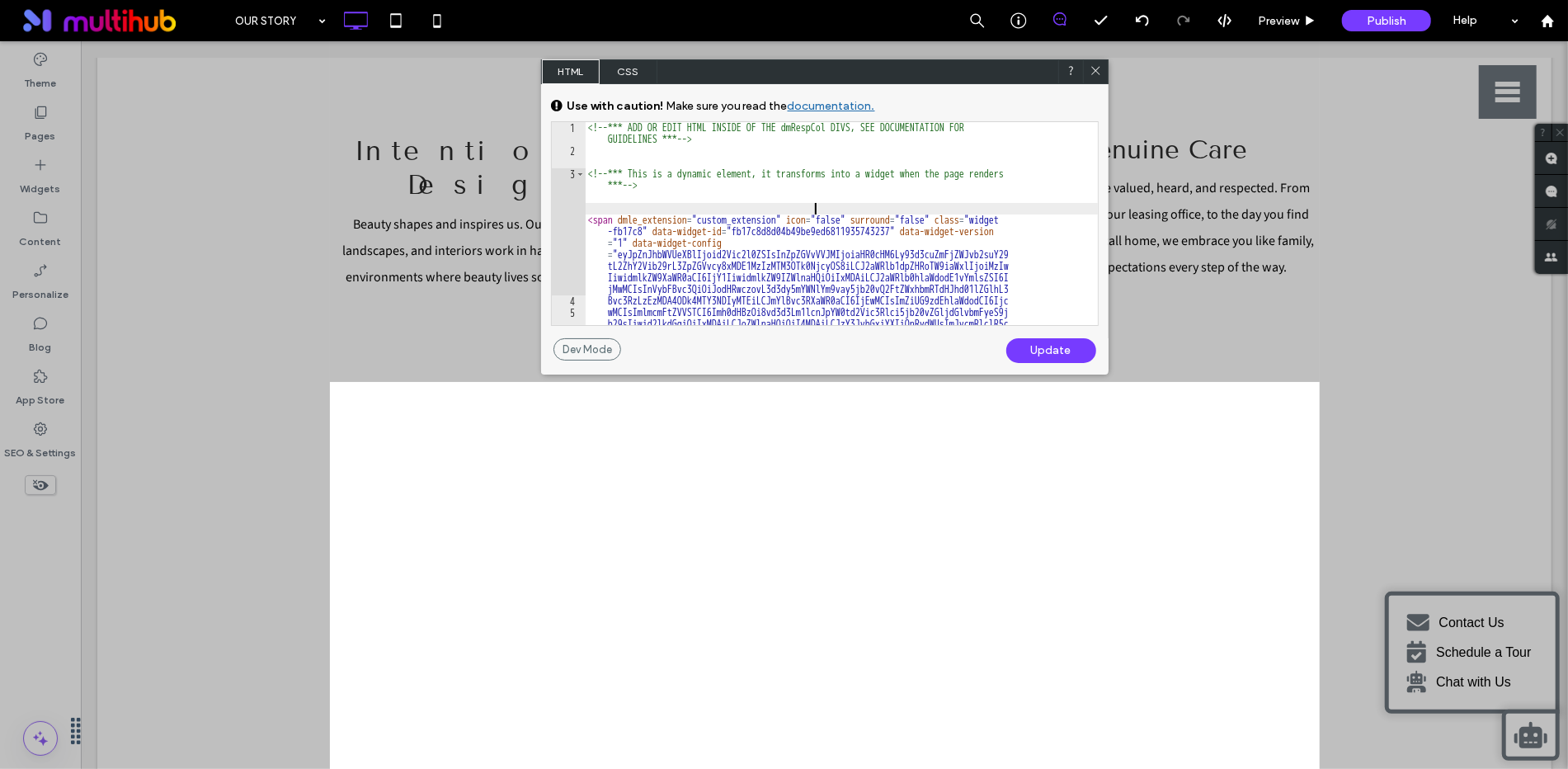 click on "<!--  *** ADD OR EDIT HTML INSIDE OF THE dmRespCol DIVS, SEE DOCUMENTATION FOR       GUIDELINES ***  --> <!--  *** This is a dynamic element, it transforms into a widget when the page renders       ***  --> < span   dmle_extension = "custom_extension"   icon = "false"   surround = "false"   class = "widget      -fb17c8"   data-widget-id = "fb17c8d8d04b49be9ed6811935743237"   data-widget-version      = "1"   data-widget-config      = "eyJpZnJhbWVUeXBlIjoid2Vic2l0ZSIsInZpZGVvVVJMIjoiaHR0cHM6Ly93d3cuZmFjZWJvb2suY29      tL2ZhY2Vib29rL3ZpZGVvcy8xMDE1MzIzMTM3OTk0NjcyOS8iLCJ2aWRlb1dpZHRoTW9iaWxlIjoiMzIw      IiwidmlkZW9XaWR0aCI6IjY1IiwidmlkZW9IZWlnaHQiOiIxMDAiLCJ2aWRlb0hlaWdodE1vYmlsZSI6I      jMwMCIsInVybFBvc3QiOiJodHRwczovL3d3dy5mYWNlYm9vay5jb20vQ2FtZWxhbmRTdHJhd01lZGlhL3      Bvc3RzLzEzMDA4ODk4MTY3NDIyMTEiLCJmYlBvc3RXaWR0aCI6IjEwMCIsImZiUG9zdEhlaWdodCI6Ijc      wMCIsImlmcmFtZVVSTCI6Imh0dHBzOi8vd3d3Lm1lcnJpYW0td2Vic3Rlci5jb20vZGljdGlvbmFyeS9j             id = > </ >" at bounding box center [841, 241] 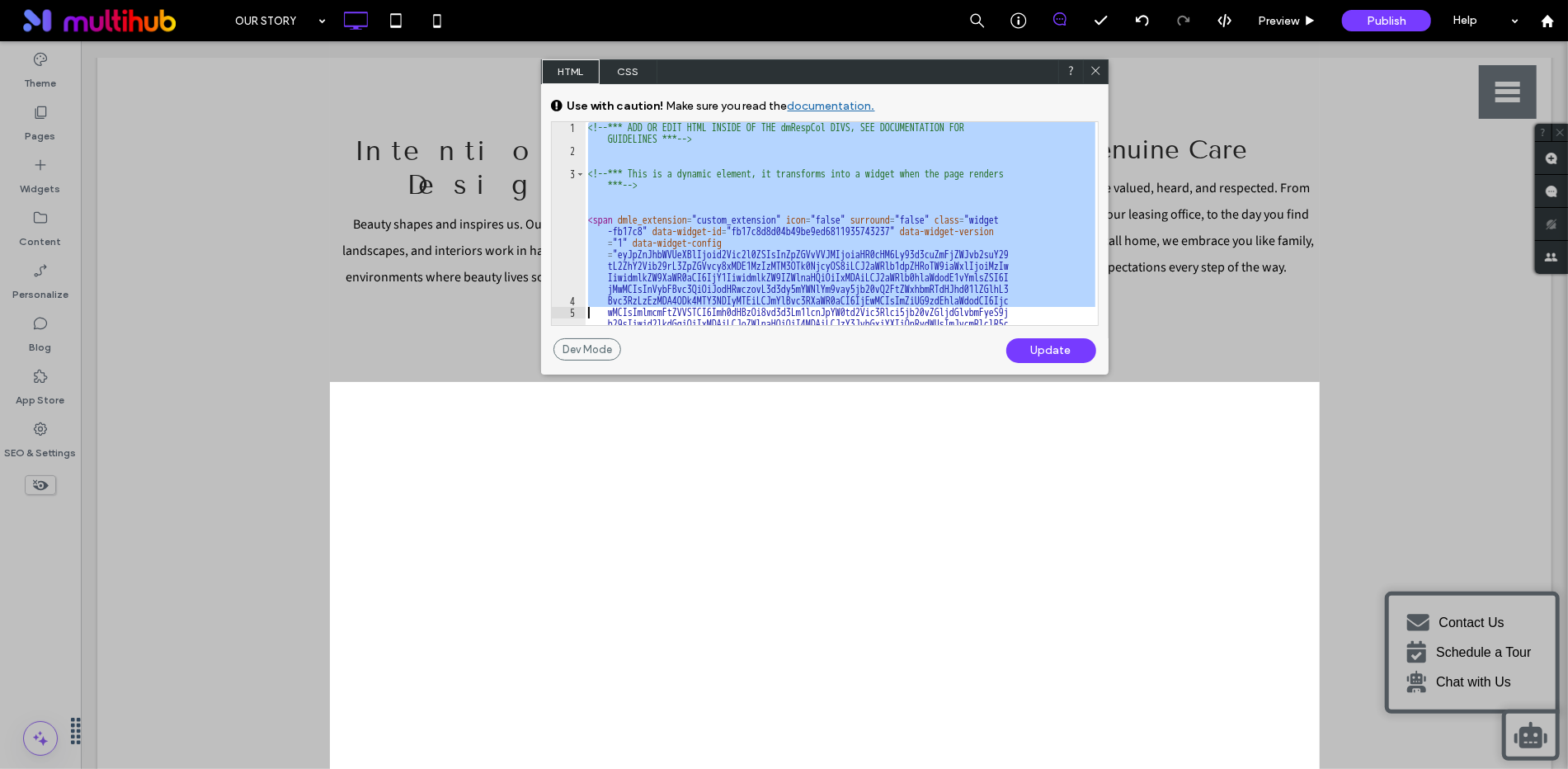 drag, startPoint x: 586, startPoint y: 125, endPoint x: 857, endPoint y: 309, distance: 327.56221 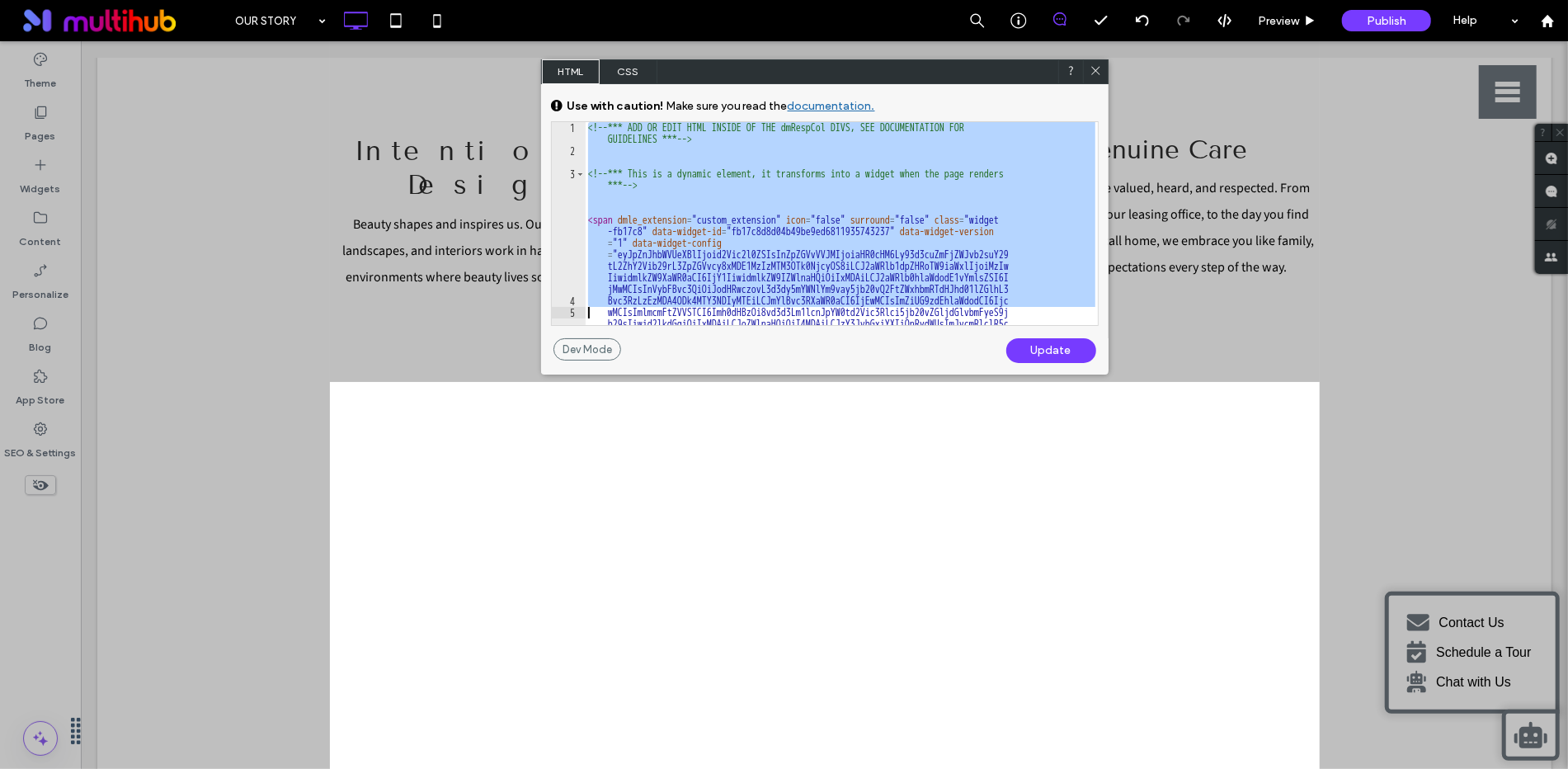 click on "<!--  *** ADD OR EDIT HTML INSIDE OF THE dmRespCol DIVS, SEE DOCUMENTATION FOR       GUIDELINES ***  --> <!--  *** This is a dynamic element, it transforms into a widget when the page renders       ***  --> < span   dmle_extension = "custom_extension"   icon = "false"   surround = "false"   class = "widget      -fb17c8"   data-widget-id = "fb17c8d8d04b49be9ed6811935743237"   data-widget-version      = "1"   data-widget-config      = "eyJpZnJhbWVUeXBlIjoid2Vic2l0ZSIsInZpZGVvVVJMIjoiaHR0cHM6Ly93d3cuZmFjZWJvb2suY29      tL2ZhY2Vib29rL3ZpZGVvcy8xMDE1MzIzMTM3OTk0NjcyOS8iLCJ2aWRlb1dpZHRoTW9iaWxlIjoiMzIw      IiwidmlkZW9XaWR0aCI6IjY1IiwidmlkZW9IZWlnaHQiOiIxMDAiLCJ2aWRlb0hlaWdodE1vYmlsZSI6I      jMwMCIsInVybFBvc3QiOiJodHRwczovL3d3dy5mYWNlYm9vay5jb20vQ2FtZWxhbmRTdHJhd01lZGlhL3      Bvc3RzLzEzMDA4ODk4MTY3NDIyMTEiLCJmYlBvc3RXaWR0aCI6IjEwMCIsImZiUG9zdEhlaWdodCI6Ijc      wMCIsImlmcmFtZVVSTCI6Imh0dHBzOi8vd3d3Lm1lcnJpYW0td2Vic3Rlci5jb20vZGljdGlvbmFyeS9j             id = > </ >" at bounding box center [841, 241] 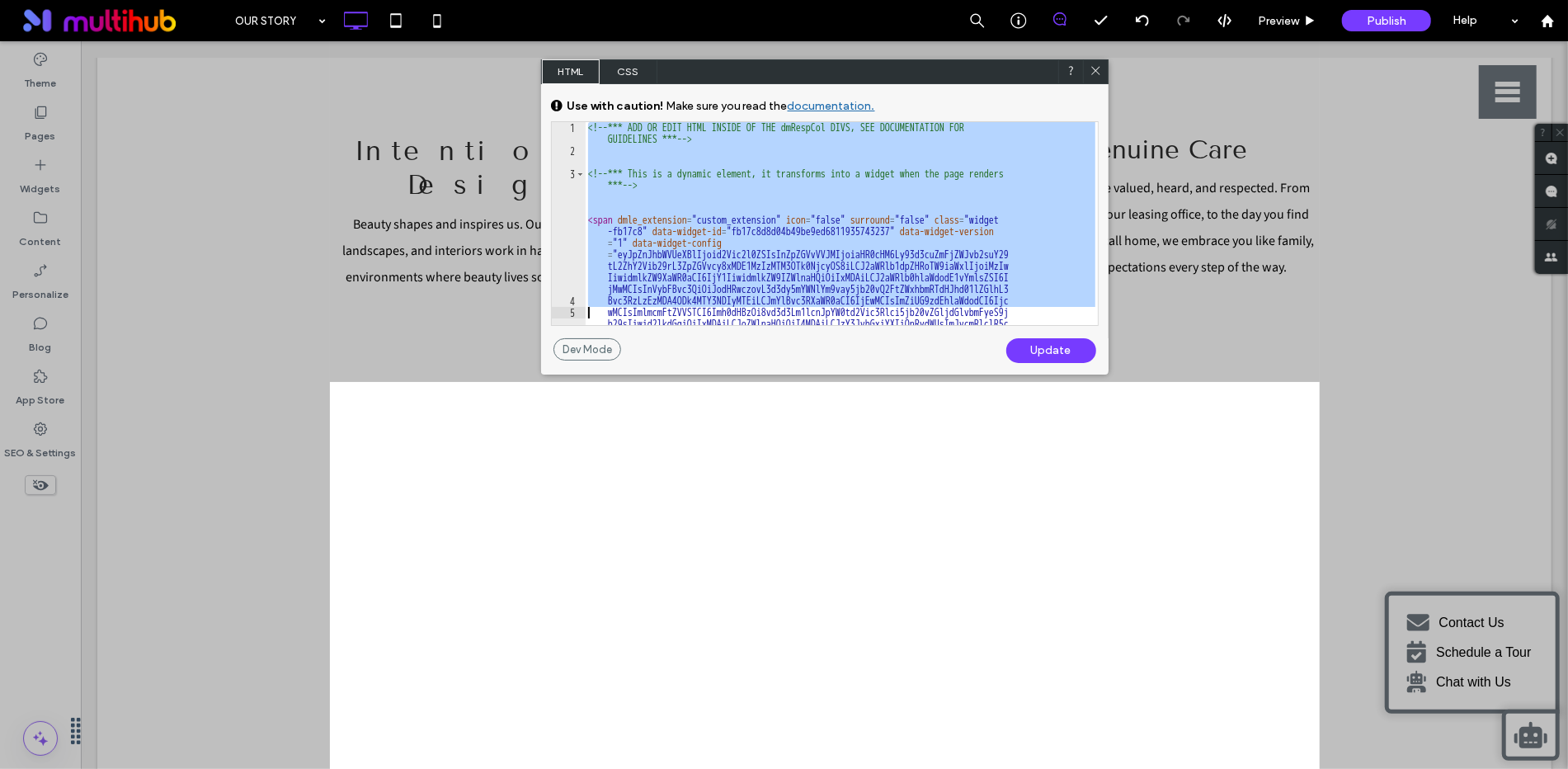 type on "*******" 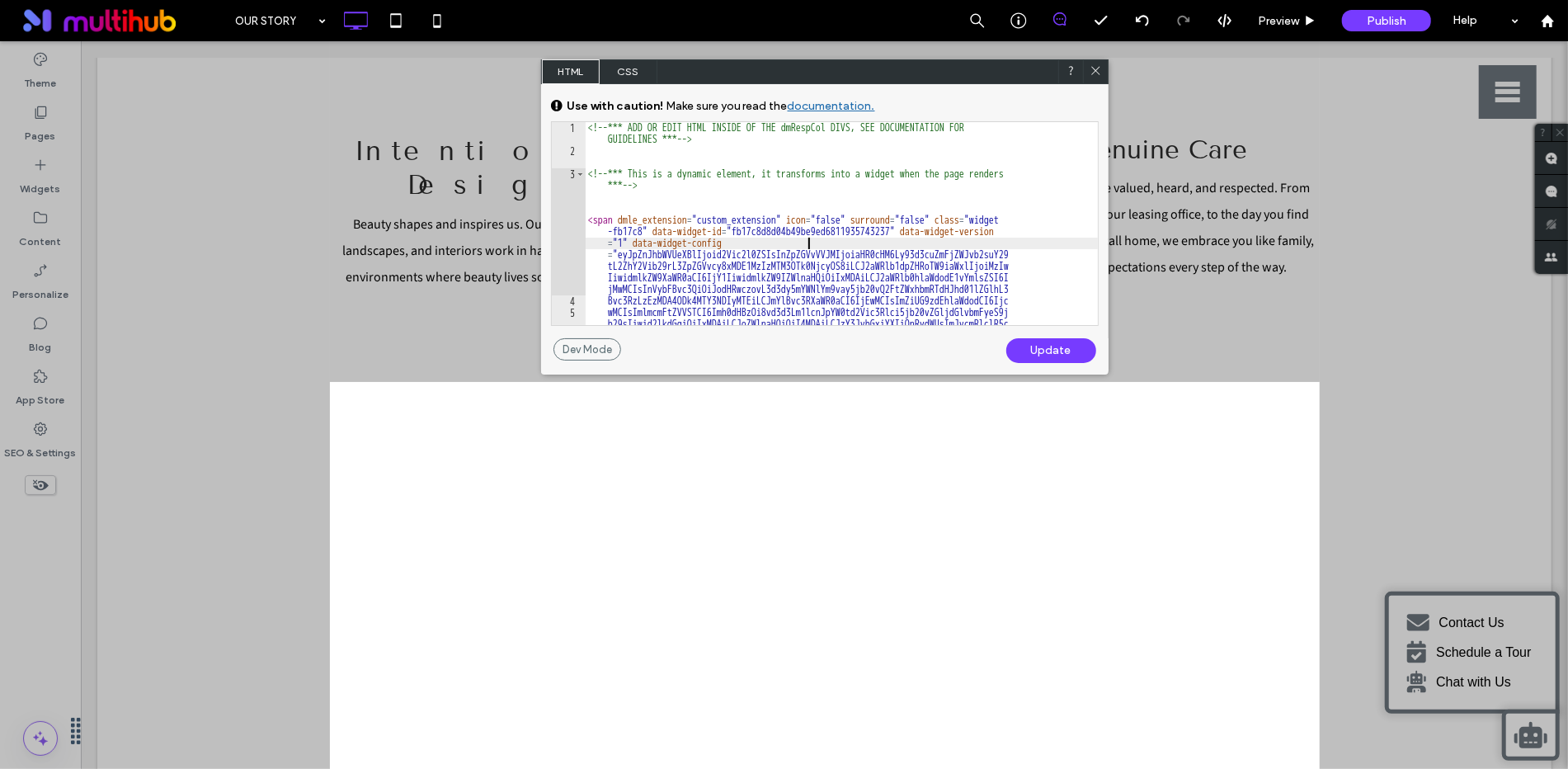 click on "<!--  *** ADD OR EDIT HTML INSIDE OF THE dmRespCol DIVS, SEE DOCUMENTATION FOR       GUIDELINES ***  --> <!--  *** This is a dynamic element, it transforms into a widget when the page renders       ***  --> < span   dmle_extension = "custom_extension"   icon = "false"   surround = "false"   class = "widget      -fb17c8"   data-widget-id = "fb17c8d8d04b49be9ed6811935743237"   data-widget-version      = "1"   data-widget-config      = "eyJpZnJhbWVUeXBlIjoid2Vic2l0ZSIsInZpZGVvVVJMIjoiaHR0cHM6Ly93d3cuZmFjZWJvb2suY29      tL2ZhY2Vib29rL3ZpZGVvcy8xMDE1MzIzMTM3OTk0NjcyOS8iLCJ2aWRlb1dpZHRoTW9iaWxlIjoiMzIw      IiwidmlkZW9XaWR0aCI6IjY1IiwidmlkZW9IZWlnaHQiOiIxMDAiLCJ2aWRlb0hlaWdodE1vYmlsZSI6I      jMwMCIsInVybFBvc3QiOiJodHRwczovL3d3dy5mYWNlYm9vay5jb20vQ2FtZWxhbmRTdHJhd01lZGlhL3      Bvc3RzLzEzMDA4ODk4MTY3NDIyMTEiLCJmYlBvc3RXaWR0aCI6IjEwMCIsImZiUG9zdEhlaWdodCI6Ijc      wMCIsImlmcmFtZVVSTCI6Imh0dHBzOi8vd3d3Lm1lcnJpYW0td2Vic3Rlci5jb20vZGljdGlvbmFyeS9j             id = > </ >" at bounding box center [841, 241] 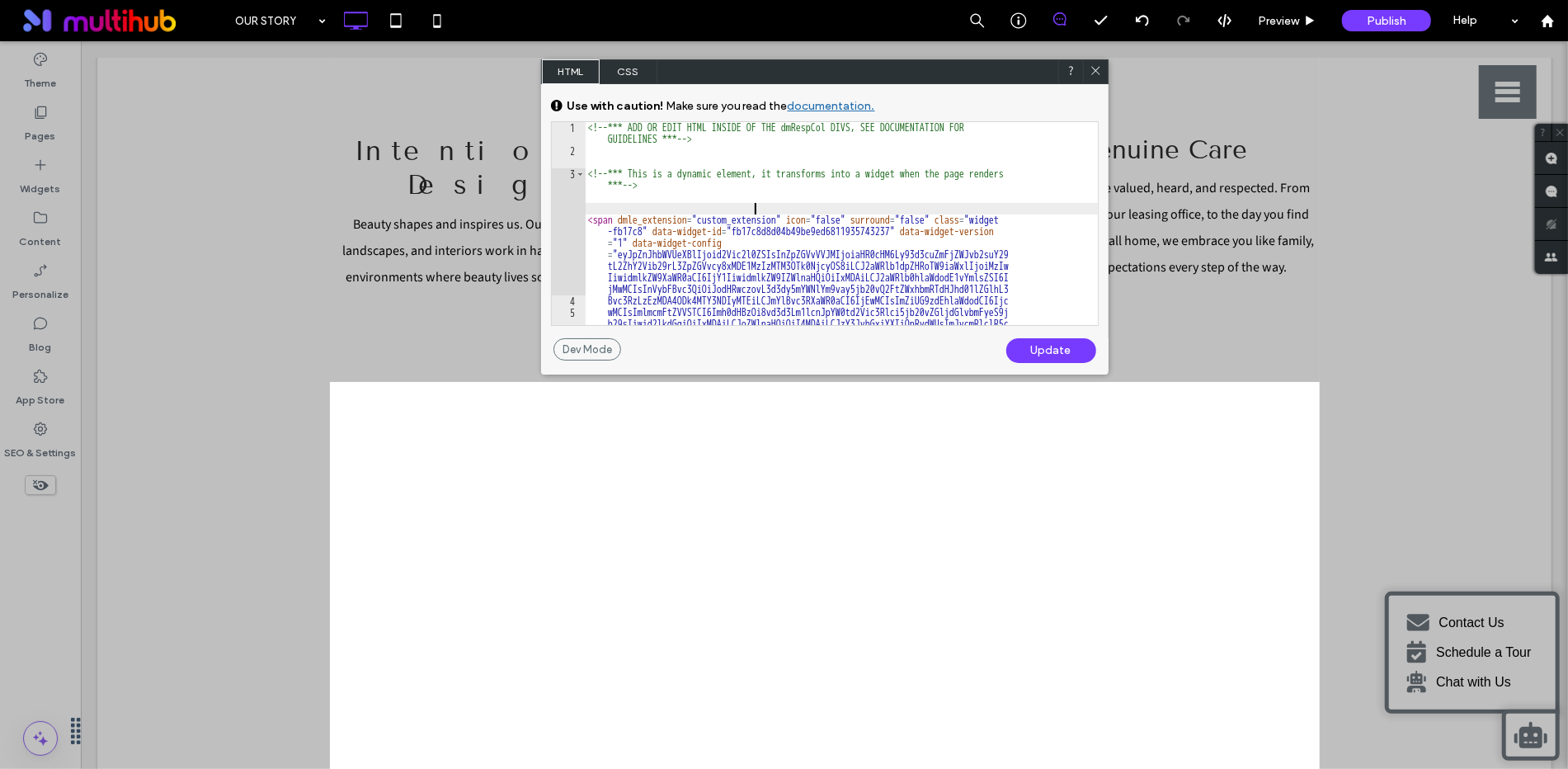 click on "<!--  *** ADD OR EDIT HTML INSIDE OF THE dmRespCol DIVS, SEE DOCUMENTATION FOR       GUIDELINES ***  --> <!--  *** This is a dynamic element, it transforms into a widget when the page renders       ***  --> < span   dmle_extension = "custom_extension"   icon = "false"   surround = "false"   class = "widget      -fb17c8"   data-widget-id = "fb17c8d8d04b49be9ed6811935743237"   data-widget-version      = "1"   data-widget-config      = "eyJpZnJhbWVUeXBlIjoid2Vic2l0ZSIsInZpZGVvVVJMIjoiaHR0cHM6Ly93d3cuZmFjZWJvb2suY29      tL2ZhY2Vib29rL3ZpZGVvcy8xMDE1MzIzMTM3OTk0NjcyOS8iLCJ2aWRlb1dpZHRoTW9iaWxlIjoiMzIw      IiwidmlkZW9XaWR0aCI6IjY1IiwidmlkZW9IZWlnaHQiOiIxMDAiLCJ2aWRlb0hlaWdodE1vYmlsZSI6I      jMwMCIsInVybFBvc3QiOiJodHRwczovL3d3dy5mYWNlYm9vay5jb20vQ2FtZWxhbmRTdHJhd01lZGlhL3      Bvc3RzLzEzMDA4ODk4MTY3NDIyMTEiLCJmYlBvc3RXaWR0aCI6IjEwMCIsImZiUG9zdEhlaWdodCI6Ijc      wMCIsImlmcmFtZVVSTCI6Imh0dHBzOi8vd3d3Lm1lcnJpYW0td2Vic3Rlci5jb20vZGljdGlvbmFyeS9j             id = > </ >" at bounding box center (841, 241) 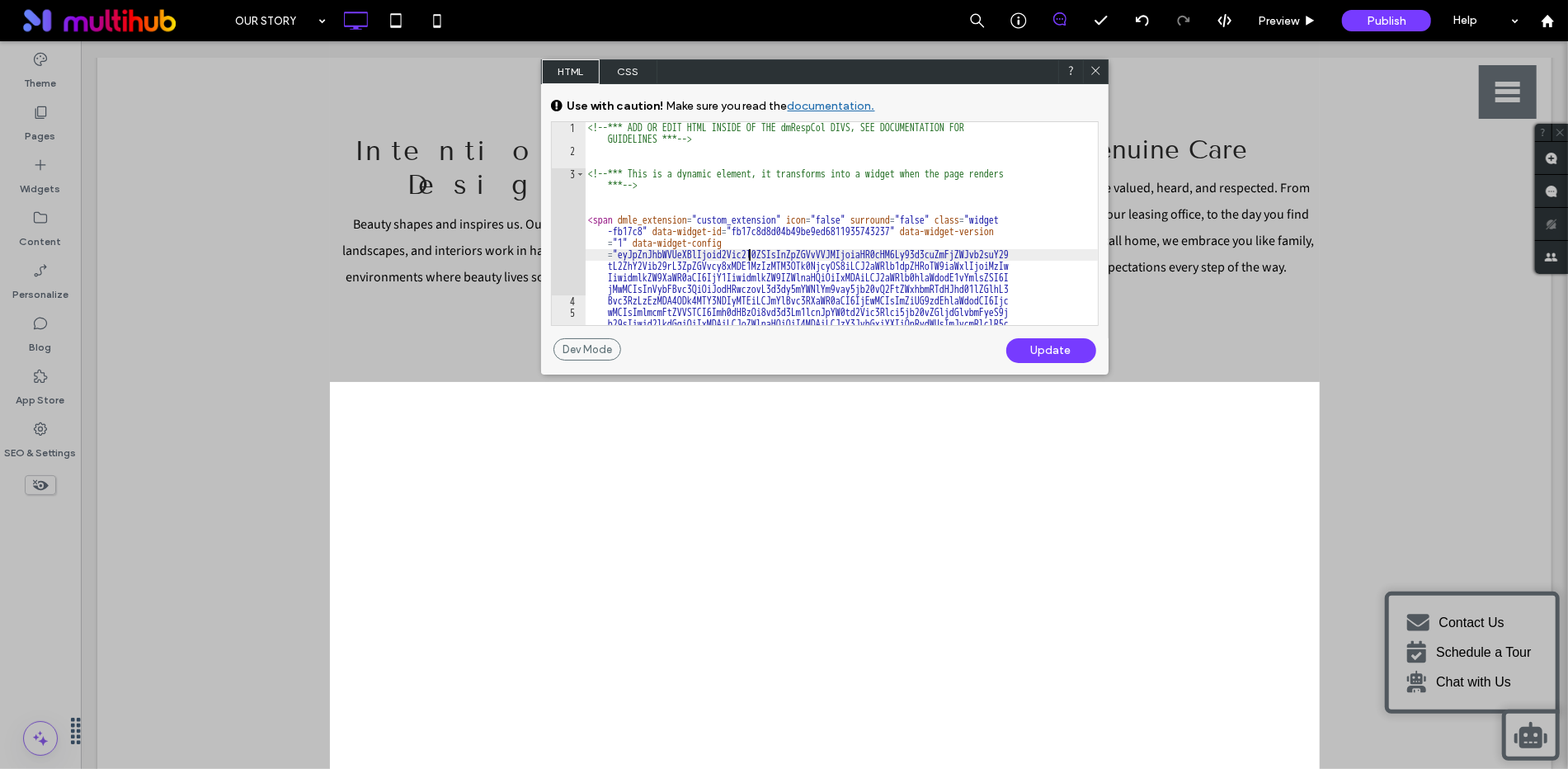 click on "<!--  *** ADD OR EDIT HTML INSIDE OF THE dmRespCol DIVS, SEE DOCUMENTATION FOR       GUIDELINES ***  --> <!--  *** This is a dynamic element, it transforms into a widget when the page renders       ***  --> < span   dmle_extension = "custom_extension"   icon = "false"   surround = "false"   class = "widget      -fb17c8"   data-widget-id = "fb17c8d8d04b49be9ed6811935743237"   data-widget-version      = "1"   data-widget-config      = "eyJpZnJhbWVUeXBlIjoid2Vic2l0ZSIsInZpZGVvVVJMIjoiaHR0cHM6Ly93d3cuZmFjZWJvb2suY29      tL2ZhY2Vib29rL3ZpZGVvcy8xMDE1MzIzMTM3OTk0NjcyOS8iLCJ2aWRlb1dpZHRoTW9iaWxlIjoiMzIw      IiwidmlkZW9XaWR0aCI6IjY1IiwidmlkZW9IZWlnaHQiOiIxMDAiLCJ2aWRlb0hlaWdodE1vYmlsZSI6I      jMwMCIsInVybFBvc3QiOiJodHRwczovL3d3dy5mYWNlYm9vay5jb20vQ2FtZWxhbmRTdHJhd01lZGlhL3      Bvc3RzLzEzMDA4ODk4MTY3NDIyMTEiLCJmYlBvc3RXaWR0aCI6IjEwMCIsImZiUG9zdEhlaWdodCI6Ijc      wMCIsImlmcmFtZVVSTCI6Imh0dHBzOi8vd3d3Lm1lcnJpYW0td2Vic3Rlci5jb20vZGljdGlvbmFyeS9j             id = > </ >" at bounding box center (841, 241) 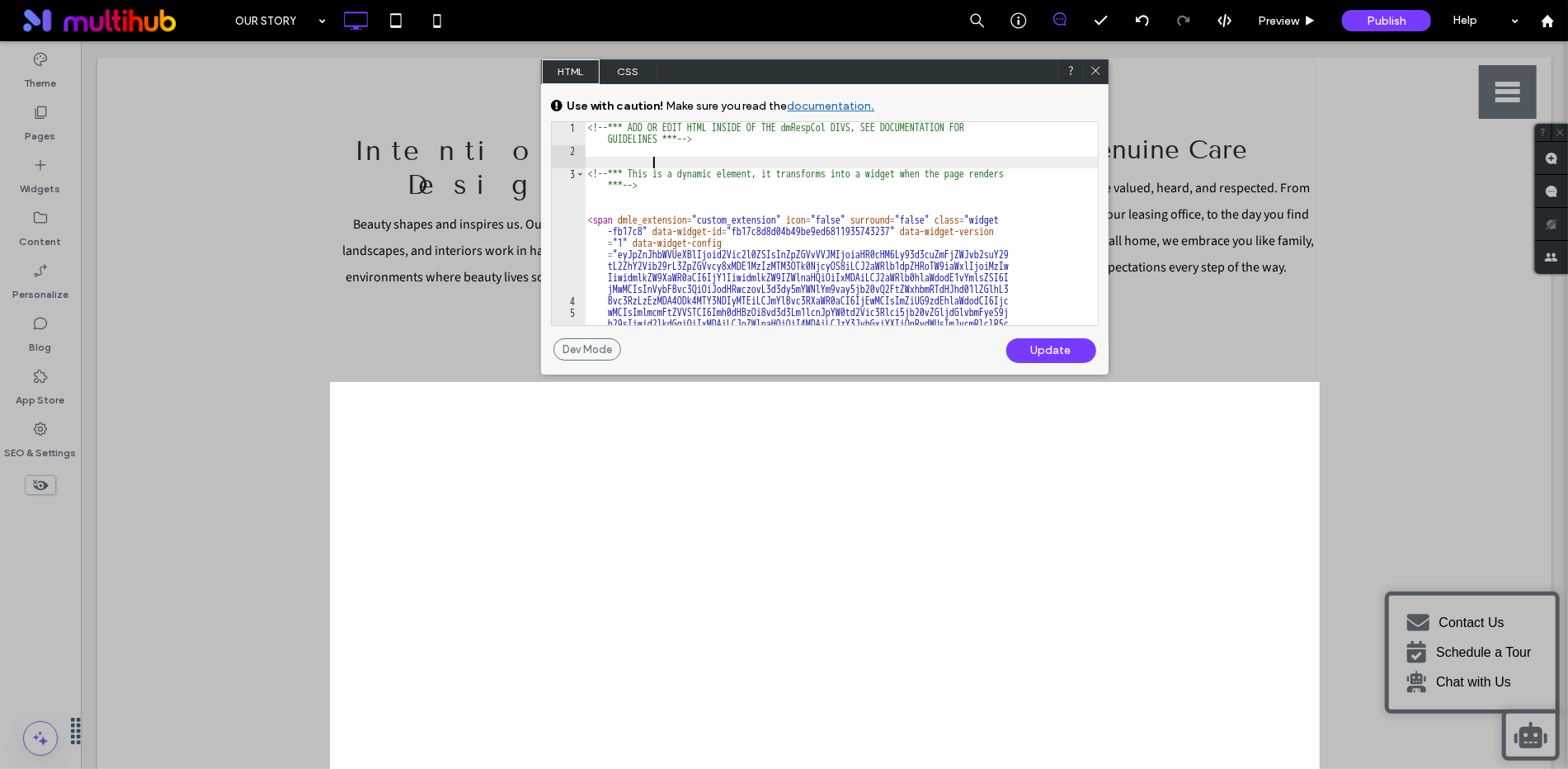 click on "<!--  *** ADD OR EDIT HTML INSIDE OF THE dmRespCol DIVS, SEE DOCUMENTATION FOR       GUIDELINES ***  --> <!--  *** This is a dynamic element, it transforms into a widget when the page renders       ***  --> < span   dmle_extension = "custom_extension"   icon = "false"   surround = "false"   class = "widget      -fb17c8"   data-widget-id = "fb17c8d8d04b49be9ed6811935743237"   data-widget-version      = "1"   data-widget-config      = "eyJpZnJhbWVUeXBlIjoid2Vic2l0ZSIsInZpZGVvVVJMIjoiaHR0cHM6Ly93d3cuZmFjZWJvb2suY29      tL2ZhY2Vib29rL3ZpZGVvcy8xMDE1MzIzMTM3OTk0NjcyOS8iLCJ2aWRlb1dpZHRoTW9iaWxlIjoiMzIw      IiwidmlkZW9XaWR0aCI6IjY1IiwidmlkZW9IZWlnaHQiOiIxMDAiLCJ2aWRlb0hlaWdodE1vYmlsZSI6I      jMwMCIsInVybFBvc3QiOiJodHRwczovL3d3dy5mYWNlYm9vay5jb20vQ2FtZWxhbmRTdHJhd01lZGlhL3      Bvc3RzLzEzMDA4ODk4MTY3NDIyMTEiLCJmYlBvc3RXaWR0aCI6IjEwMCIsImZiUG9zdEhlaWdodCI6Ijc      wMCIsImlmcmFtZVVSTCI6Imh0dHBzOi8vd3d3Lm1lcnJpYW0td2Vic3Rlci5jb20vZGljdGlvbmFyeS9j             id = > </ >" at bounding box center [841, 241] 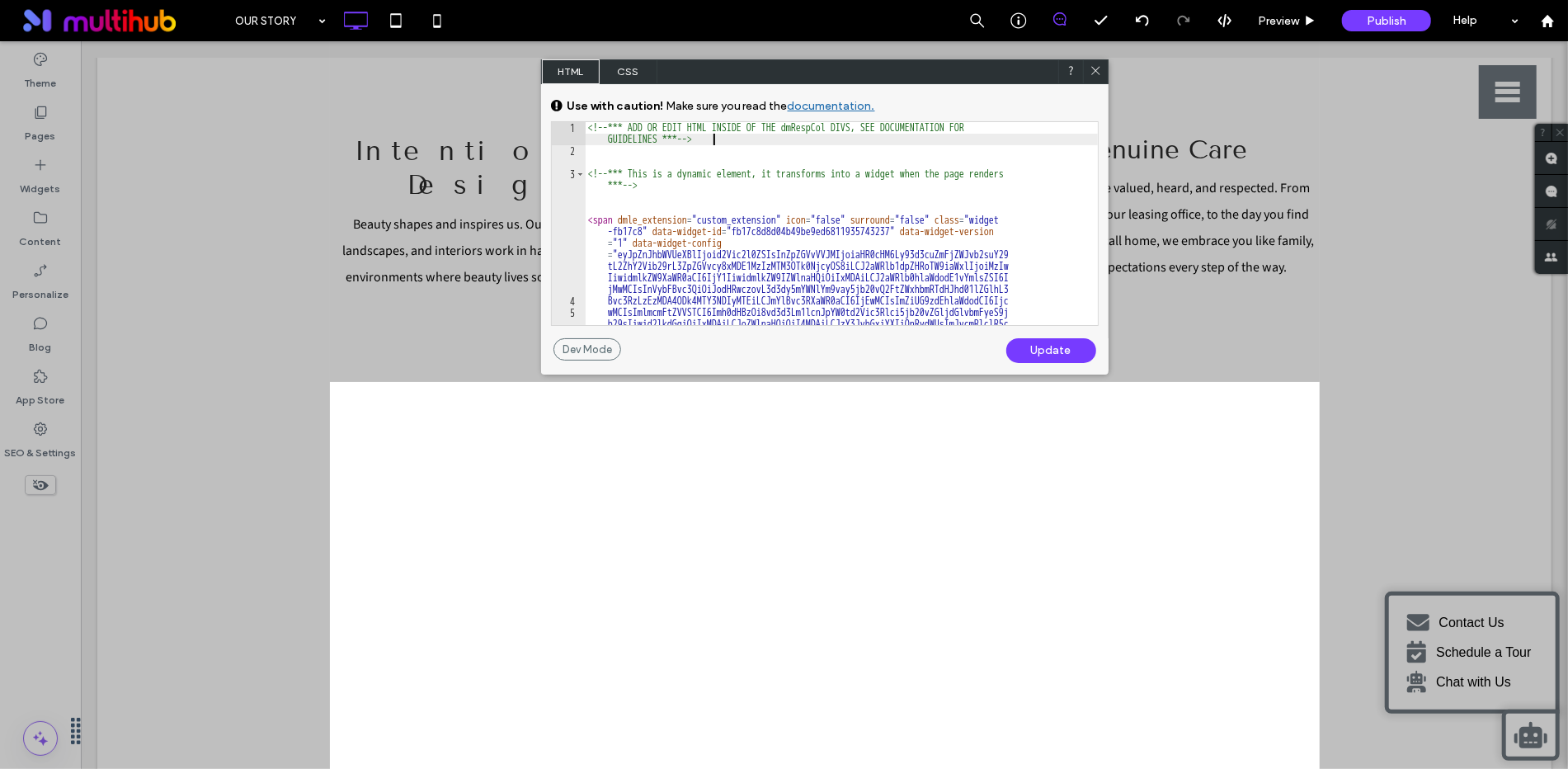 click on "<!--  *** ADD OR EDIT HTML INSIDE OF THE dmRespCol DIVS, SEE DOCUMENTATION FOR       GUIDELINES ***  --> <!--  *** This is a dynamic element, it transforms into a widget when the page renders       ***  --> < span   dmle_extension = "custom_extension"   icon = "false"   surround = "false"   class = "widget      -fb17c8"   data-widget-id = "fb17c8d8d04b49be9ed6811935743237"   data-widget-version      = "1"   data-widget-config      = "eyJpZnJhbWVUeXBlIjoid2Vic2l0ZSIsInZpZGVvVVJMIjoiaHR0cHM6Ly93d3cuZmFjZWJvb2suY29      tL2ZhY2Vib29rL3ZpZGVvcy8xMDE1MzIzMTM3OTk0NjcyOS8iLCJ2aWRlb1dpZHRoTW9iaWxlIjoiMzIw      IiwidmlkZW9XaWR0aCI6IjY1IiwidmlkZW9IZWlnaHQiOiIxMDAiLCJ2aWRlb0hlaWdodE1vYmlsZSI6I      jMwMCIsInVybFBvc3QiOiJodHRwczovL3d3dy5mYWNlYm9vay5jb20vQ2FtZWxhbmRTdHJhd01lZGlhL3      Bvc3RzLzEzMDA4ODk4MTY3NDIyMTEiLCJmYlBvc3RXaWR0aCI6IjEwMCIsImZiUG9zdEhlaWdodCI6Ijc      wMCIsImlmcmFtZVVSTCI6Imh0dHBzOi8vd3d3Lm1lcnJpYW0td2Vic3Rlci5jb20vZGljdGlvbmFyeS9j             id = > </ >" at bounding box center (841, 241) 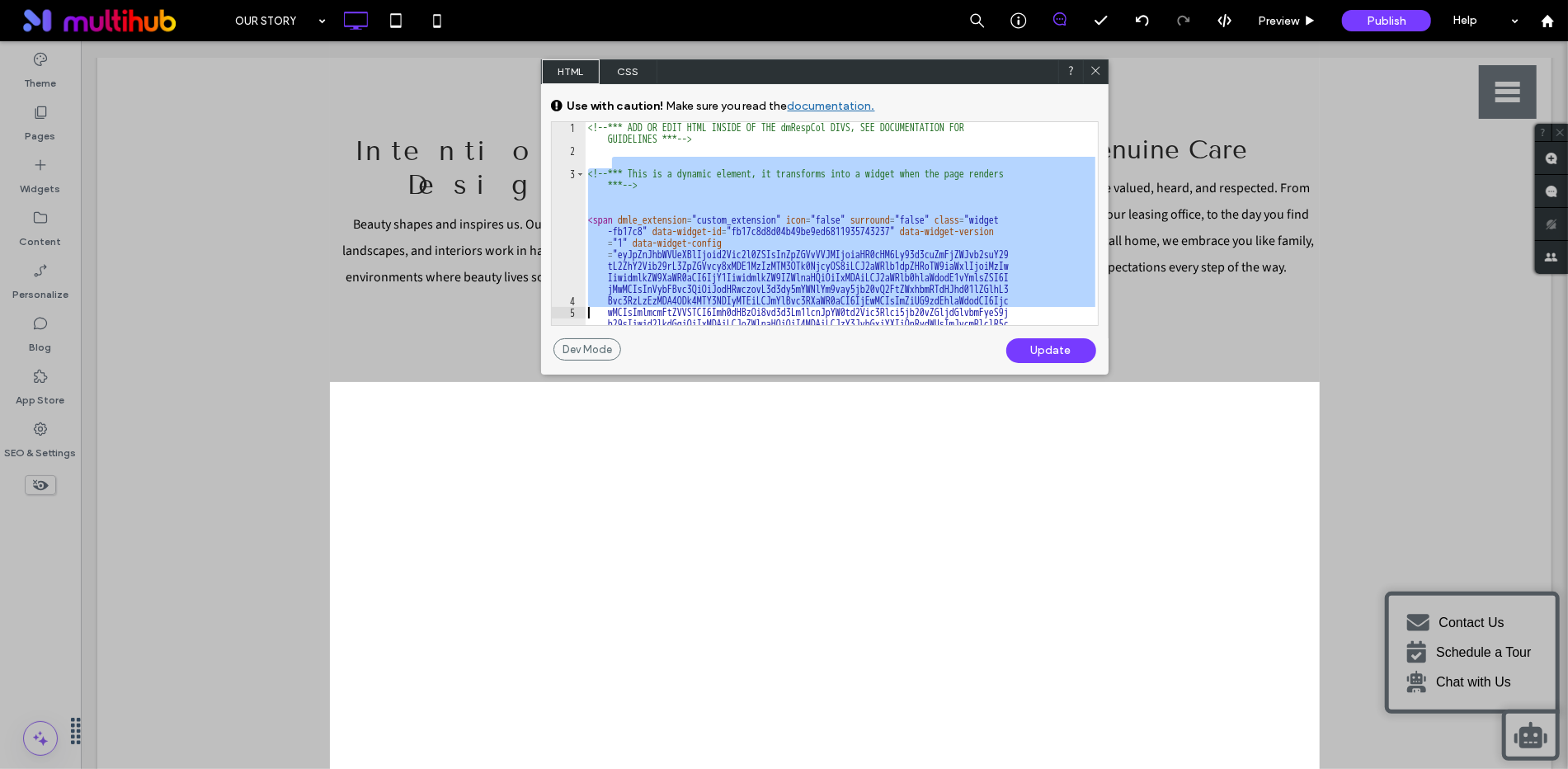drag, startPoint x: 608, startPoint y: 158, endPoint x: 724, endPoint y: 336, distance: 212.46176 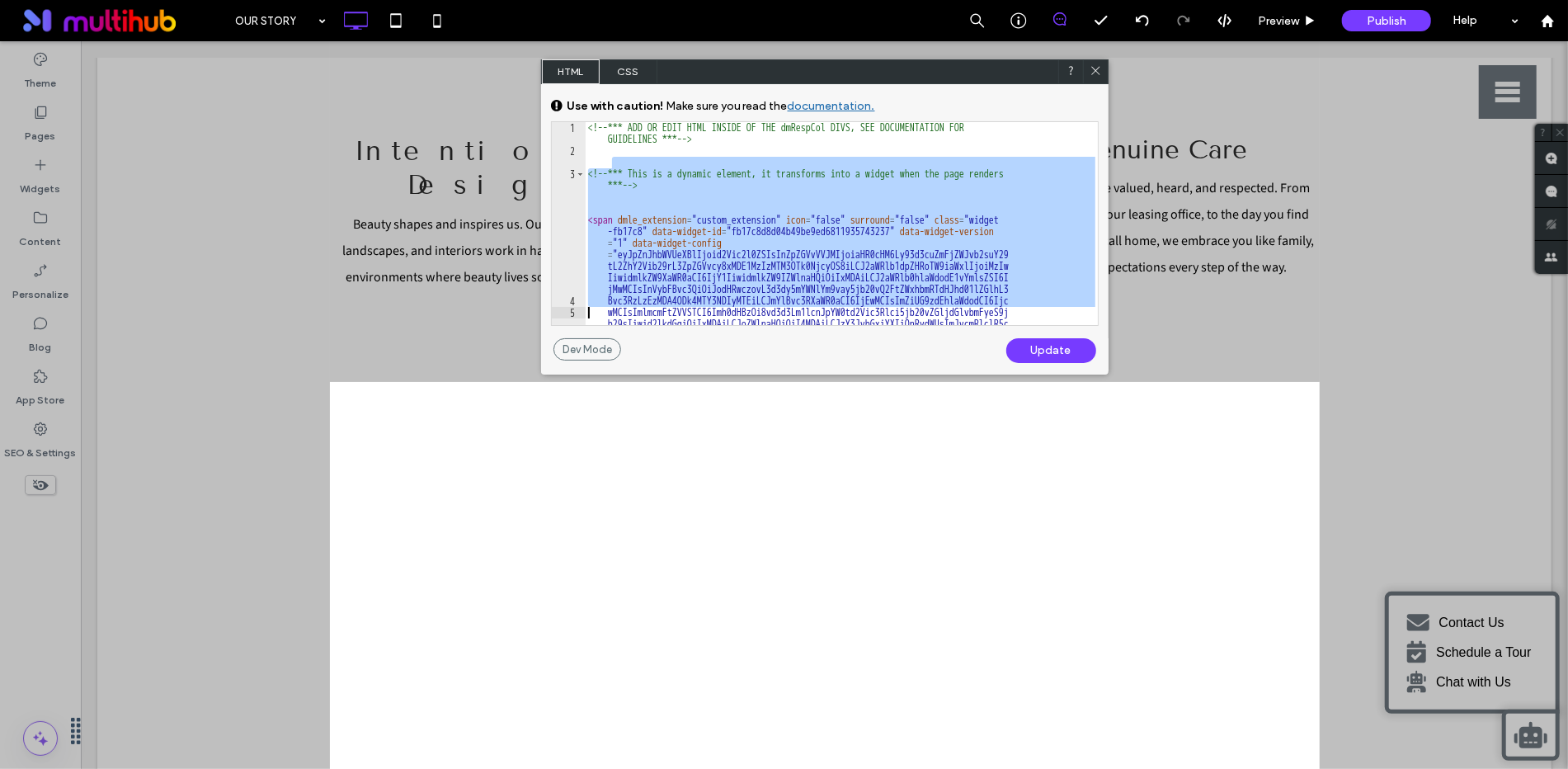 type on "*******" 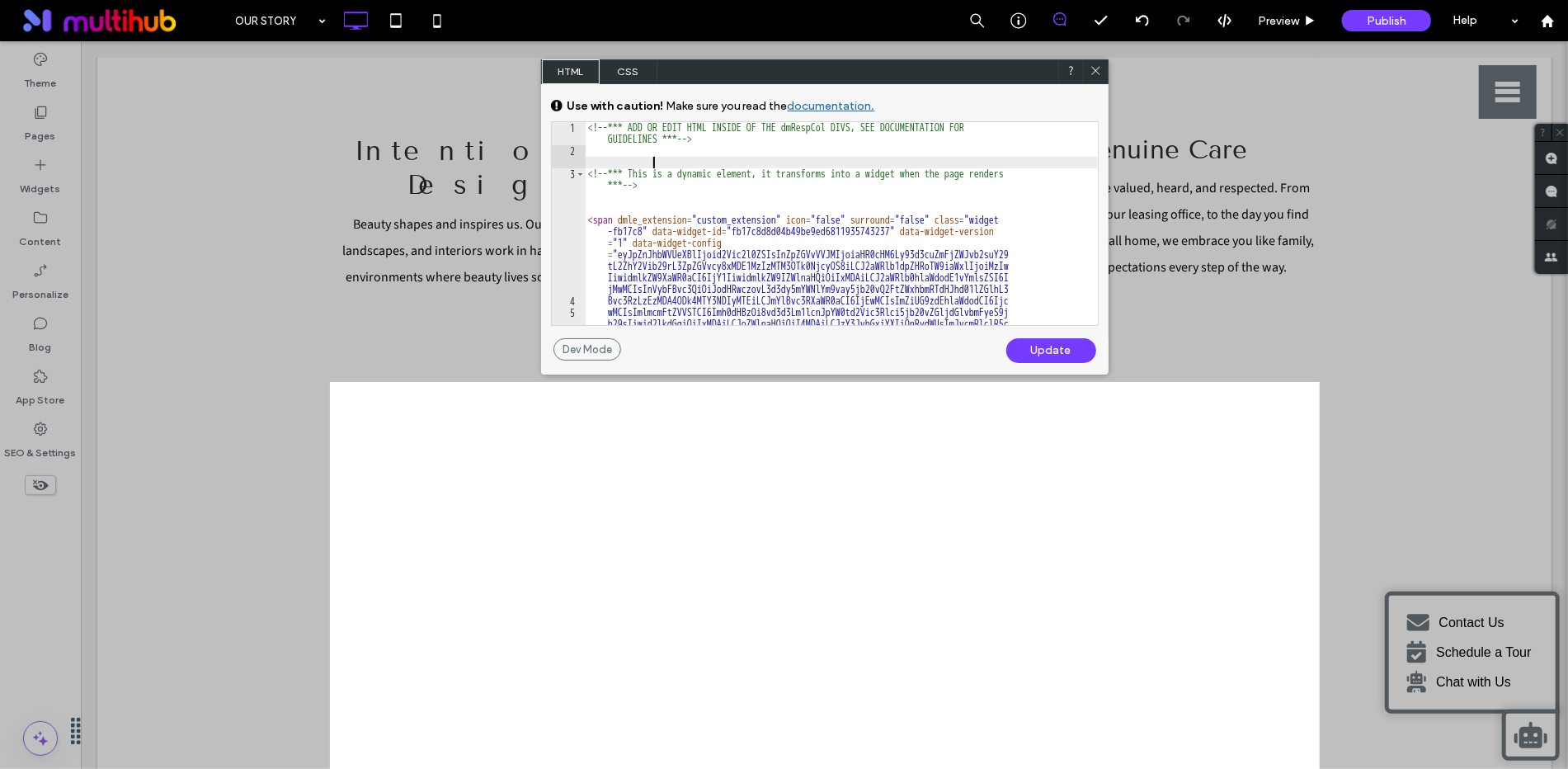 click on "<!--  *** ADD OR EDIT HTML INSIDE OF THE dmRespCol DIVS, SEE DOCUMENTATION FOR       GUIDELINES ***  --> <!--  *** This is a dynamic element, it transforms into a widget when the page renders       ***  --> < span   dmle_extension = "custom_extension"   icon = "false"   surround = "false"   class = "widget      -fb17c8"   data-widget-id = "fb17c8d8d04b49be9ed6811935743237"   data-widget-version      = "1"   data-widget-config      = "eyJpZnJhbWVUeXBlIjoid2Vic2l0ZSIsInZpZGVvVVJMIjoiaHR0cHM6Ly93d3cuZmFjZWJvb2suY29      tL2ZhY2Vib29rL3ZpZGVvcy8xMDE1MzIzMTM3OTk0NjcyOS8iLCJ2aWRlb1dpZHRoTW9iaWxlIjoiMzIw      IiwidmlkZW9XaWR0aCI6IjY1IiwidmlkZW9IZWlnaHQiOiIxMDAiLCJ2aWRlb0hlaWdodE1vYmlsZSI6I      jMwMCIsInVybFBvc3QiOiJodHRwczovL3d3dy5mYWNlYm9vay5jb20vQ2FtZWxhbmRTdHJhd01lZGlhL3      Bvc3RzLzEzMDA4ODk4MTY3NDIyMTEiLCJmYlBvc3RXaWR0aCI6IjEwMCIsImZiUG9zdEhlaWdodCI6Ijc      wMCIsImlmcmFtZVVSTCI6Imh0dHBzOi8vd3d3Lm1lcnJpYW0td2Vic3Rlci5jb20vZGljdGlvbmFyeS9j             id = > </ >" at bounding box center (841, 241) 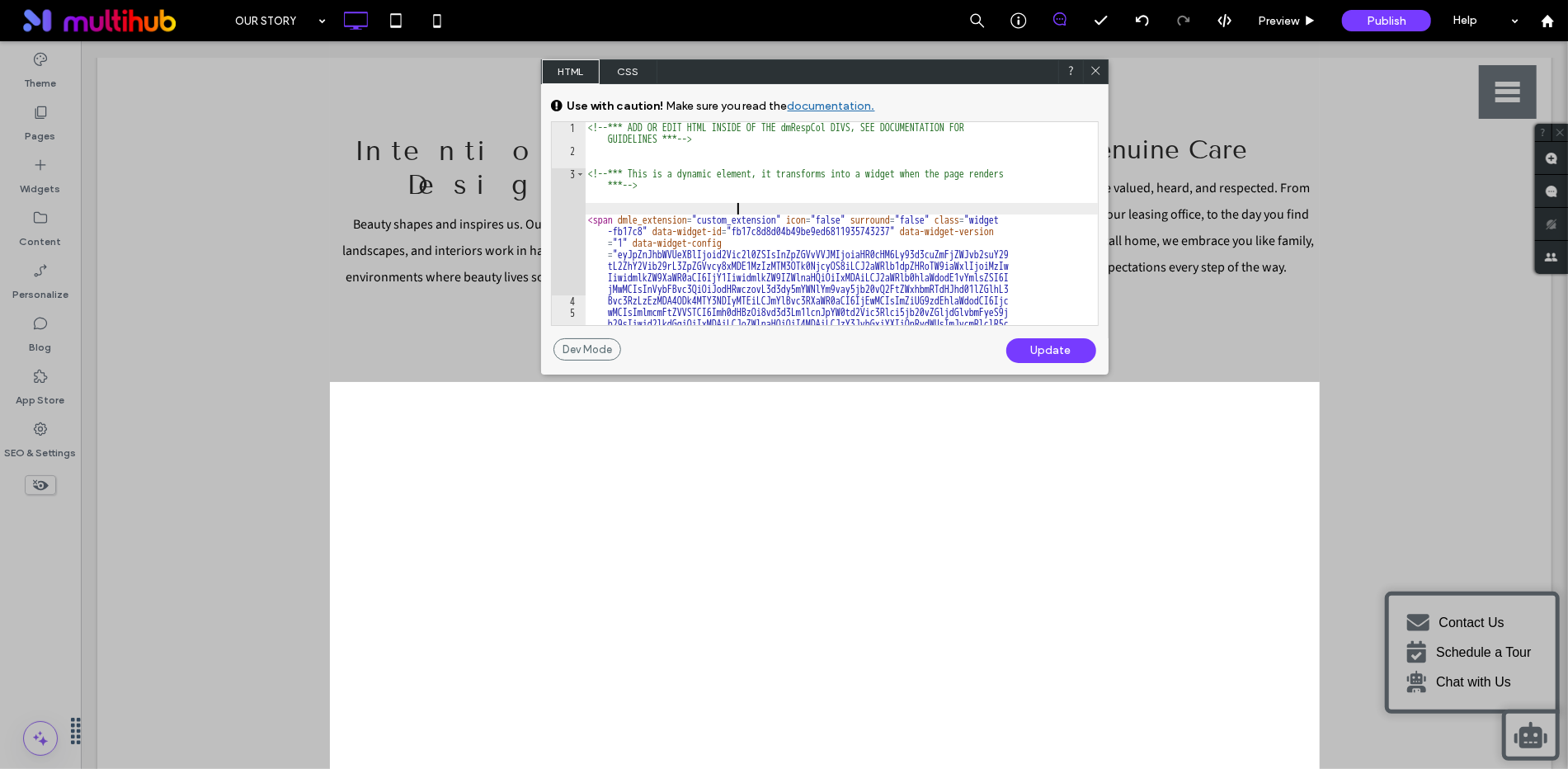 click on "<!--  *** ADD OR EDIT HTML INSIDE OF THE dmRespCol DIVS, SEE DOCUMENTATION FOR       GUIDELINES ***  --> <!--  *** This is a dynamic element, it transforms into a widget when the page renders       ***  --> < span   dmle_extension = "custom_extension"   icon = "false"   surround = "false"   class = "widget      -fb17c8"   data-widget-id = "fb17c8d8d04b49be9ed6811935743237"   data-widget-version      = "1"   data-widget-config      = "eyJpZnJhbWVUeXBlIjoid2Vic2l0ZSIsInZpZGVvVVJMIjoiaHR0cHM6Ly93d3cuZmFjZWJvb2suY29      tL2ZhY2Vib29rL3ZpZGVvcy8xMDE1MzIzMTM3OTk0NjcyOS8iLCJ2aWRlb1dpZHRoTW9iaWxlIjoiMzIw      IiwidmlkZW9XaWR0aCI6IjY1IiwidmlkZW9IZWlnaHQiOiIxMDAiLCJ2aWRlb0hlaWdodE1vYmlsZSI6I      jMwMCIsInVybFBvc3QiOiJodHRwczovL3d3dy5mYWNlYm9vay5jb20vQ2FtZWxhbmRTdHJhd01lZGlhL3      Bvc3RzLzEzMDA4ODk4MTY3NDIyMTEiLCJmYlBvc3RXaWR0aCI6IjEwMCIsImZiUG9zdEhlaWdodCI6Ijc      wMCIsImlmcmFtZVVSTCI6Imh0dHBzOi8vd3d3Lm1lcnJpYW0td2Vic3Rlci5jb20vZGljdGlvbmFyeS9j             id = > </ >" at bounding box center [841, 241] 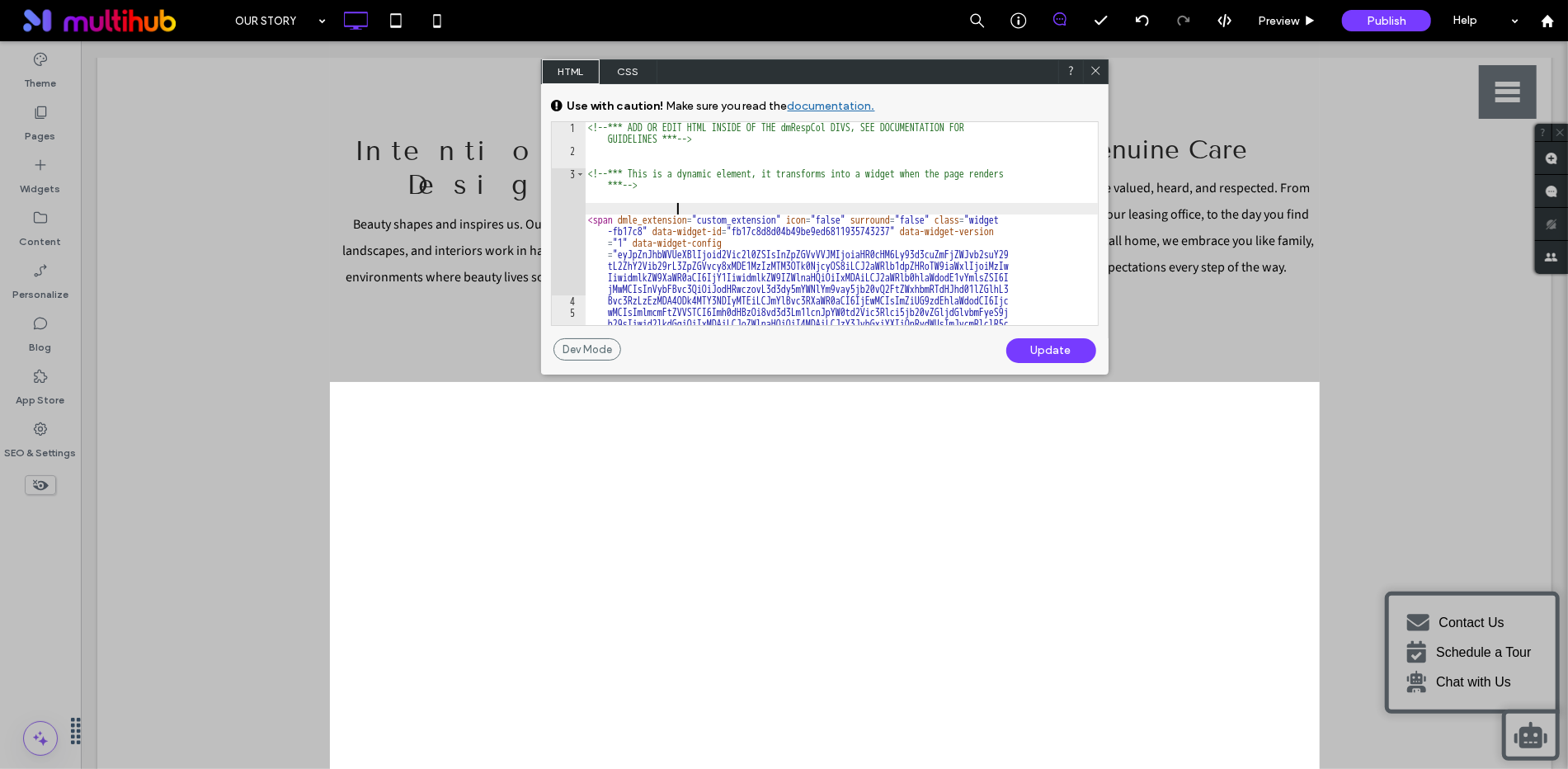 click on "<!--  *** ADD OR EDIT HTML INSIDE OF THE dmRespCol DIVS, SEE DOCUMENTATION FOR       GUIDELINES ***  --> <!--  *** This is a dynamic element, it transforms into a widget when the page renders       ***  --> < span   dmle_extension = "custom_extension"   icon = "false"   surround = "false"   class = "widget      -fb17c8"   data-widget-id = "fb17c8d8d04b49be9ed6811935743237"   data-widget-version      = "1"   data-widget-config      = "eyJpZnJhbWVUeXBlIjoid2Vic2l0ZSIsInZpZGVvVVJMIjoiaHR0cHM6Ly93d3cuZmFjZWJvb2suY29      tL2ZhY2Vib29rL3ZpZGVvcy8xMDE1MzIzMTM3OTk0NjcyOS8iLCJ2aWRlb1dpZHRoTW9iaWxlIjoiMzIw      IiwidmlkZW9XaWR0aCI6IjY1IiwidmlkZW9IZWlnaHQiOiIxMDAiLCJ2aWRlb0hlaWdodE1vYmlsZSI6I      jMwMCIsInVybFBvc3QiOiJodHRwczovL3d3dy5mYWNlYm9vay5jb20vQ2FtZWxhbmRTdHJhd01lZGlhL3      Bvc3RzLzEzMDA4ODk4MTY3NDIyMTEiLCJmYlBvc3RXaWR0aCI6IjEwMCIsImZiUG9zdEhlaWdodCI6Ijc      wMCIsImlmcmFtZVVSTCI6Imh0dHBzOi8vd3d3Lm1lcnJpYW0td2Vic3Rlci5jb20vZGljdGlvbmFyeS9j             id = > </ >" at bounding box center (841, 241) 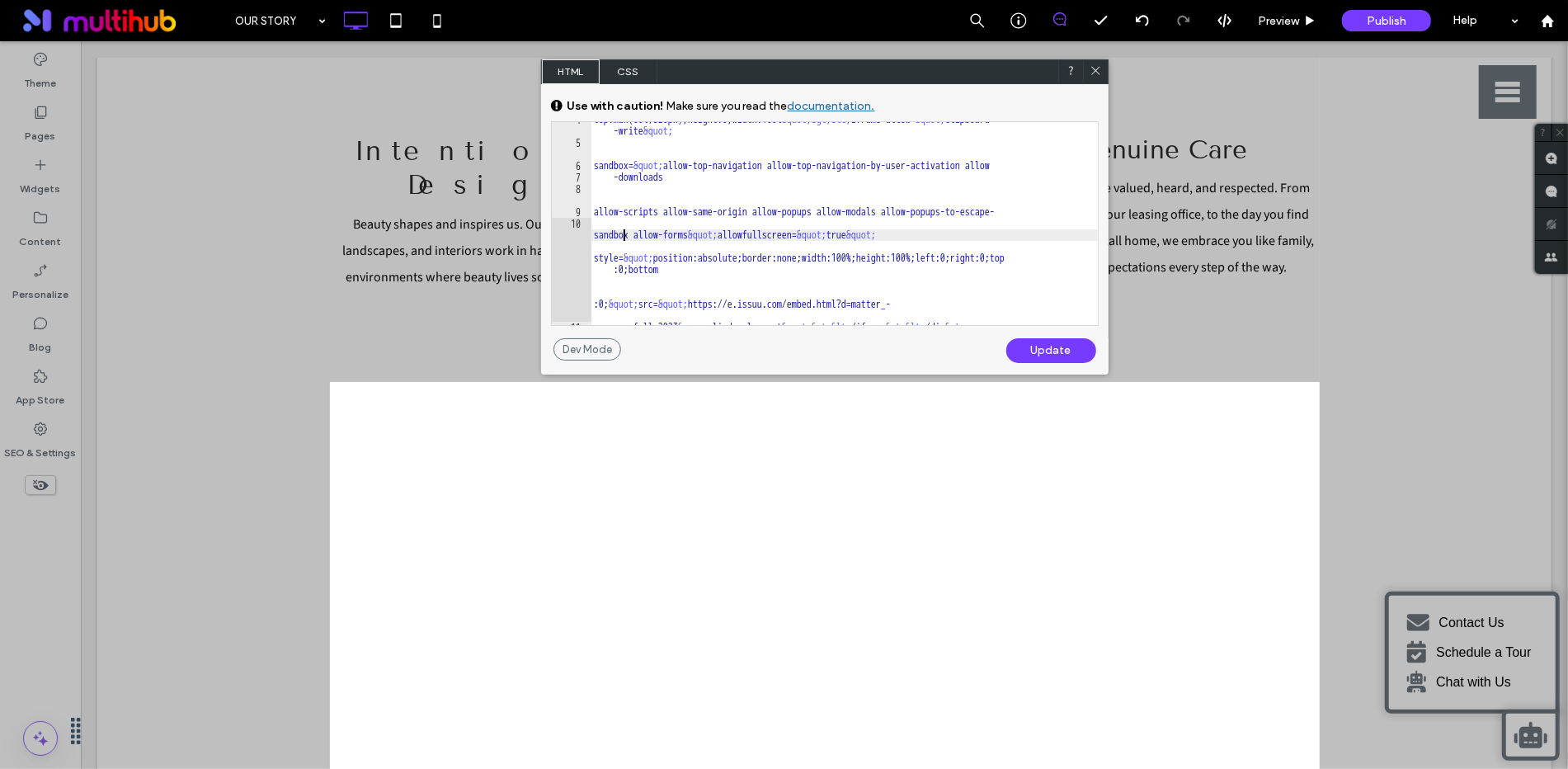scroll, scrollTop: 0, scrollLeft: 0, axis: both 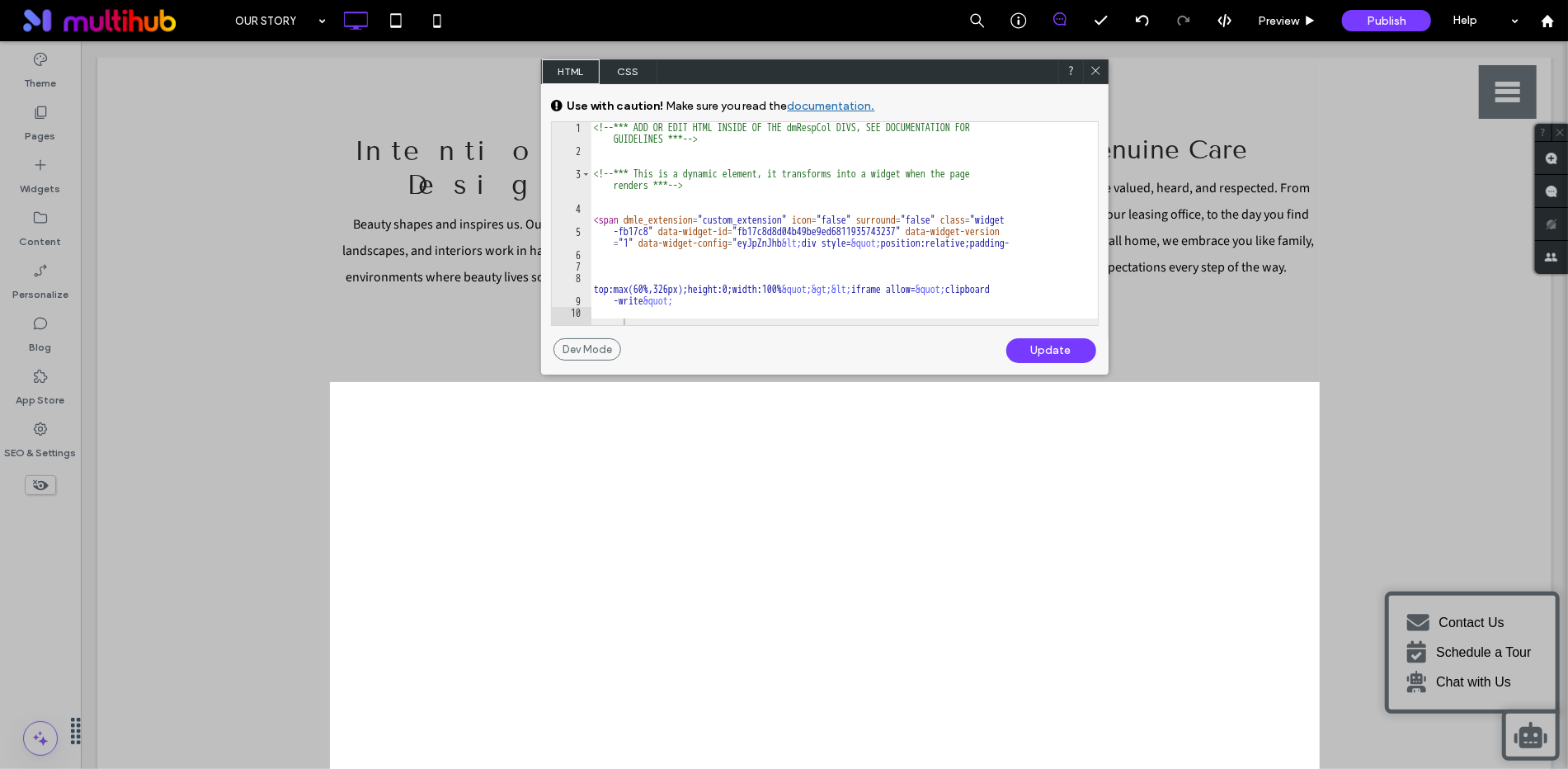 click on "Dev Mode
Undo
Update" at bounding box center (825, 351) 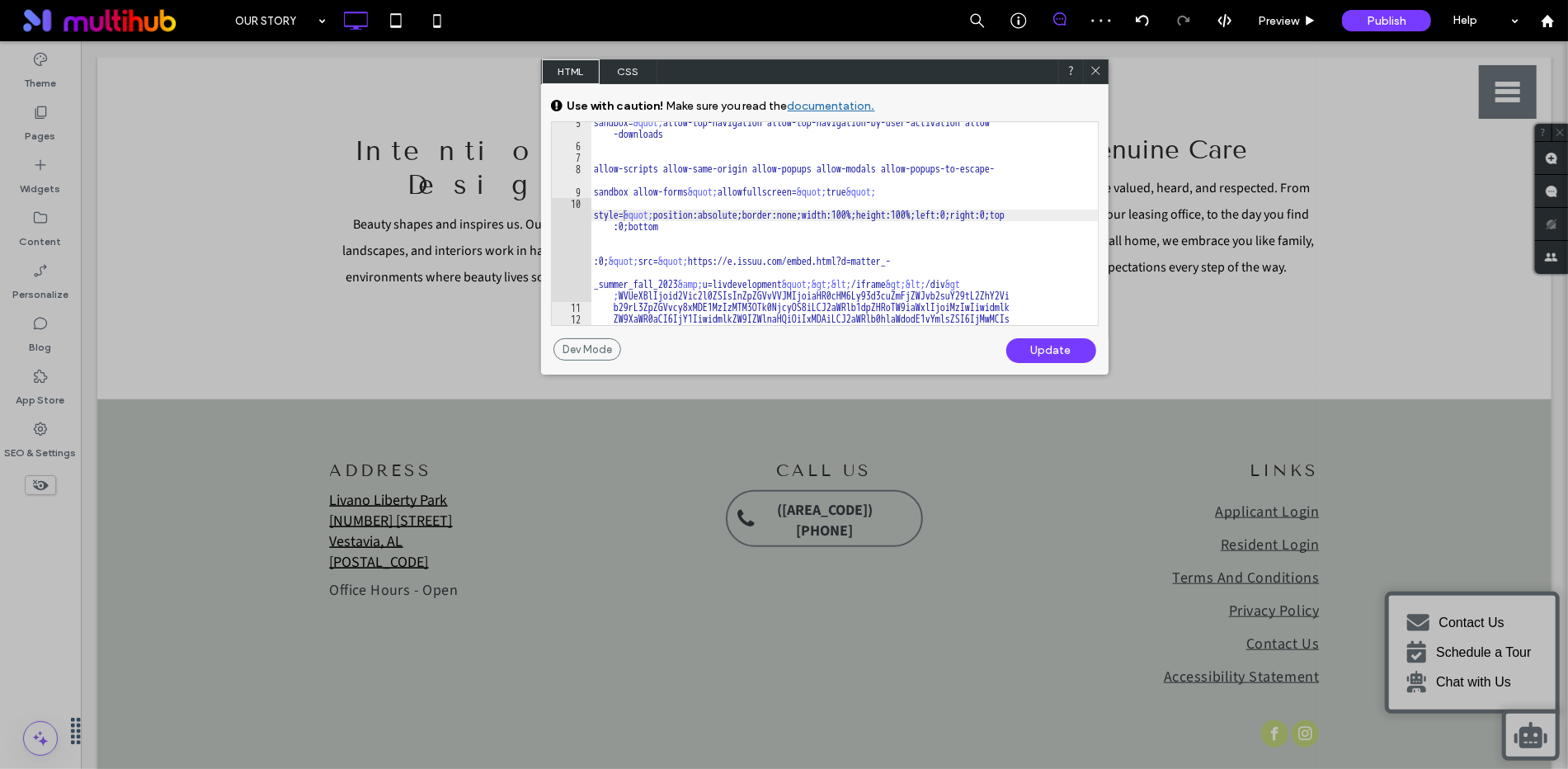 scroll, scrollTop: 109, scrollLeft: 0, axis: vertical 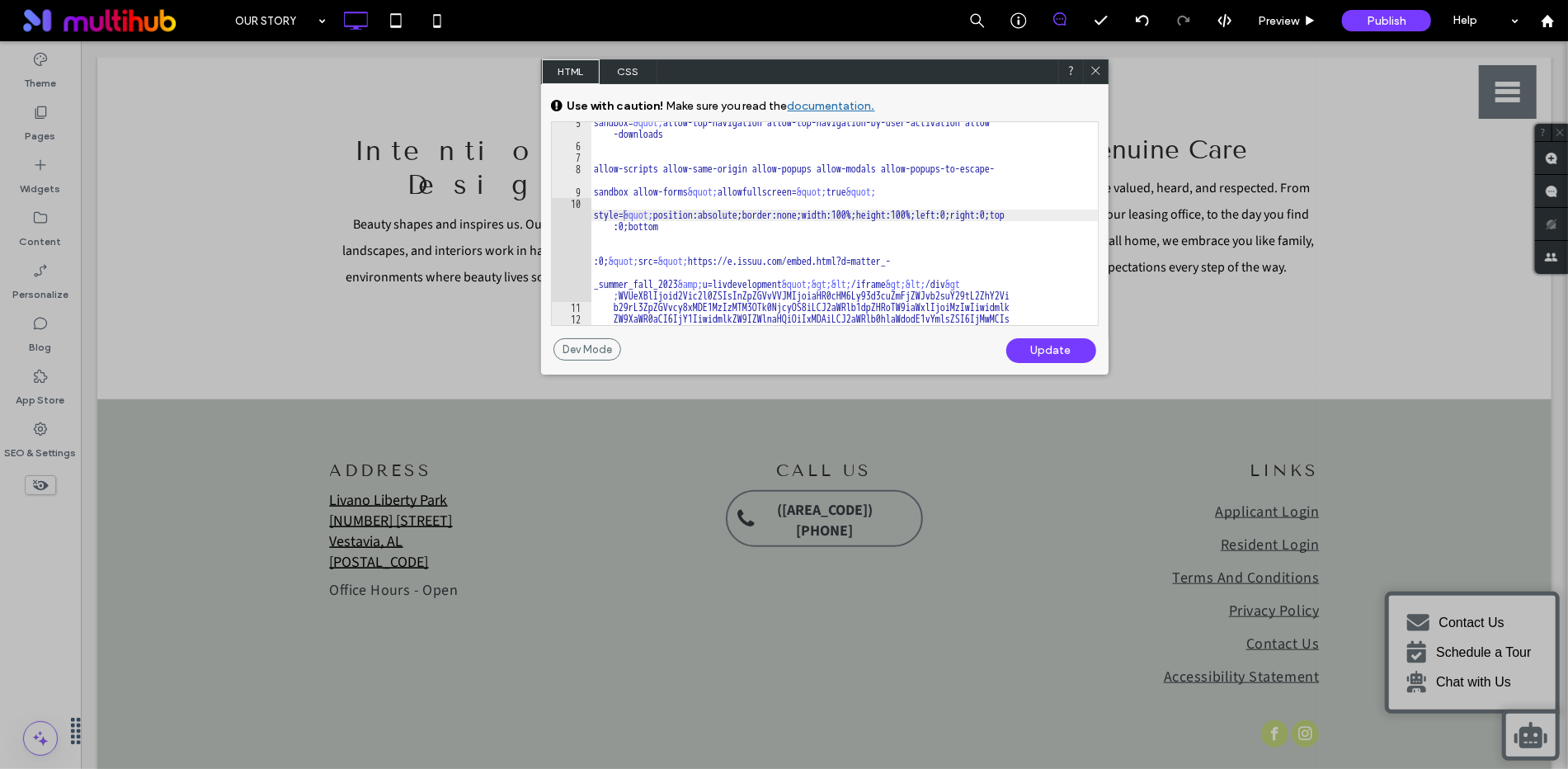 click 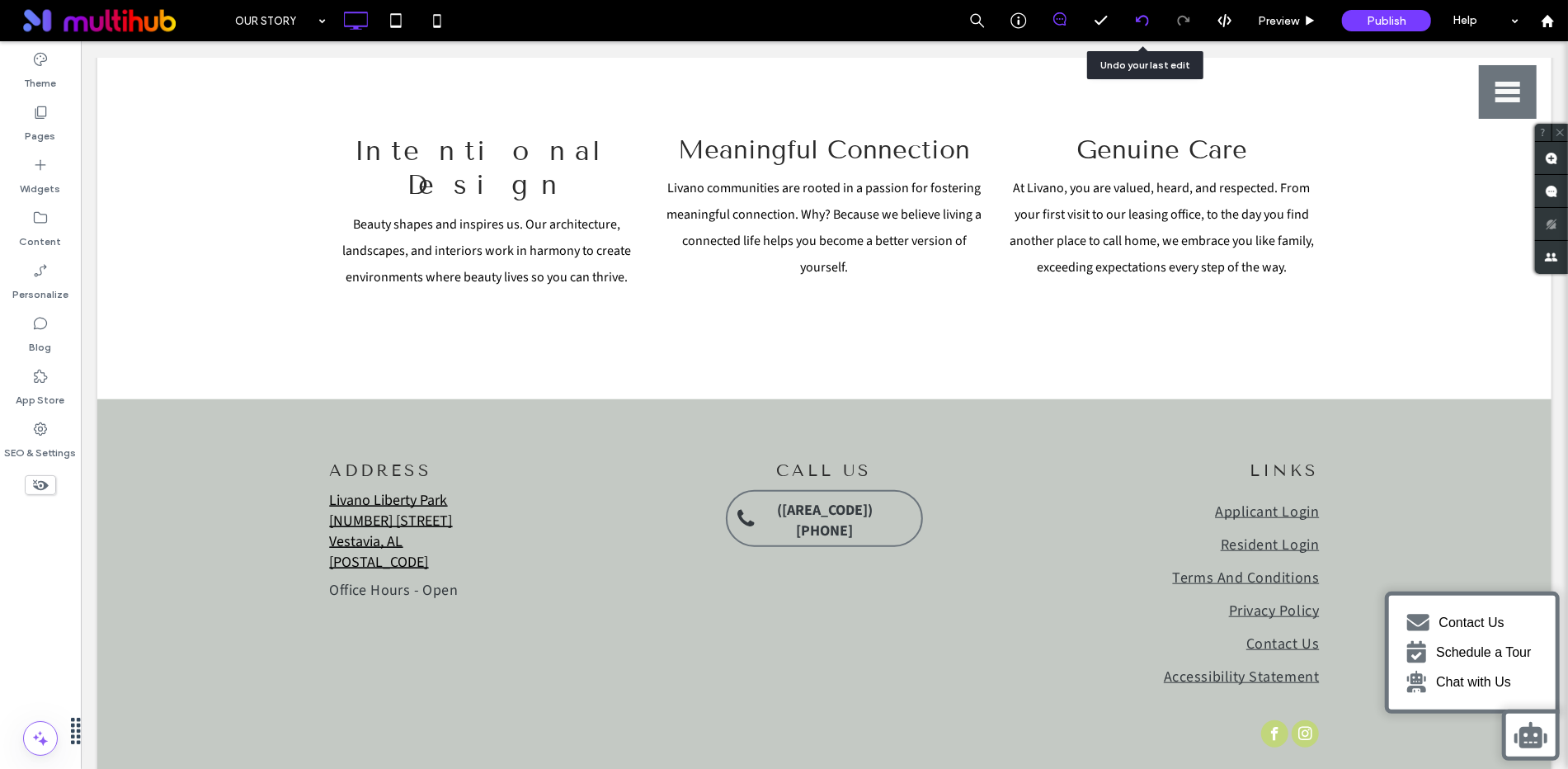 click 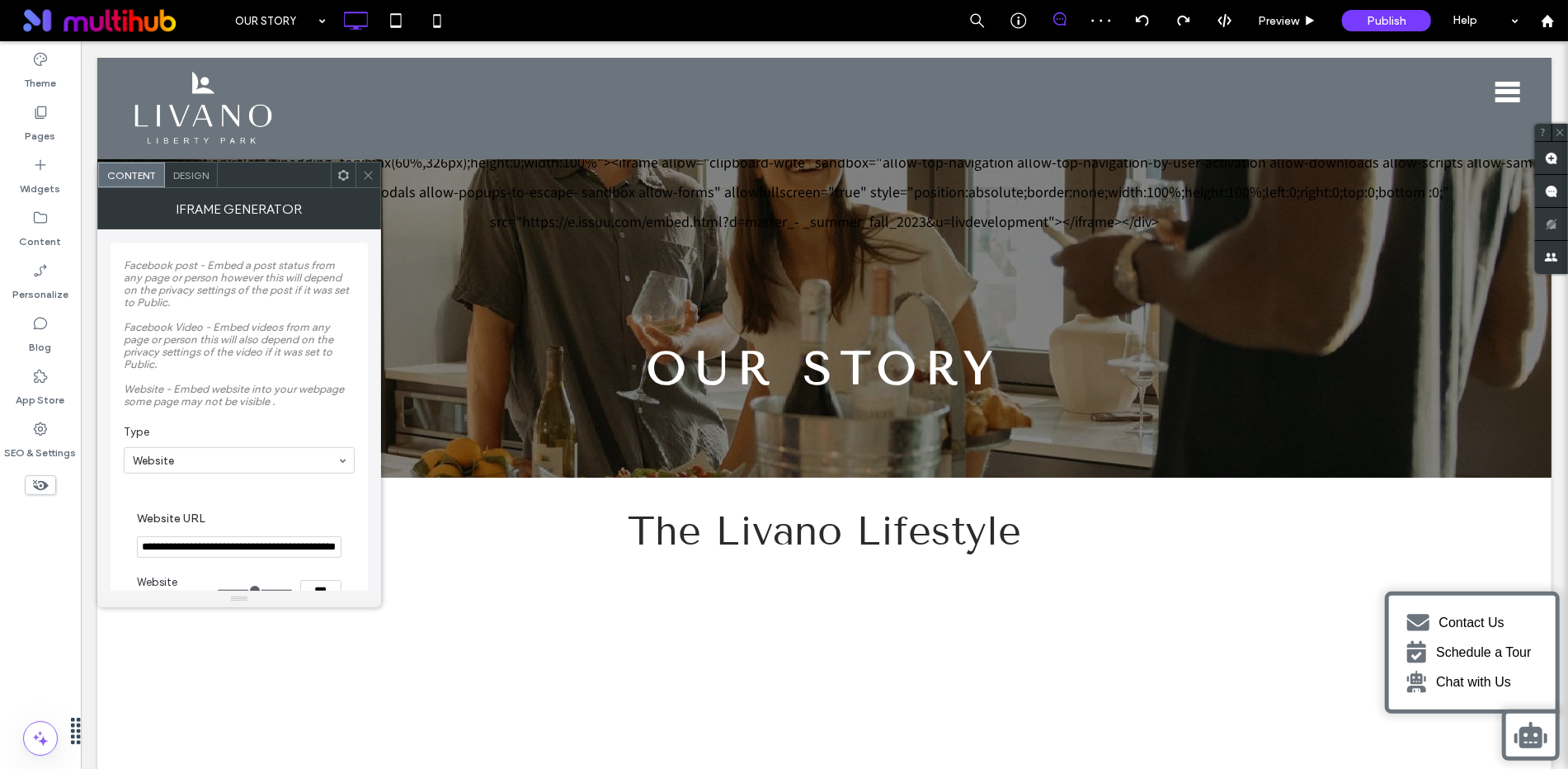 scroll, scrollTop: 1149, scrollLeft: 0, axis: vertical 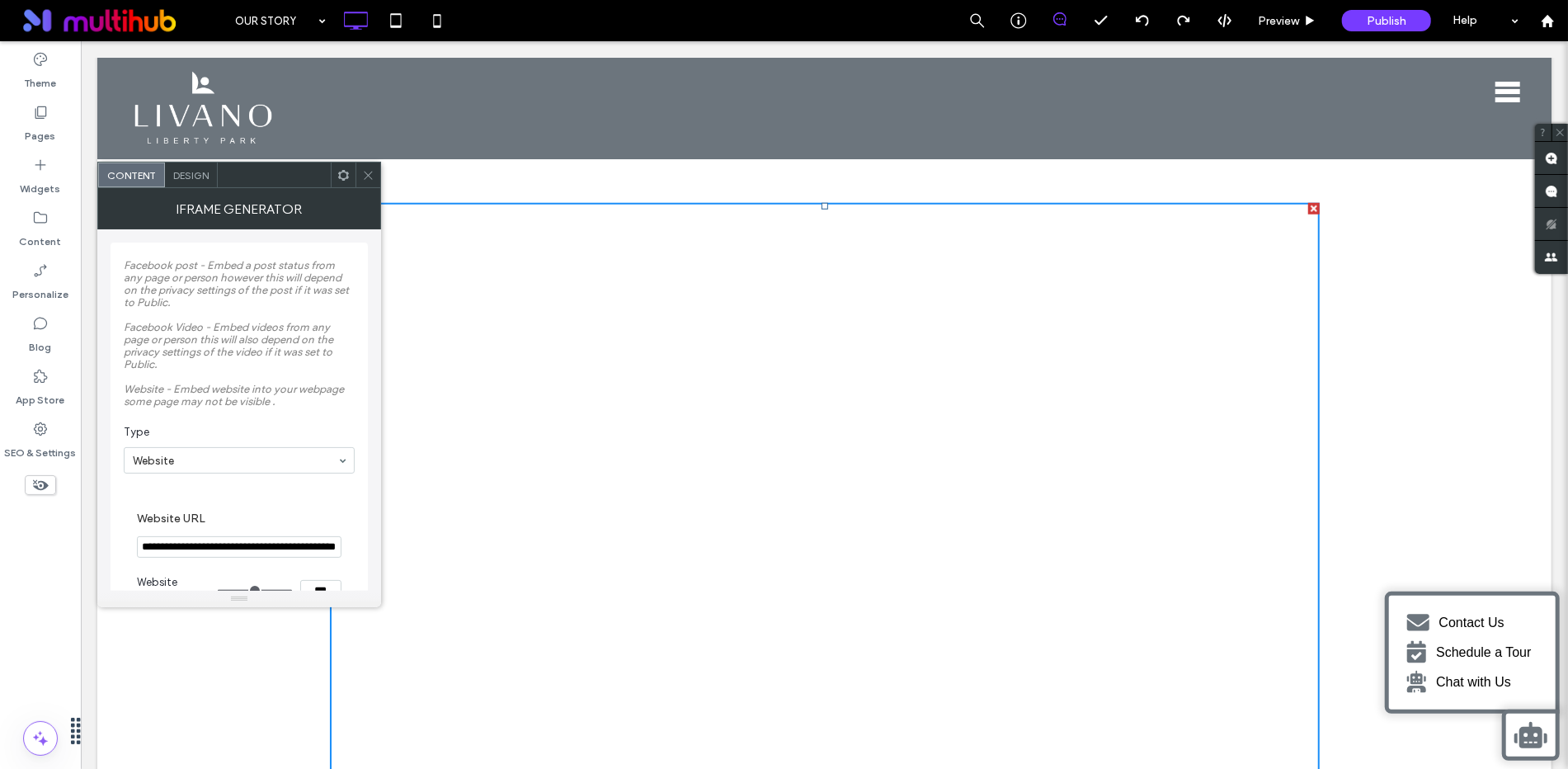 click on "Design" at bounding box center [191, 175] 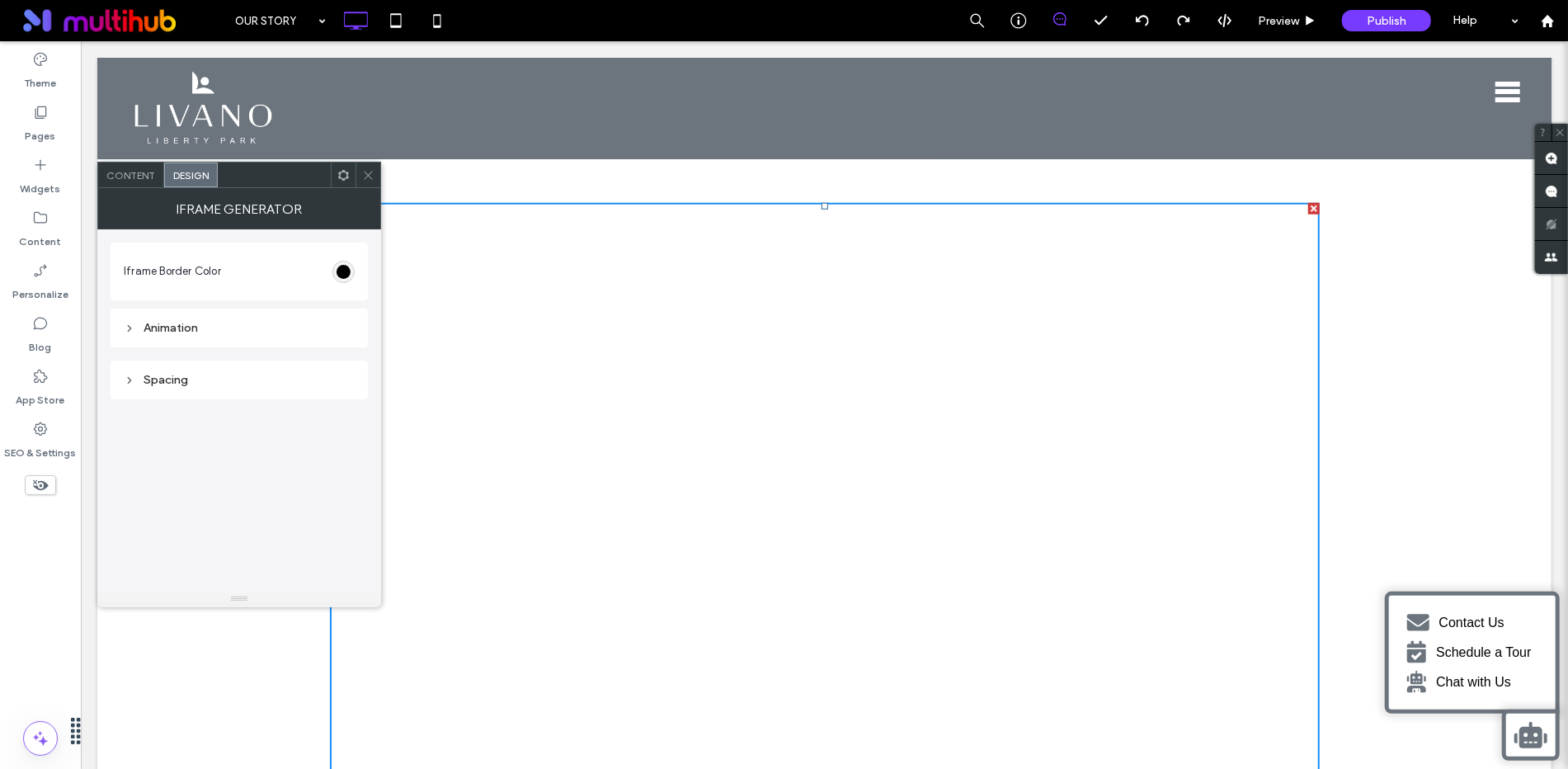 click 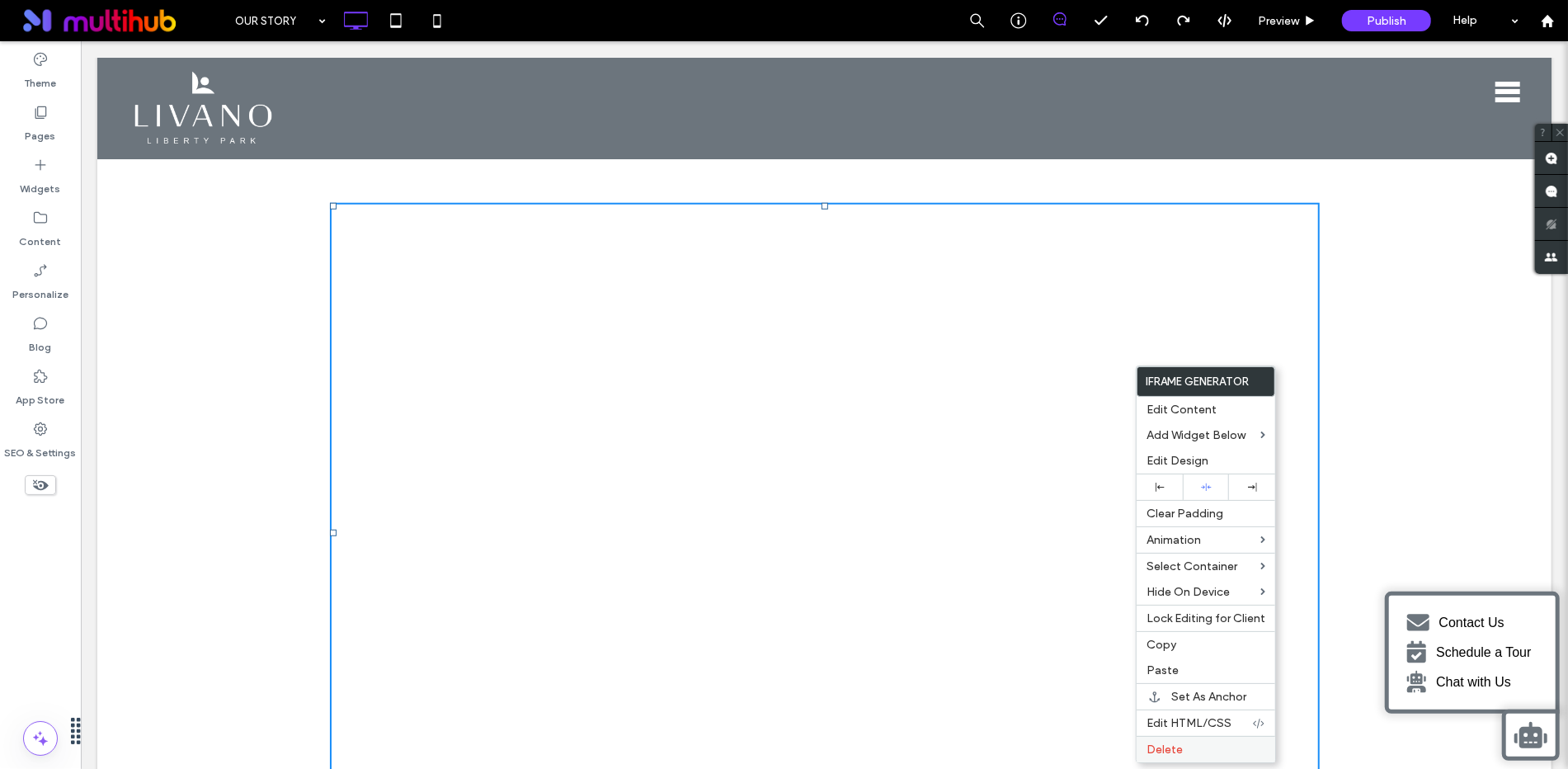 click on "Delete" at bounding box center [1206, 749] 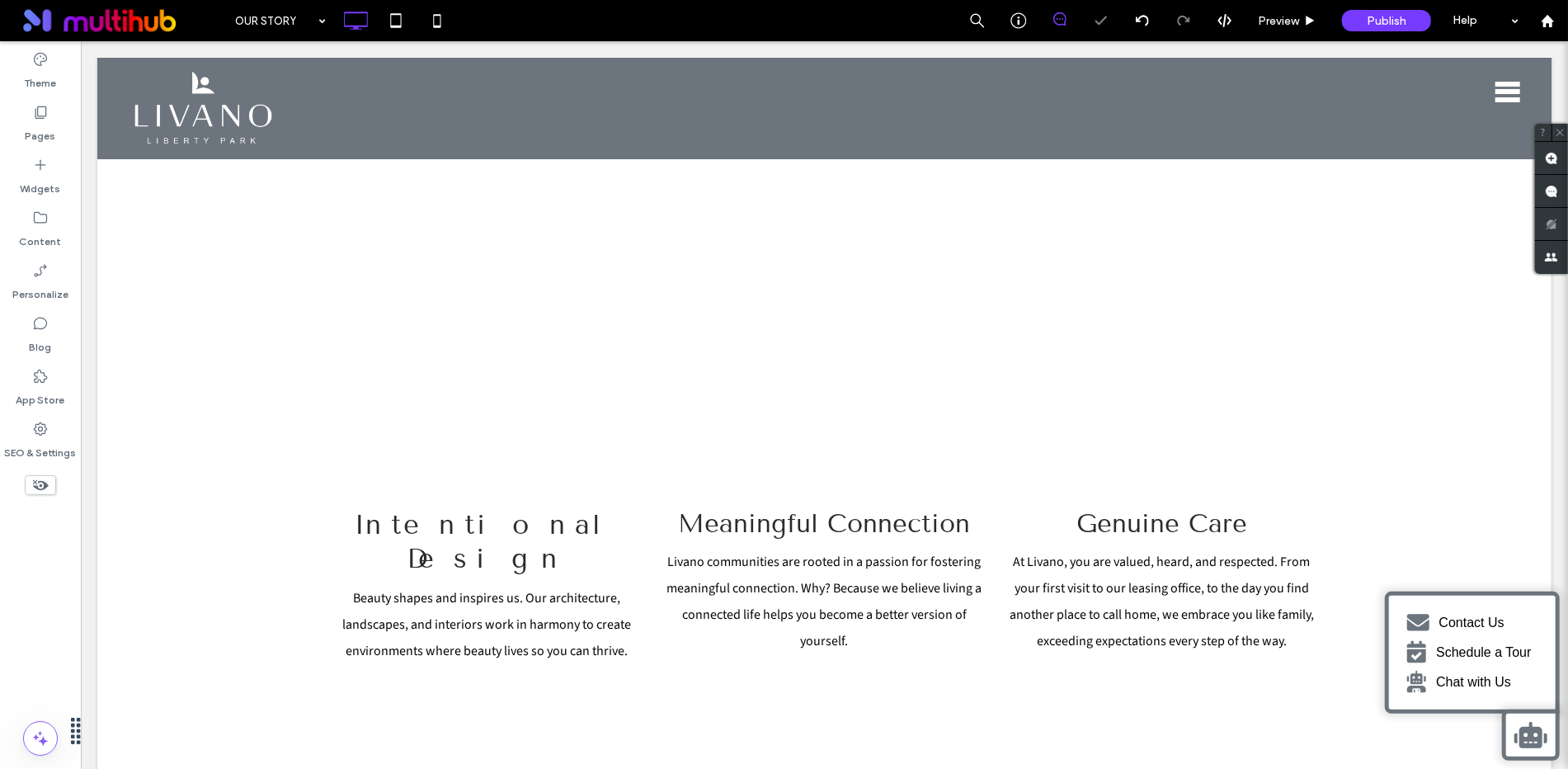 scroll, scrollTop: 0, scrollLeft: 0, axis: both 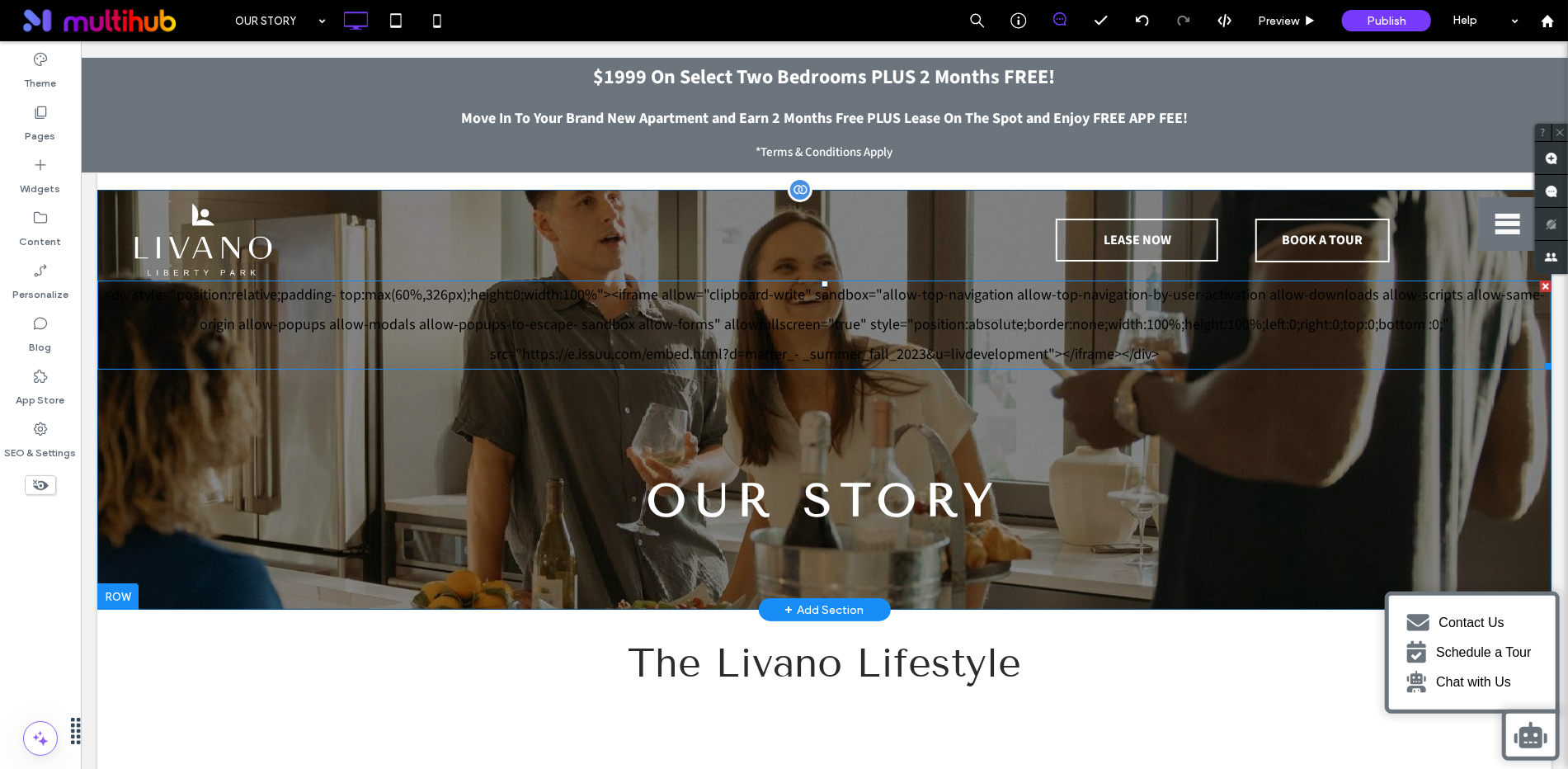 click at bounding box center (823, 324) 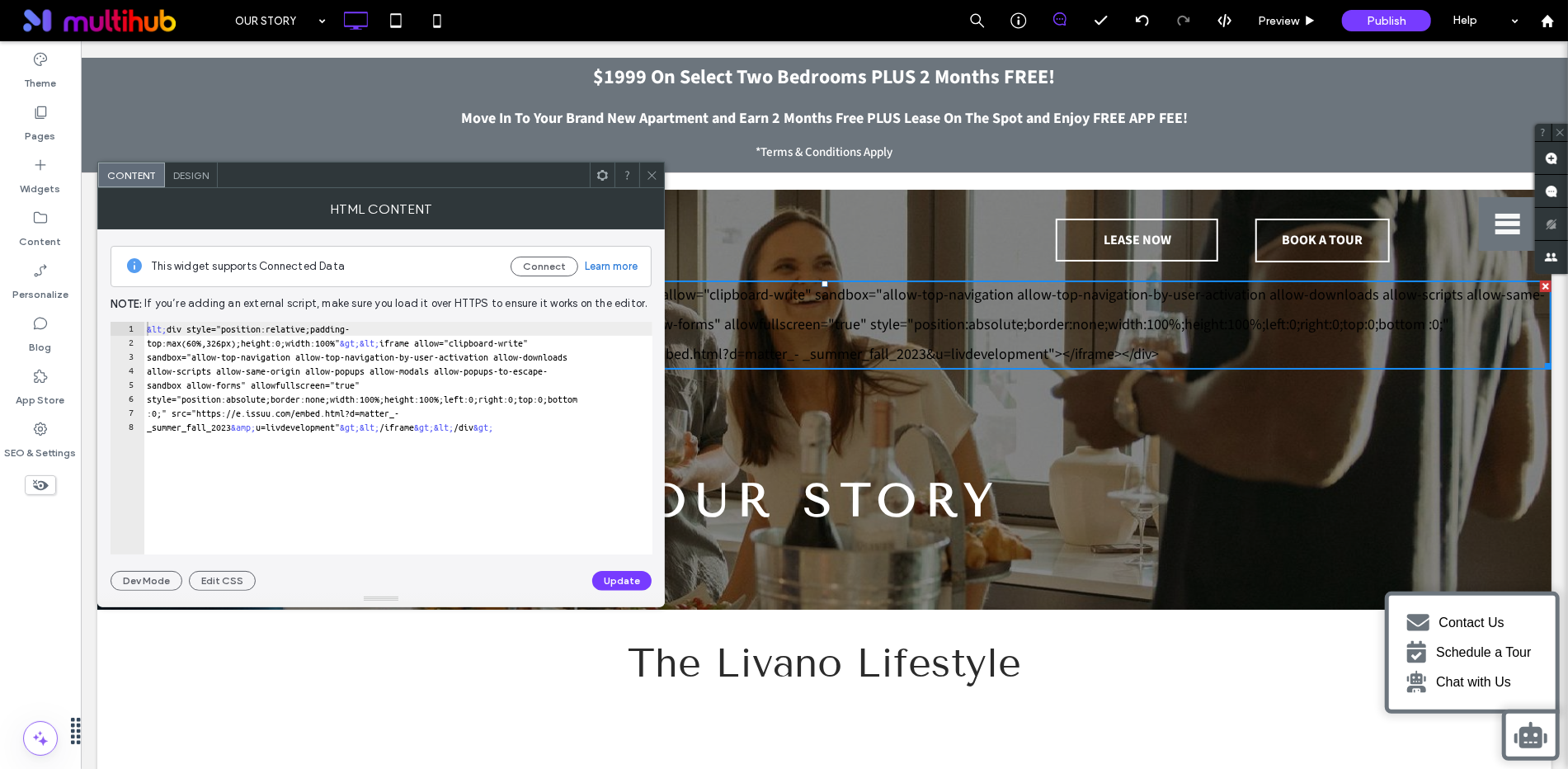 click 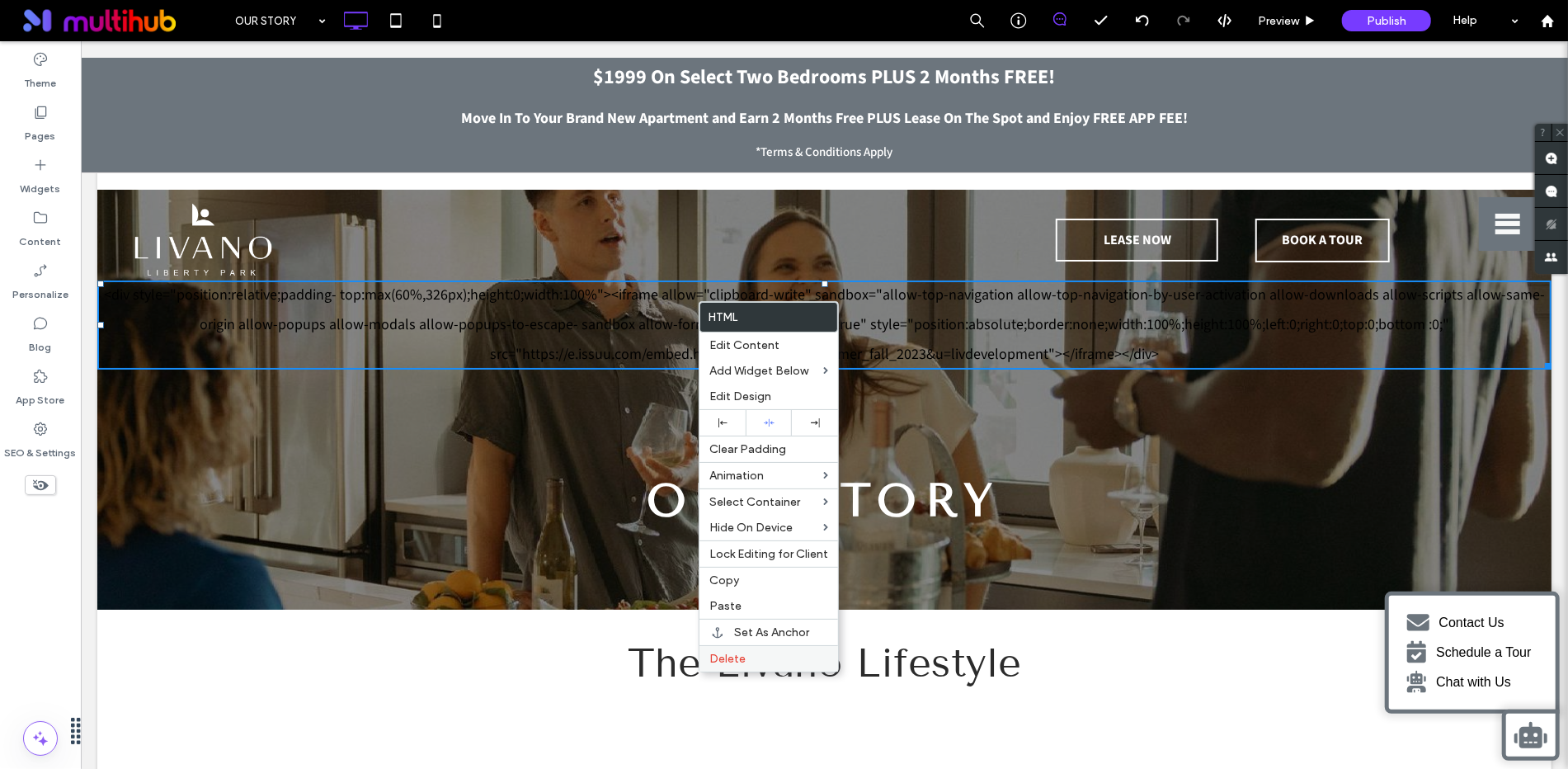 click on "Delete" at bounding box center (769, 658) 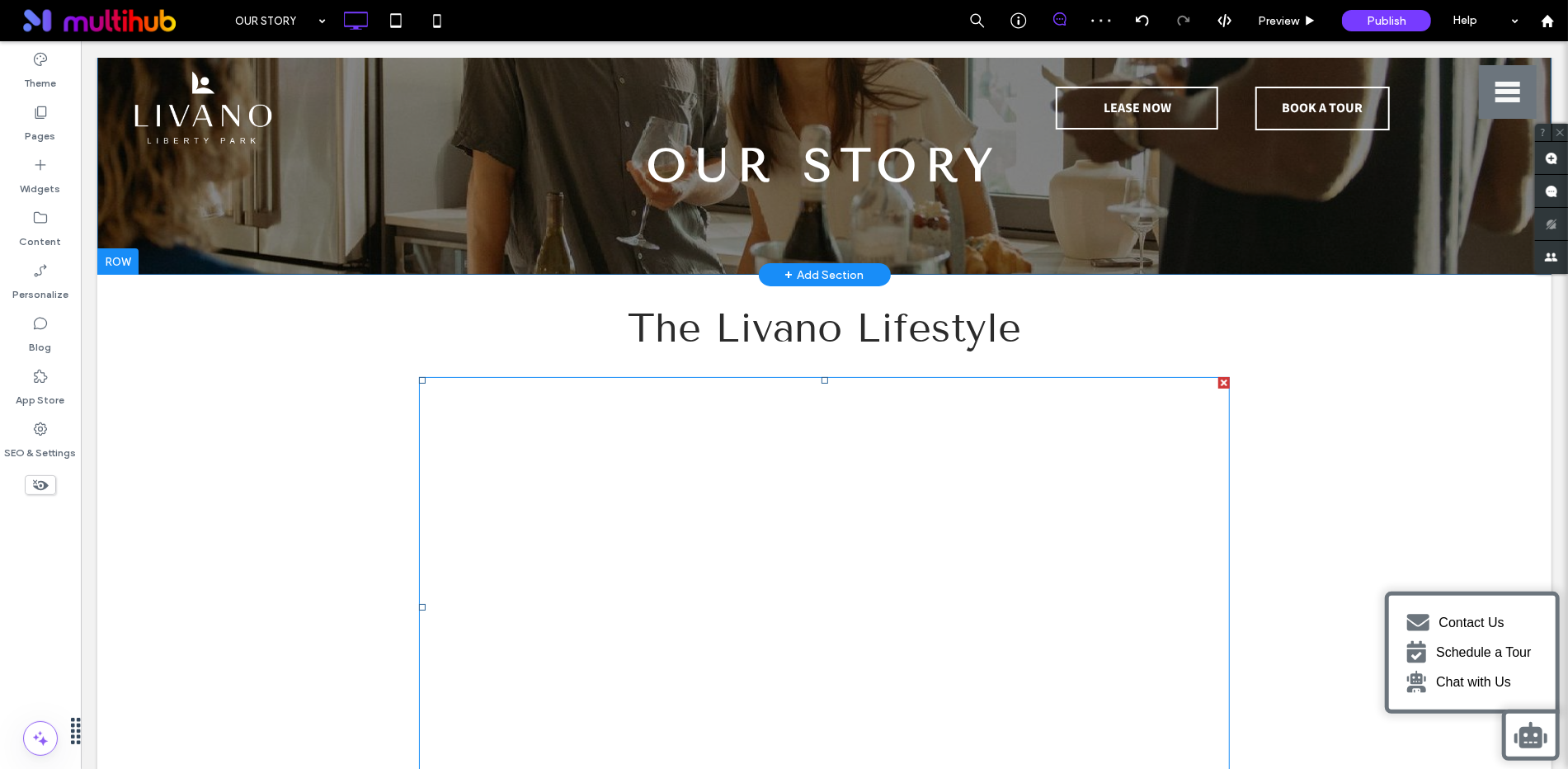 scroll, scrollTop: 116, scrollLeft: 0, axis: vertical 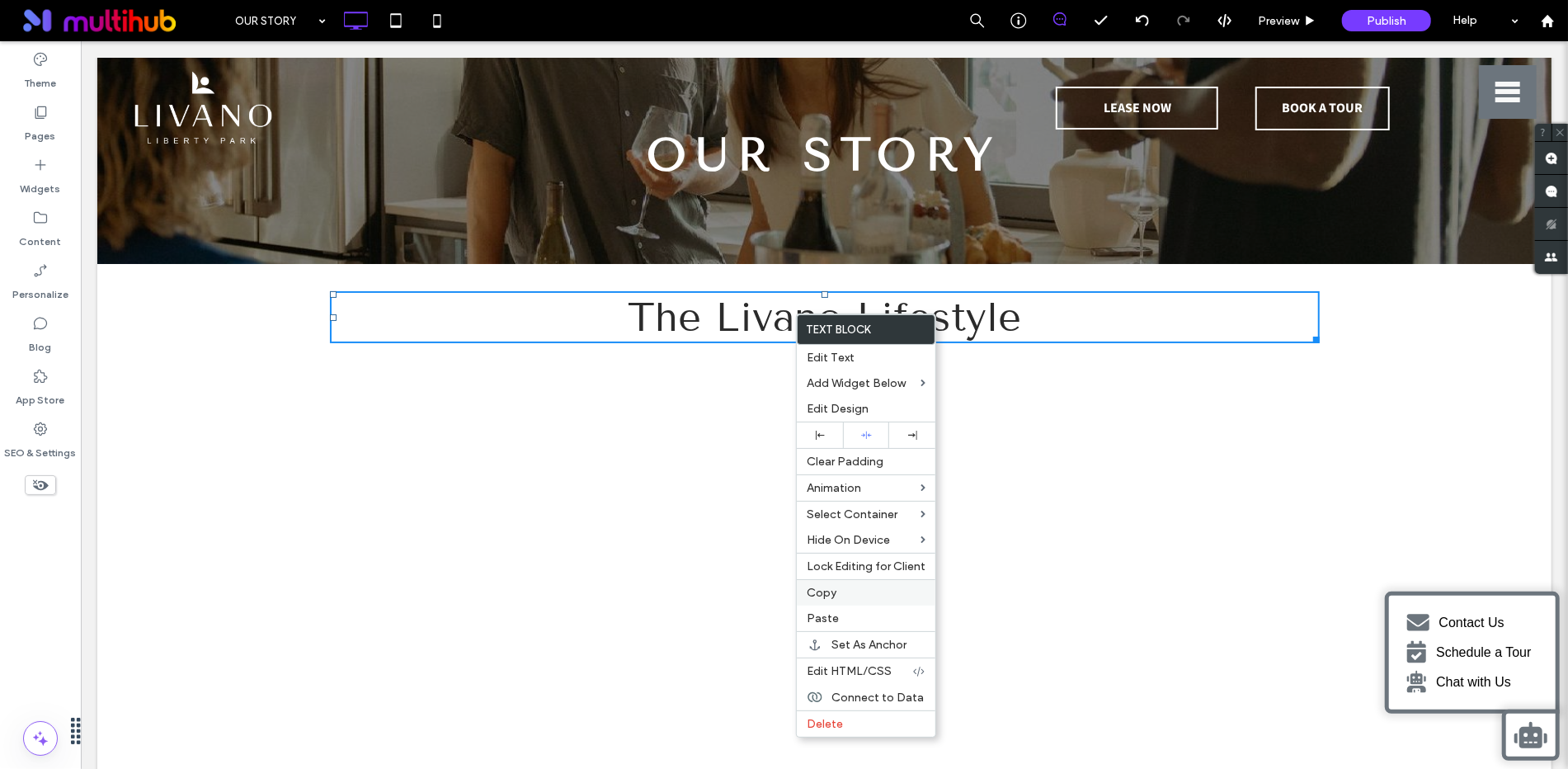 click on "Copy" at bounding box center (866, 592) 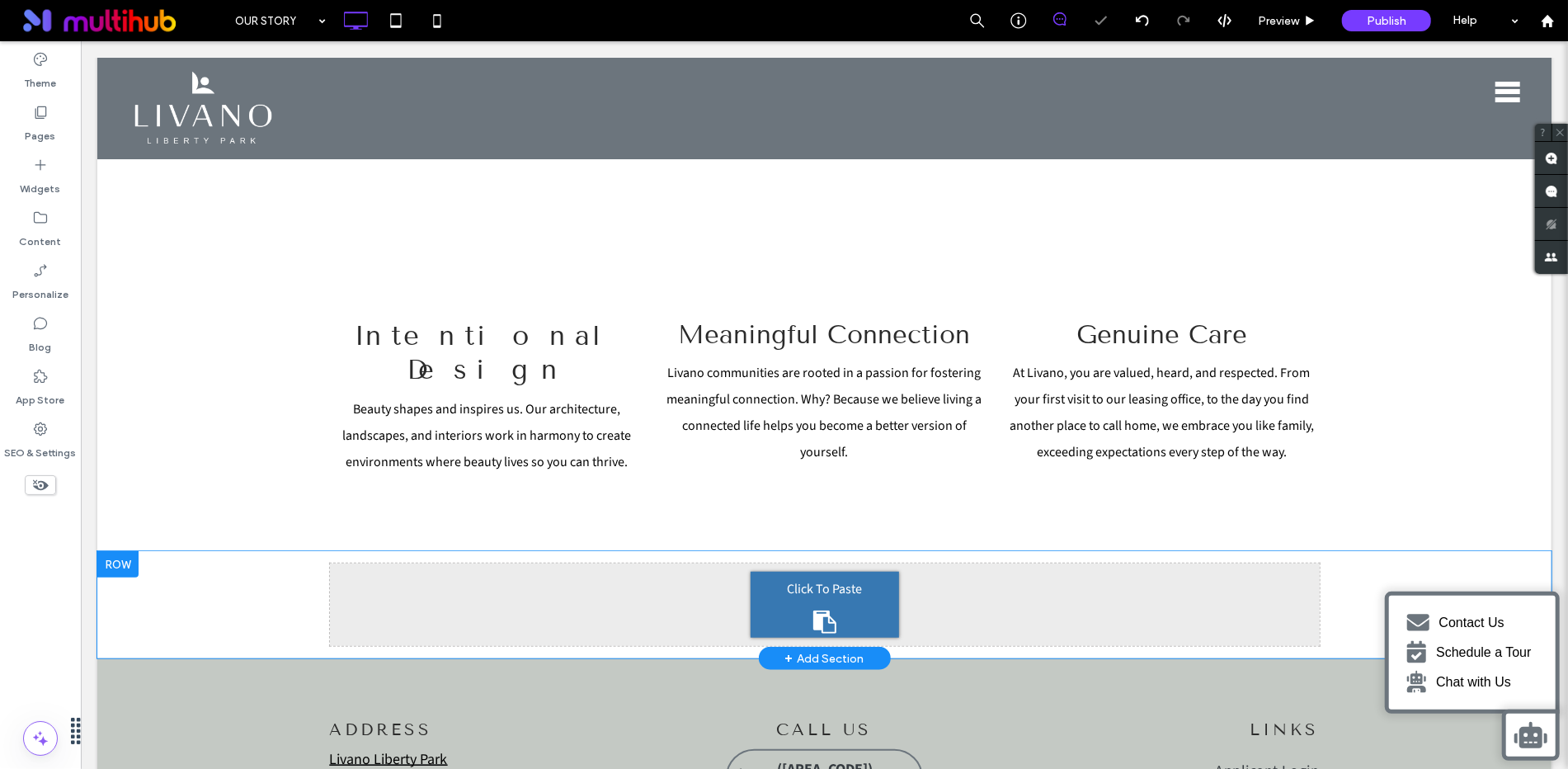 scroll, scrollTop: 704, scrollLeft: 0, axis: vertical 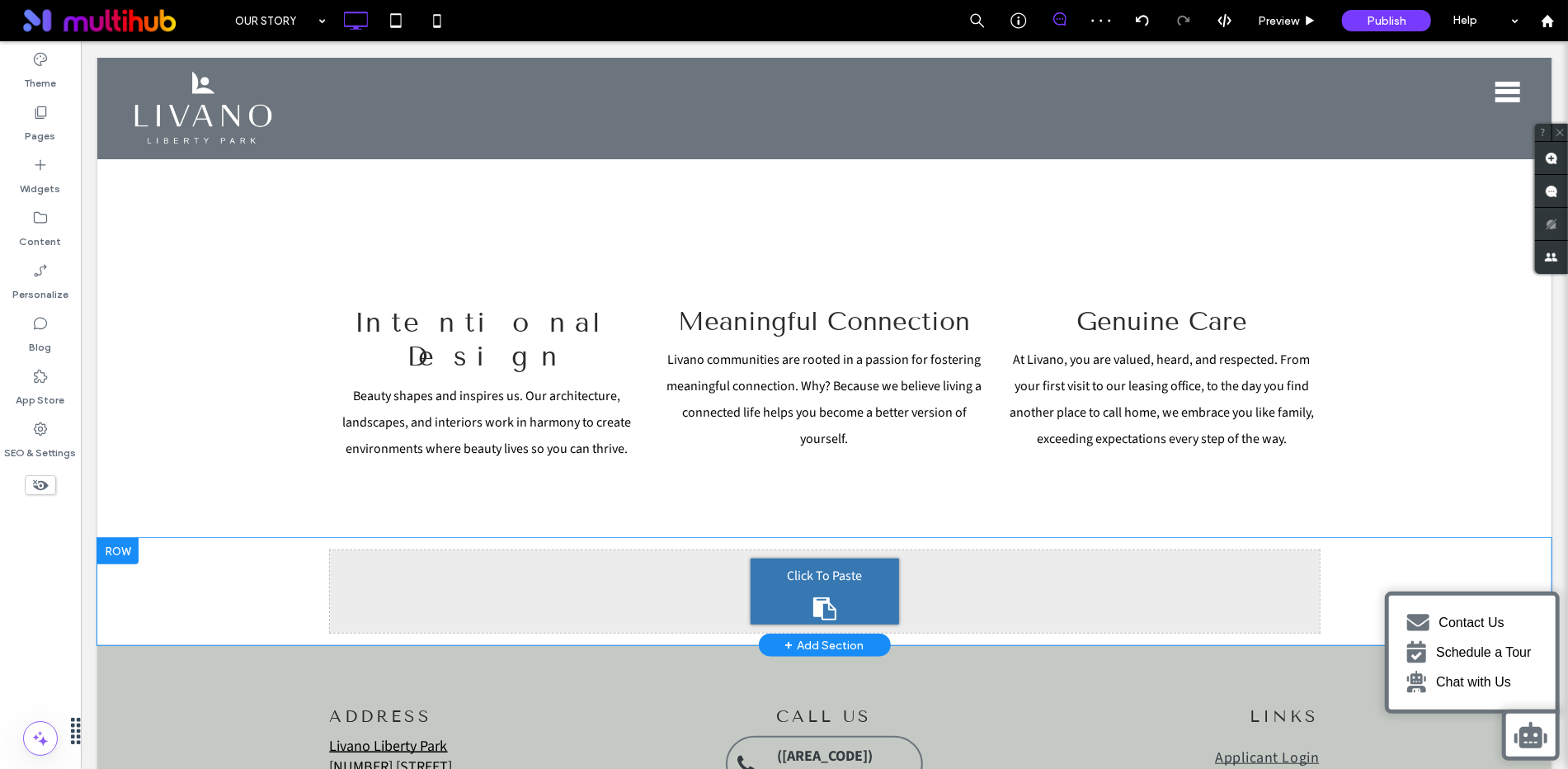 click on "Click To Paste" at bounding box center [823, 575] 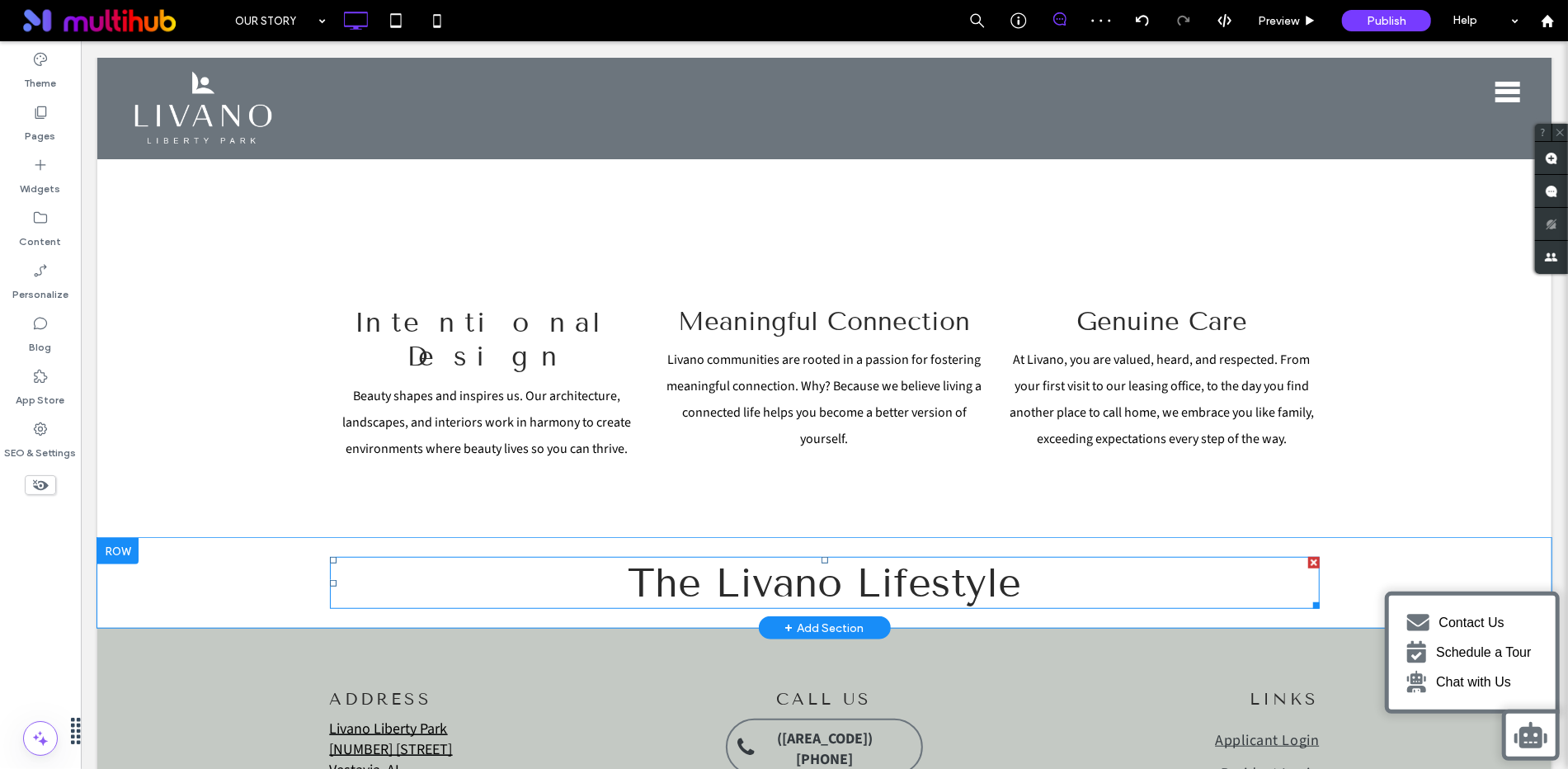 click on "The Livano Lifestyle" at bounding box center [823, 582] 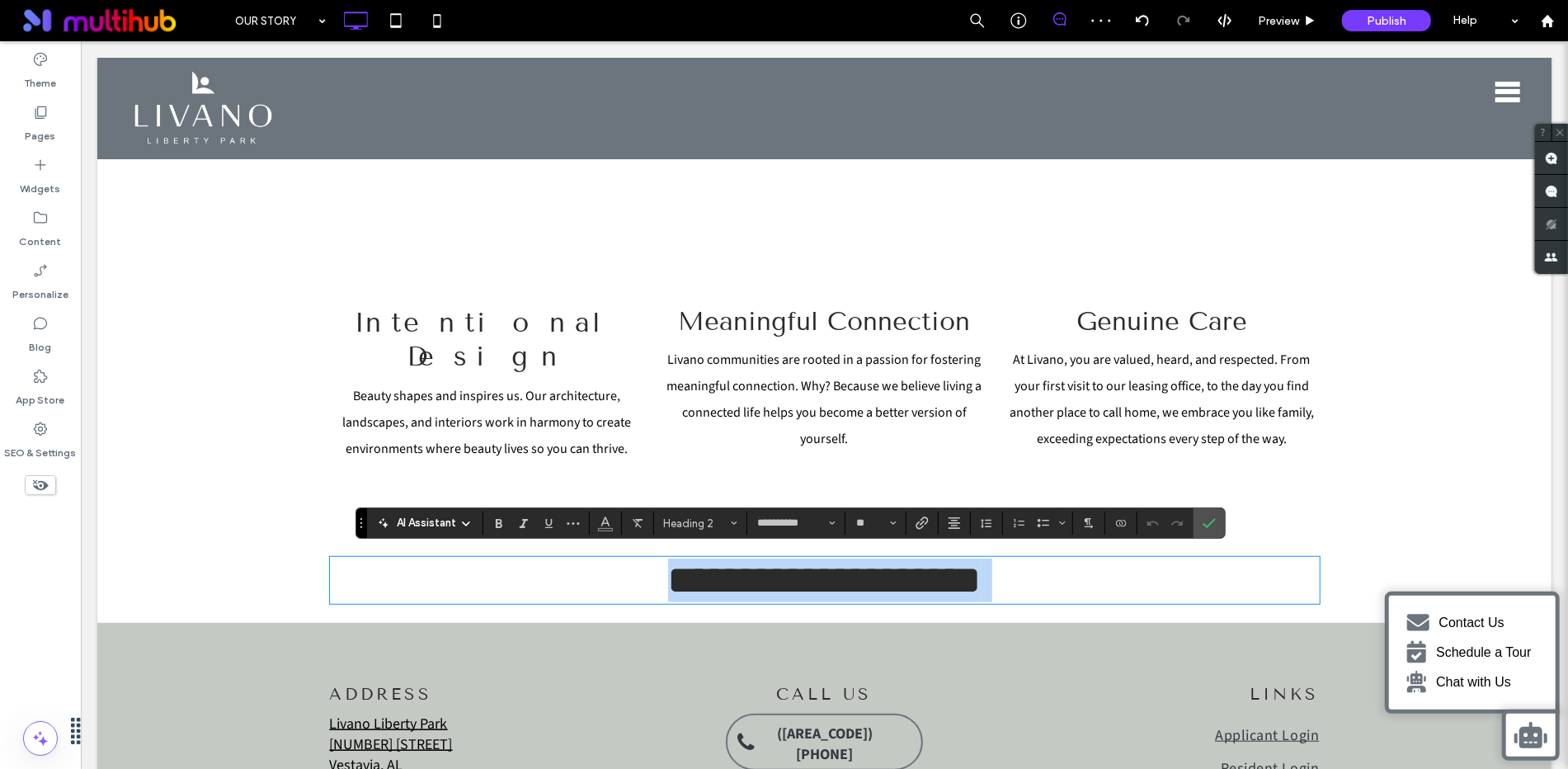 type 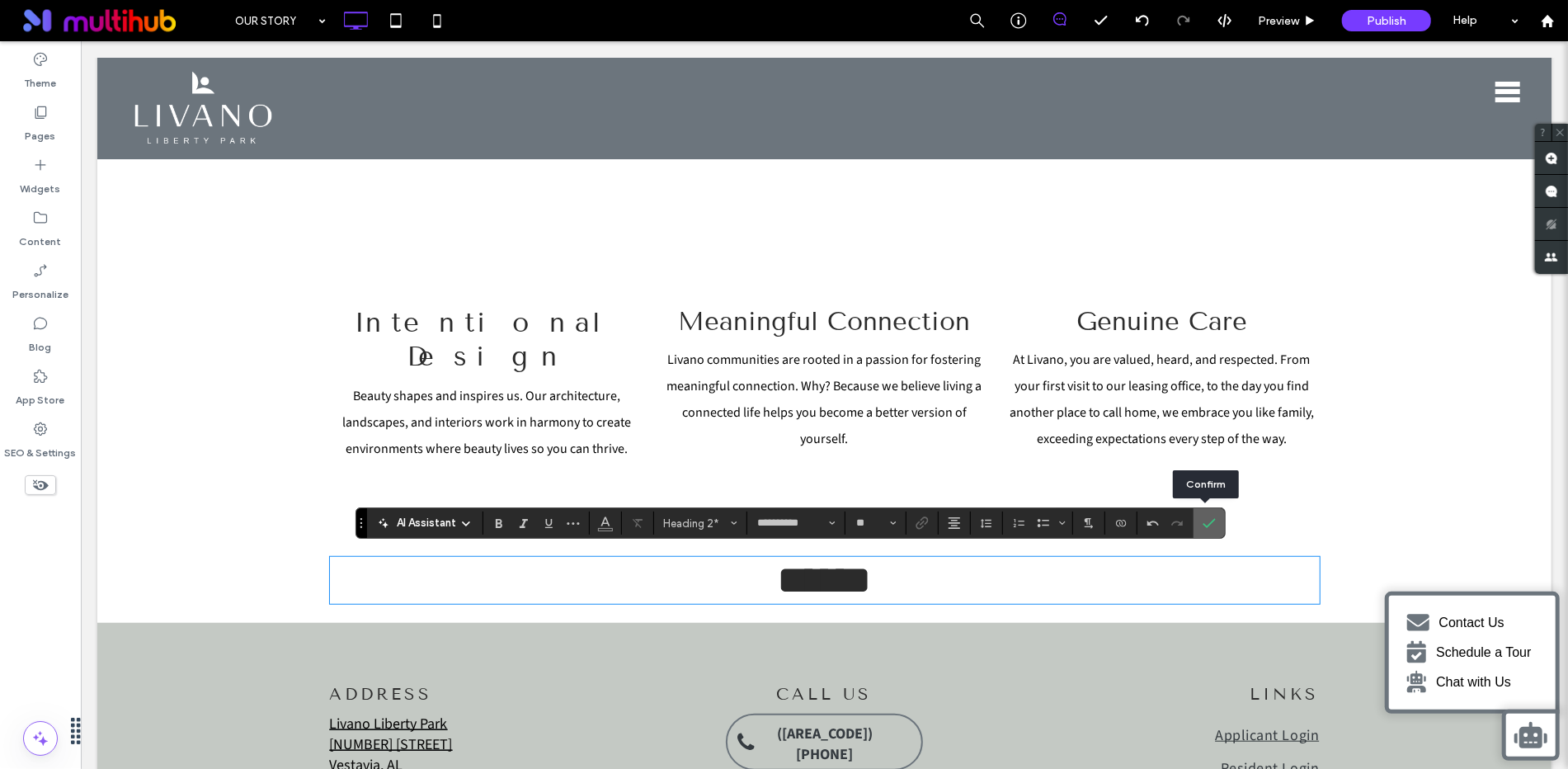 click 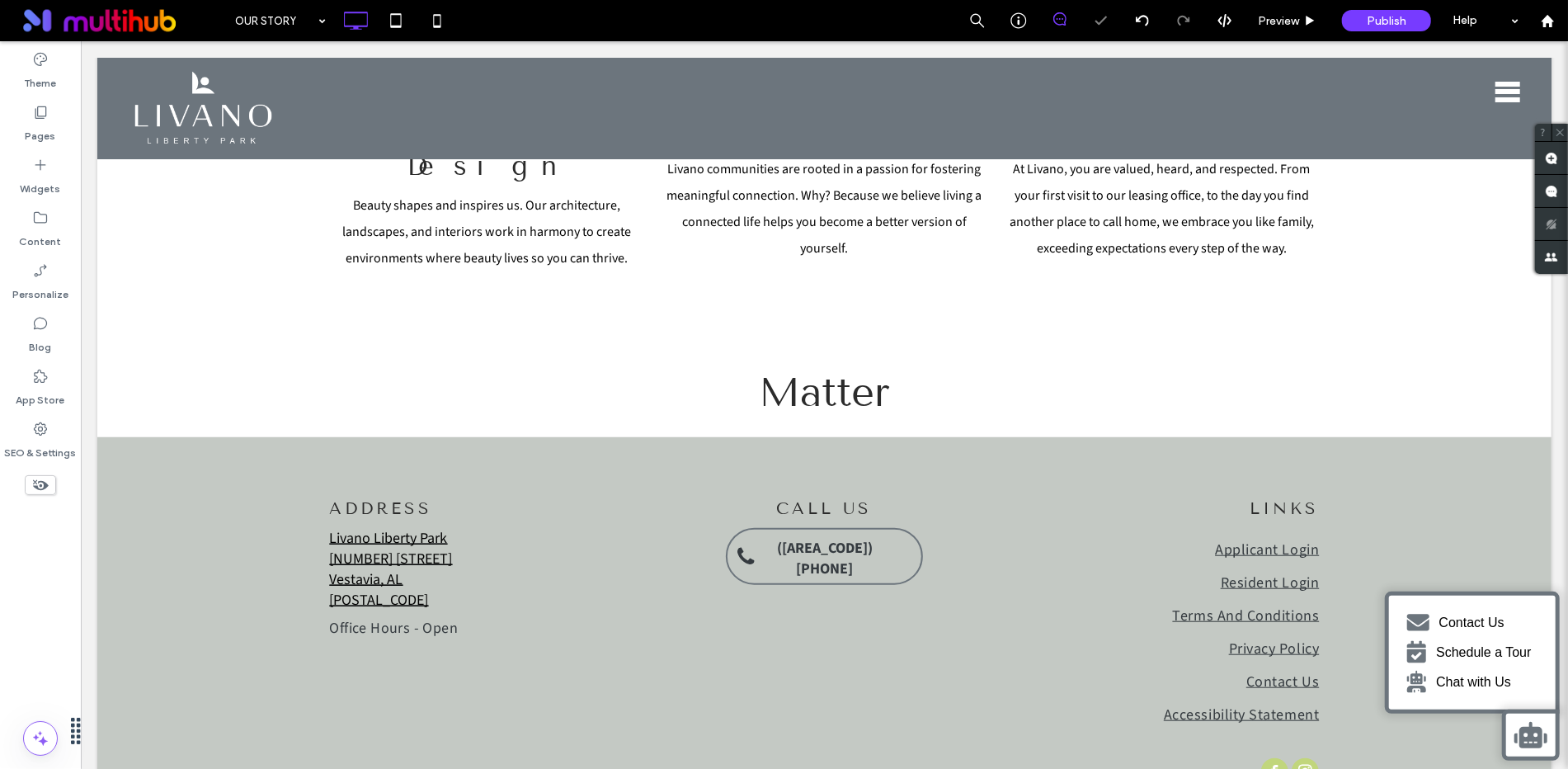 scroll, scrollTop: 898, scrollLeft: 0, axis: vertical 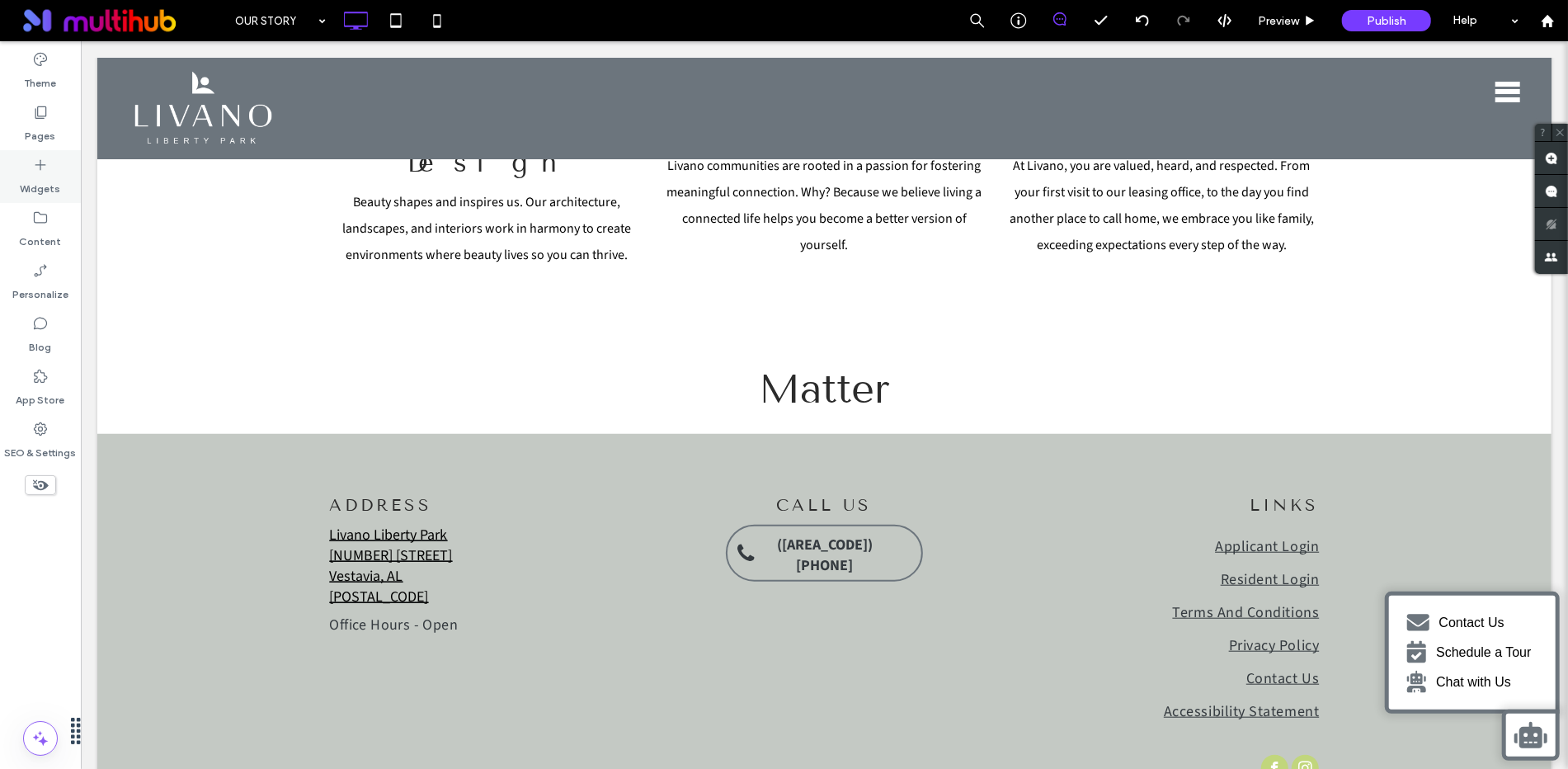click on "Widgets" at bounding box center [40, 177] 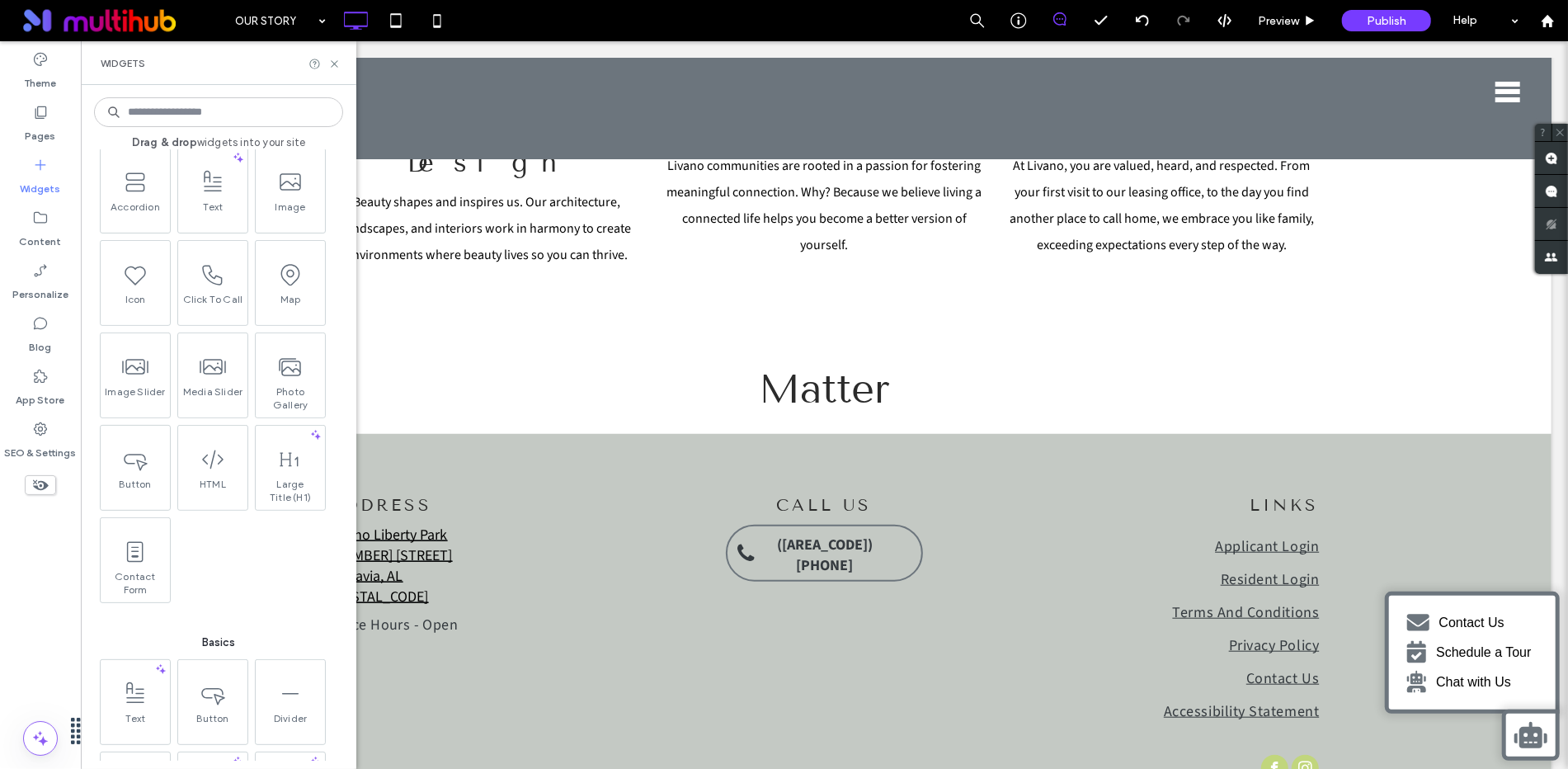 scroll, scrollTop: 266, scrollLeft: 0, axis: vertical 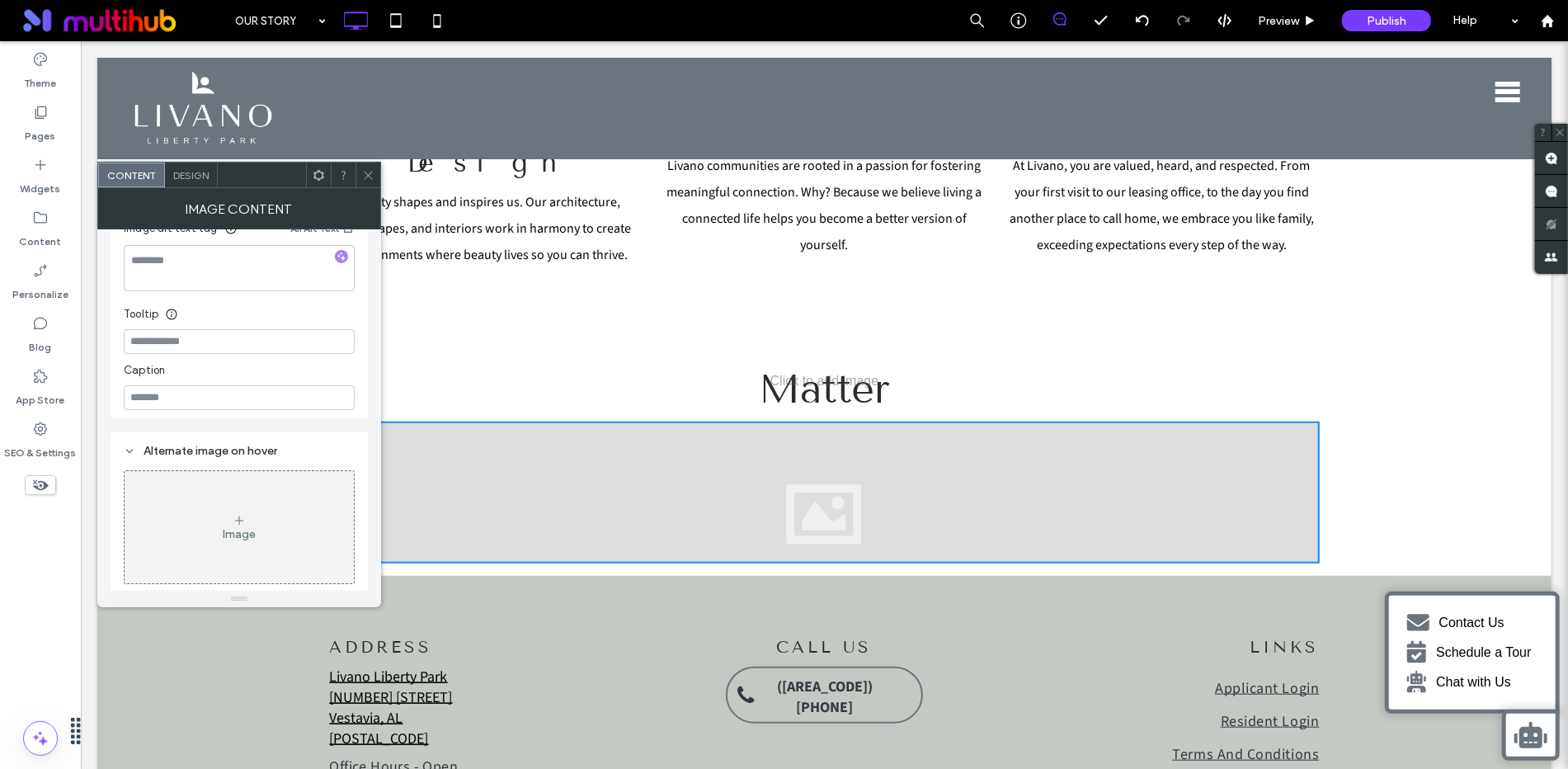 click at bounding box center (368, 175) 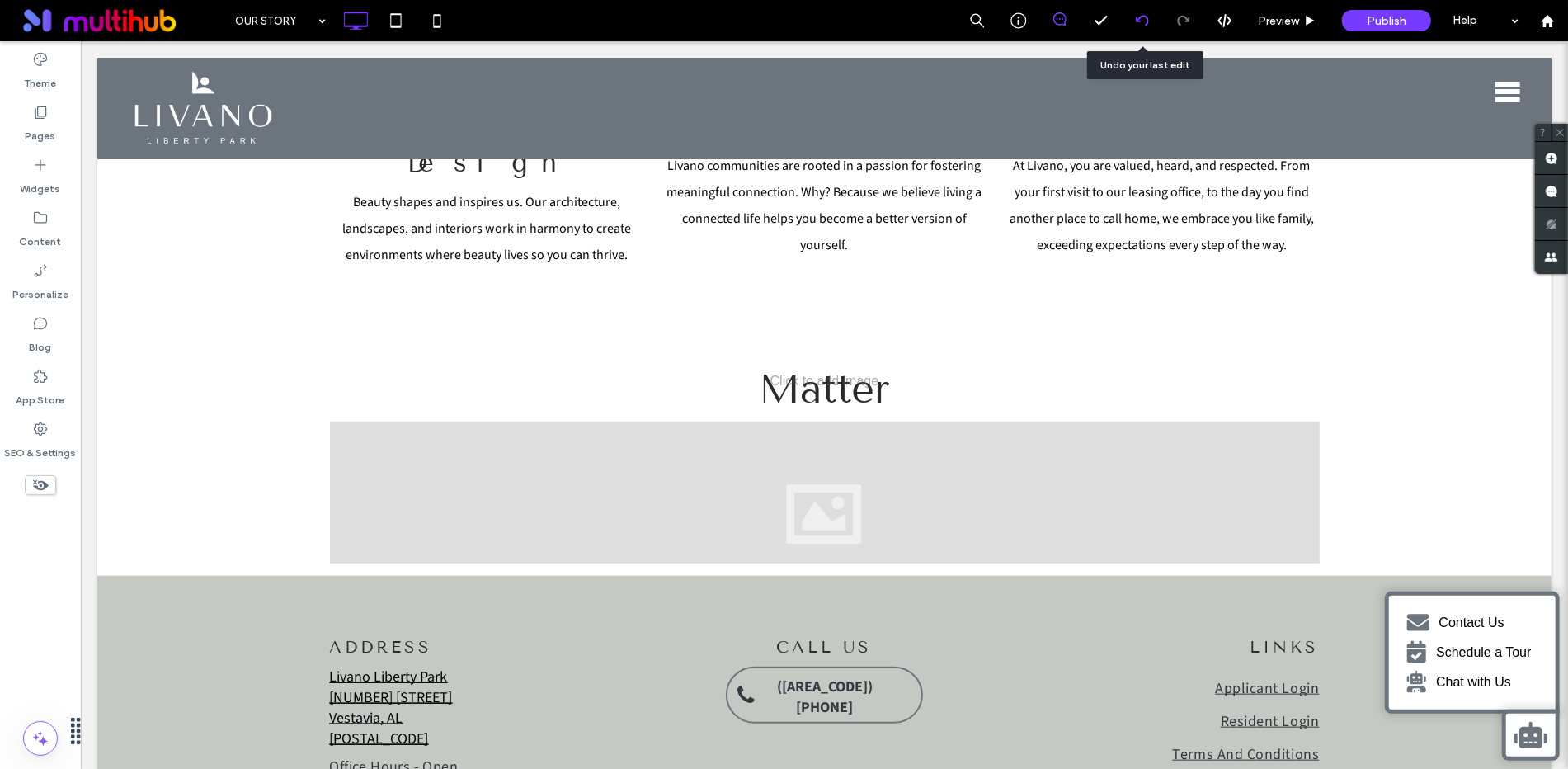 click 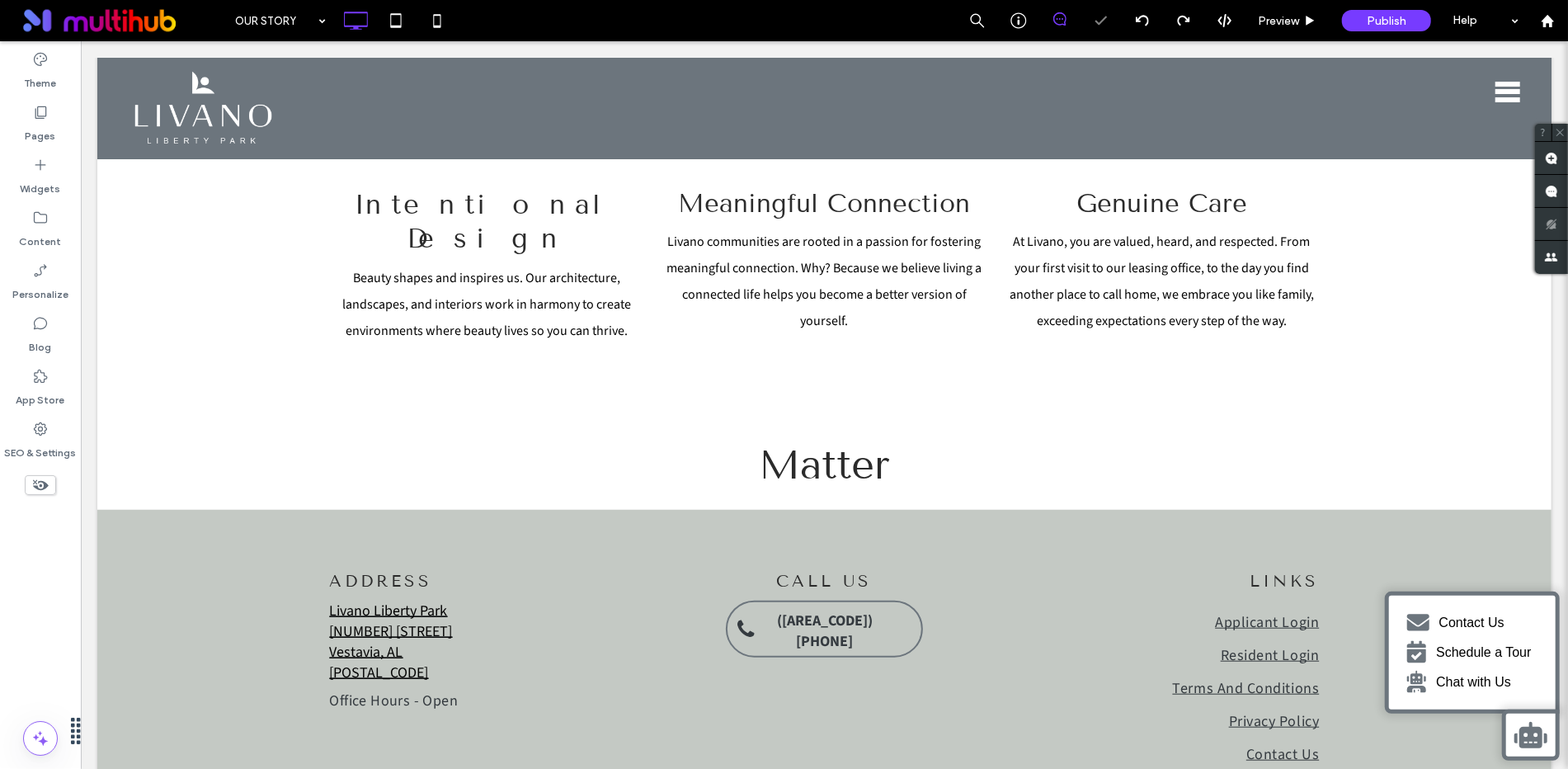 scroll, scrollTop: 800, scrollLeft: 0, axis: vertical 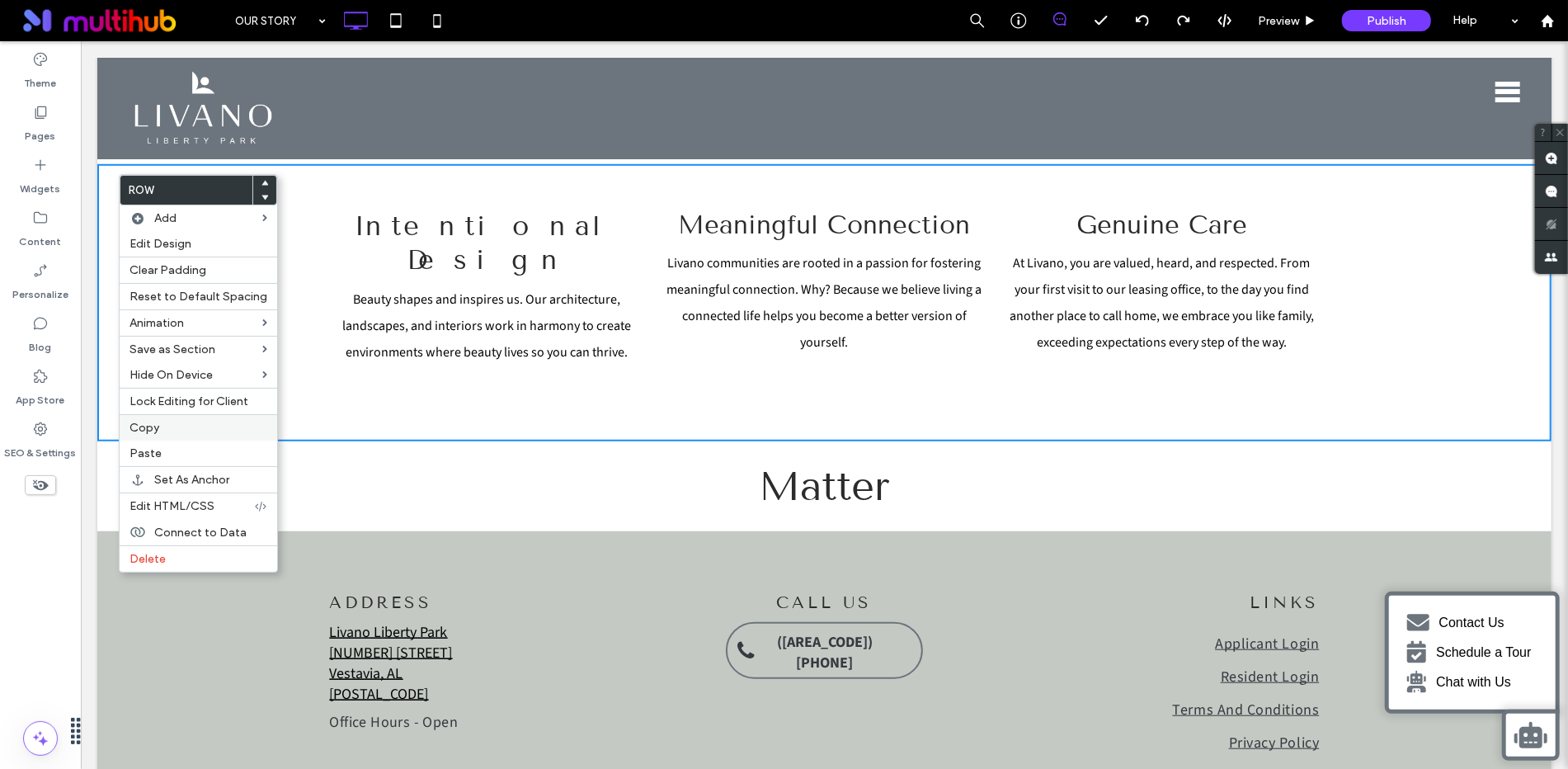 click on "Copy" at bounding box center [198, 427] 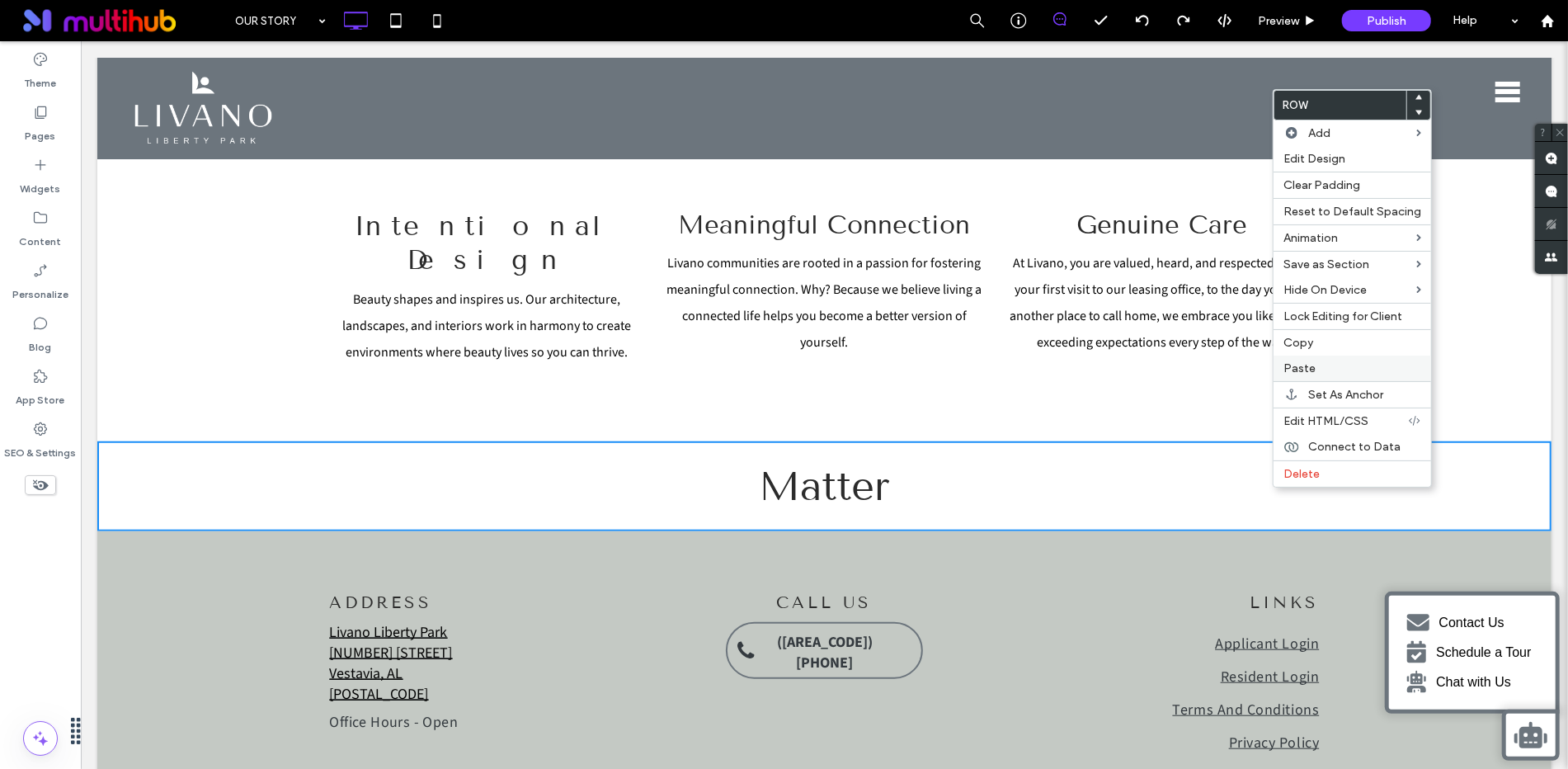 click on "Paste" at bounding box center [1352, 368] 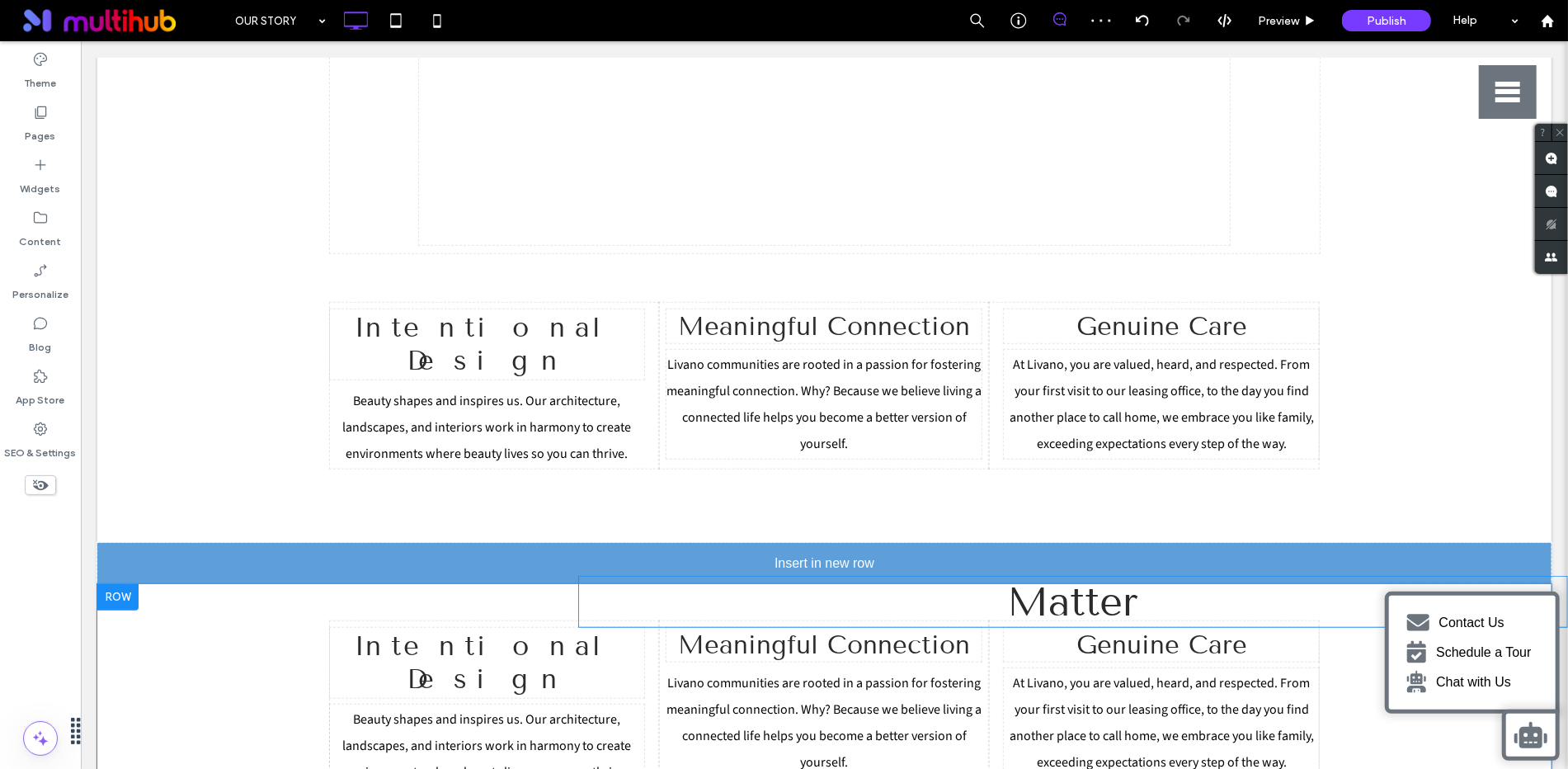 drag, startPoint x: 944, startPoint y: 735, endPoint x: 884, endPoint y: 570, distance: 175.5705 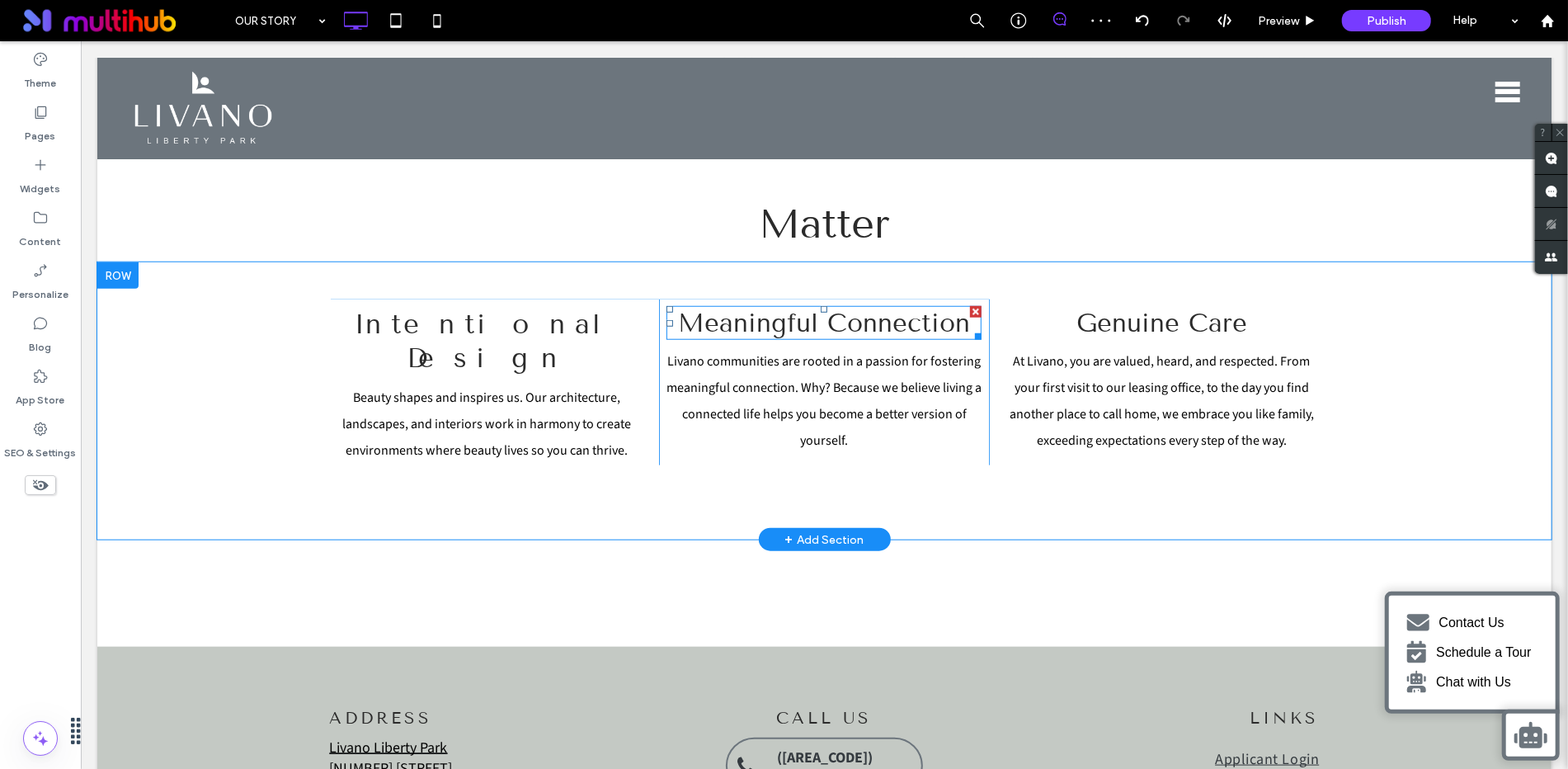scroll, scrollTop: 1072, scrollLeft: 0, axis: vertical 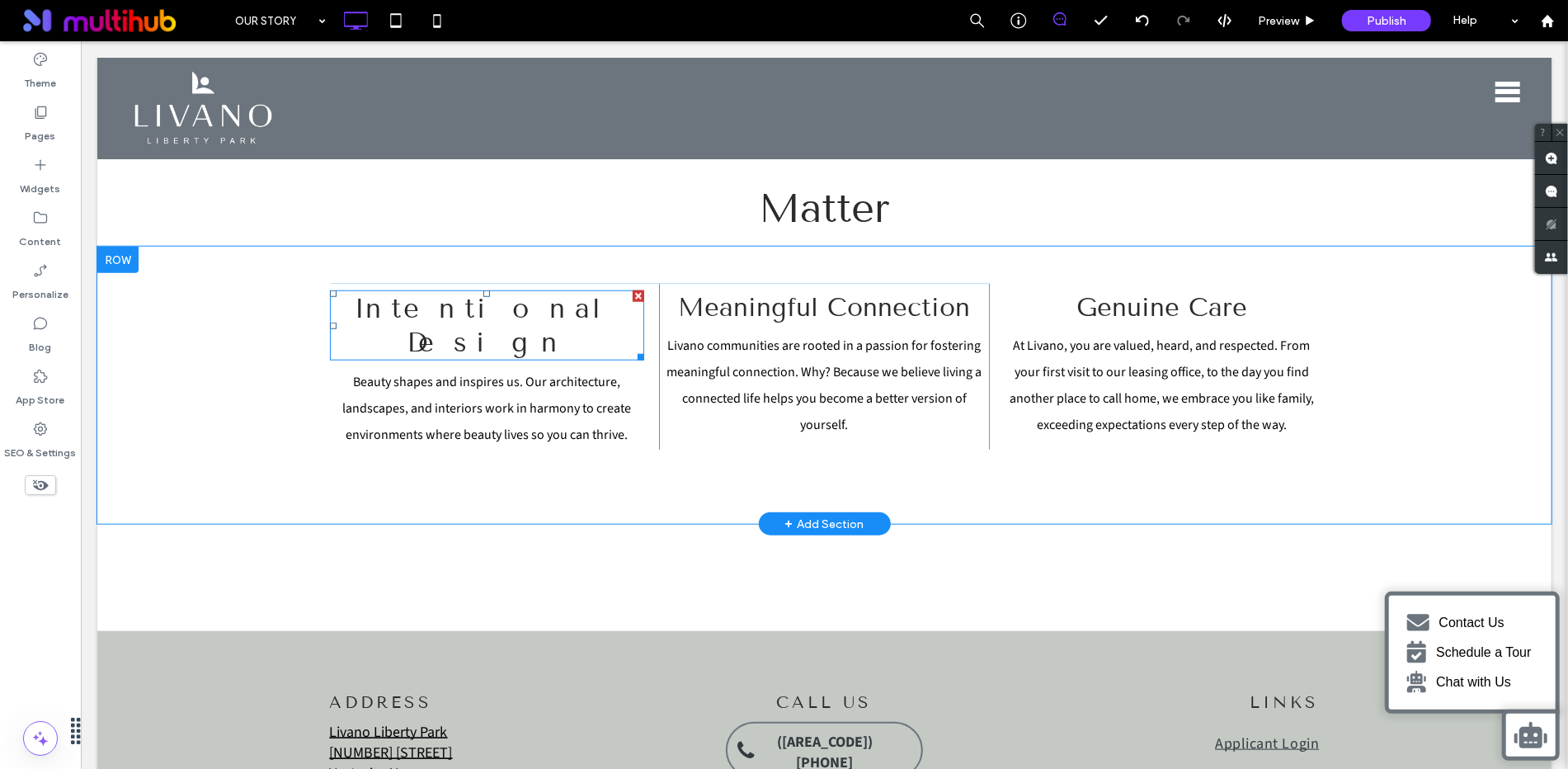 click on "Intentional Design" at bounding box center [486, 324] 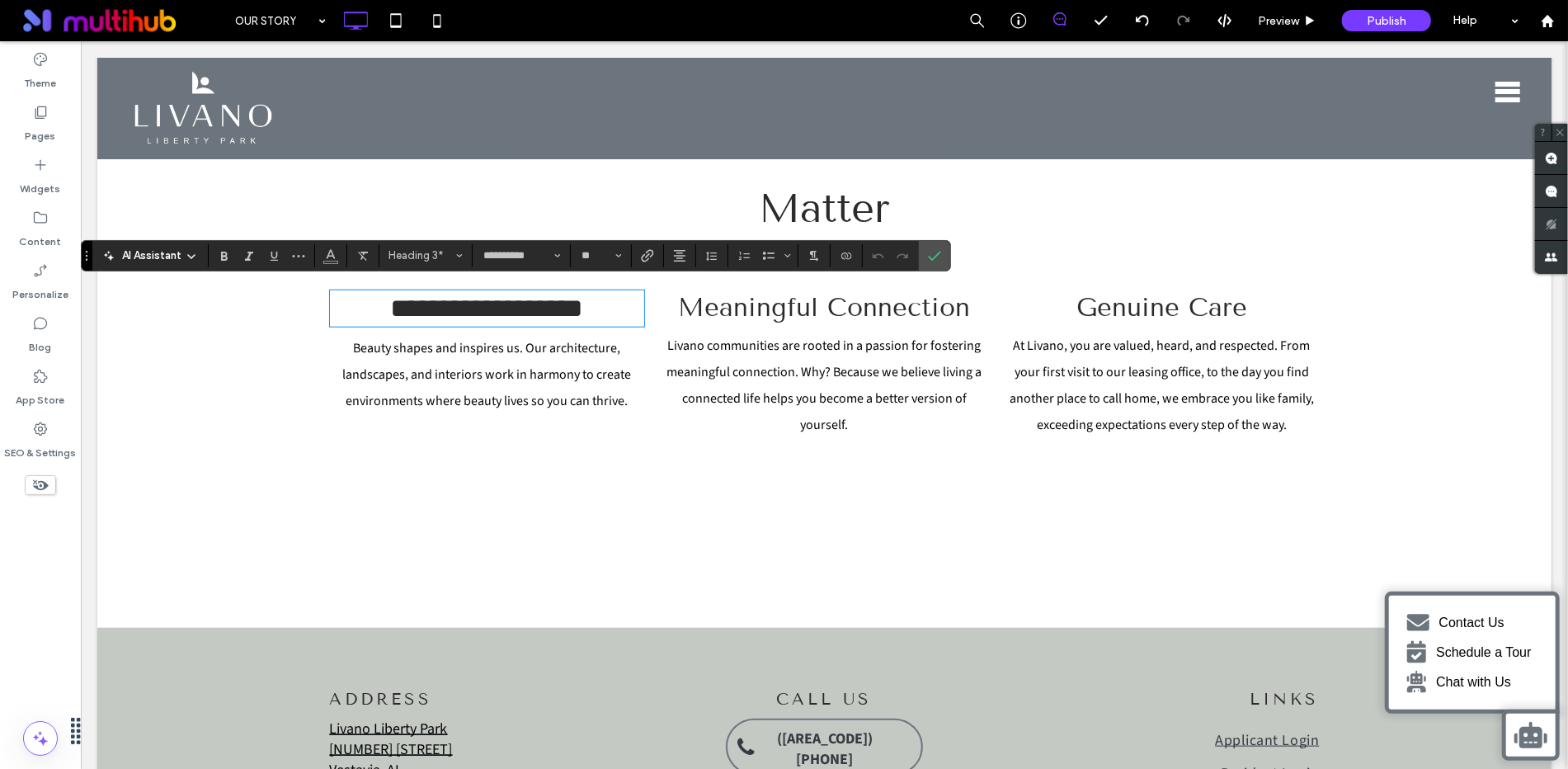 type 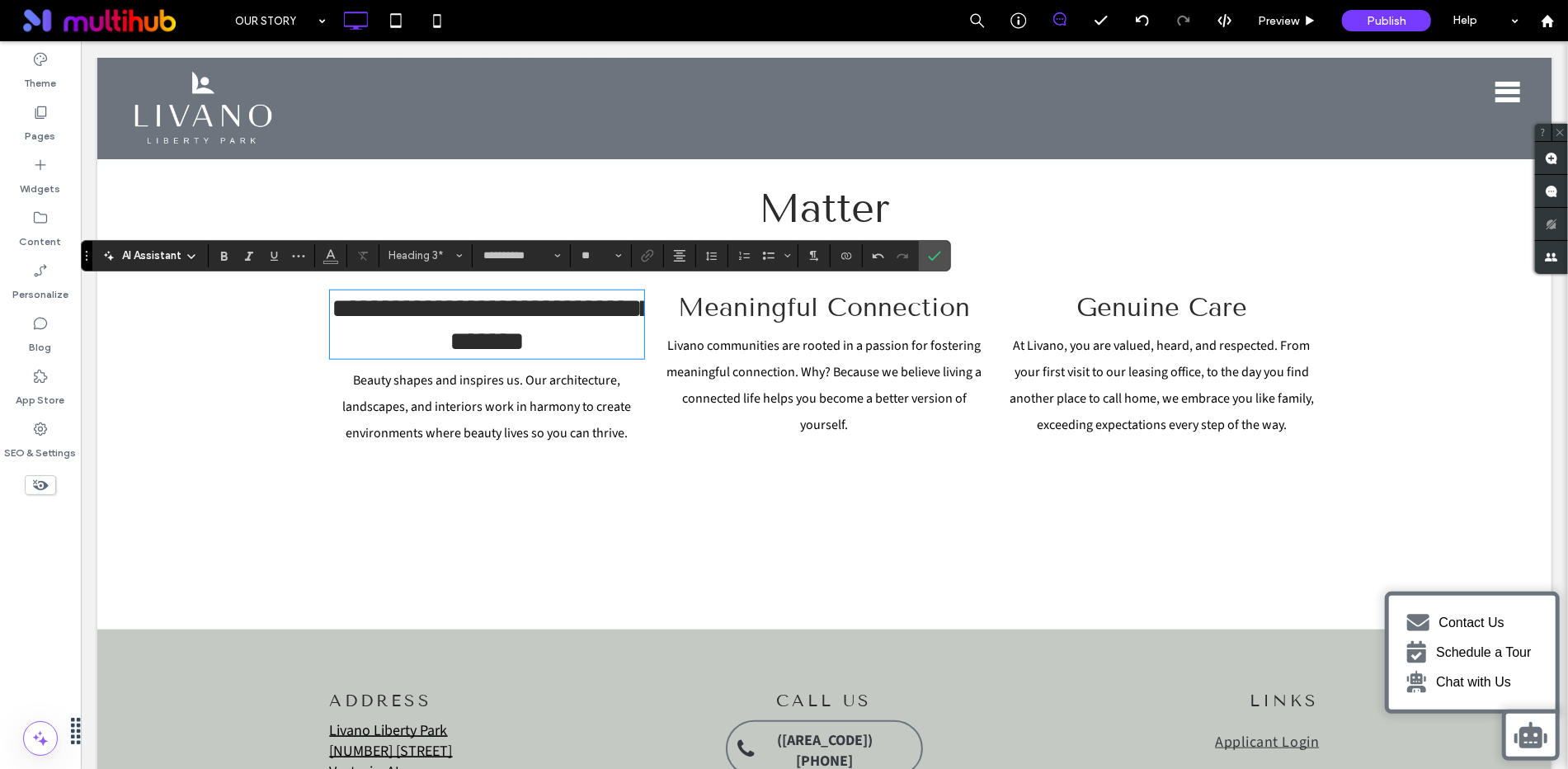 click on "Beauty shapes and inspires us. Our architecture, landscapes, and interiors work in harmony to create environments where beauty lives so you can thrive." at bounding box center (486, 406) 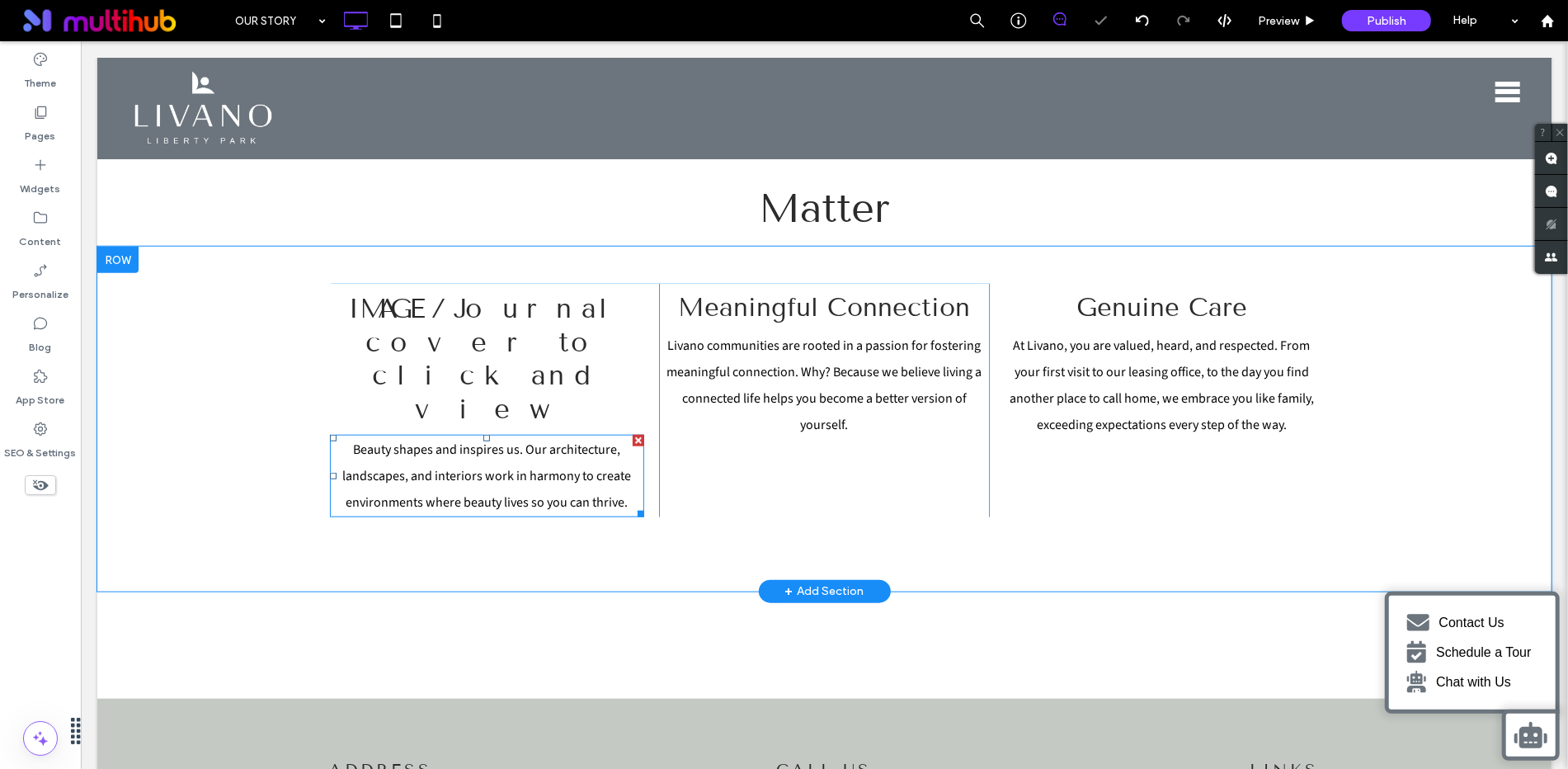 click on "Beauty shapes and inspires us. Our architecture, landscapes, and interiors work in harmony to create environments where beauty lives so you can thrive." at bounding box center (486, 475) 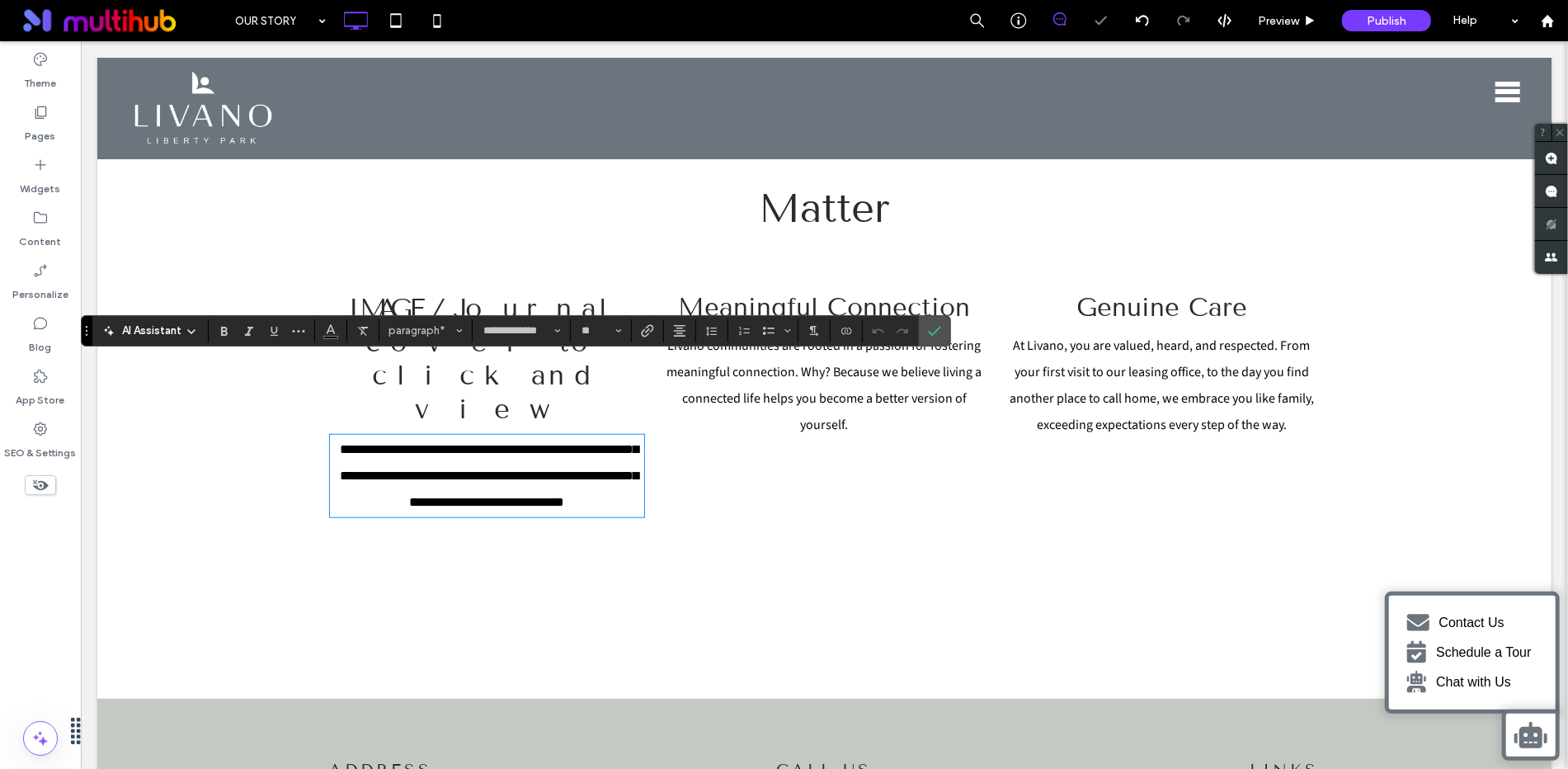 type 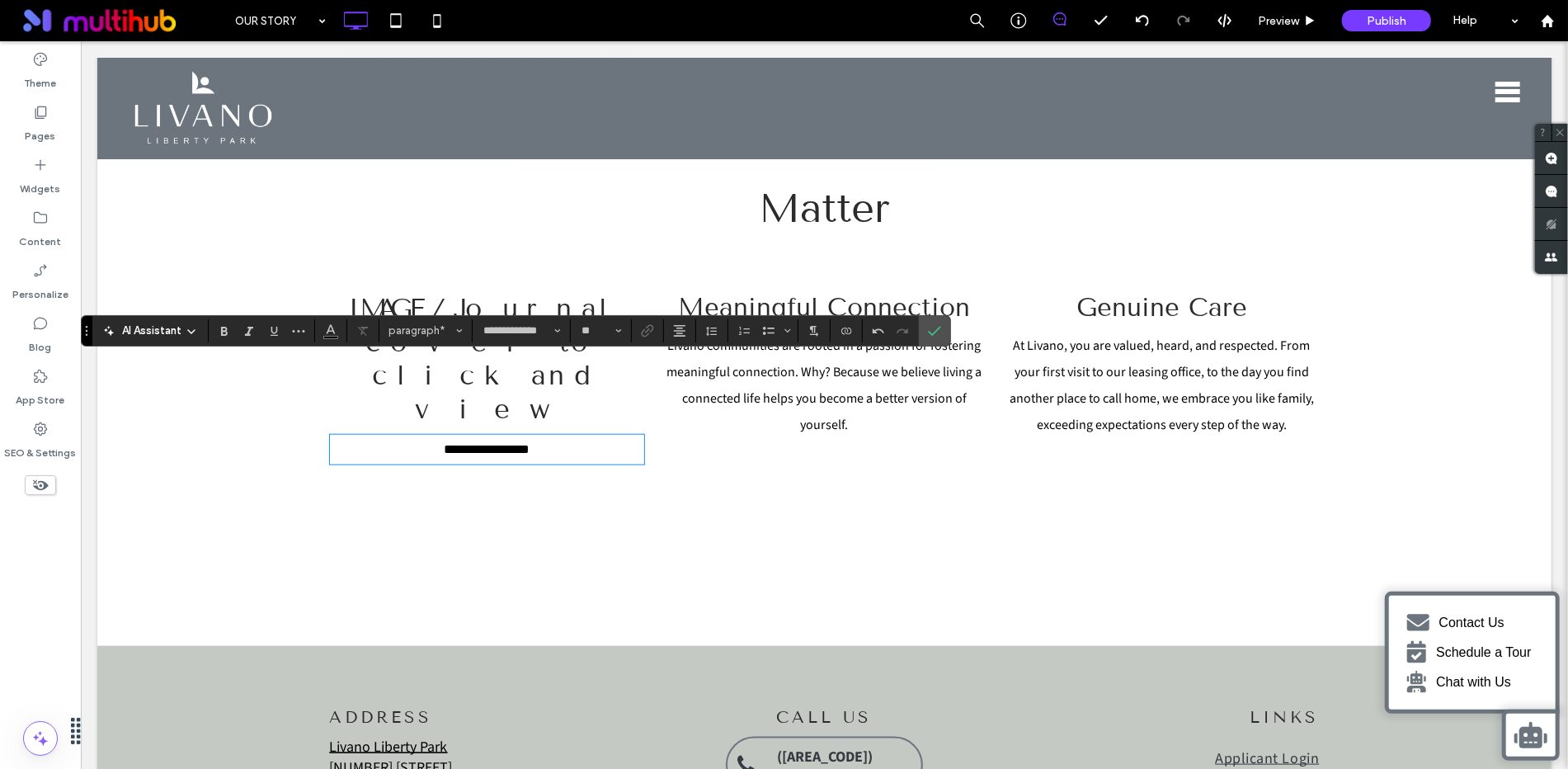 click on "**********" at bounding box center [823, 391] 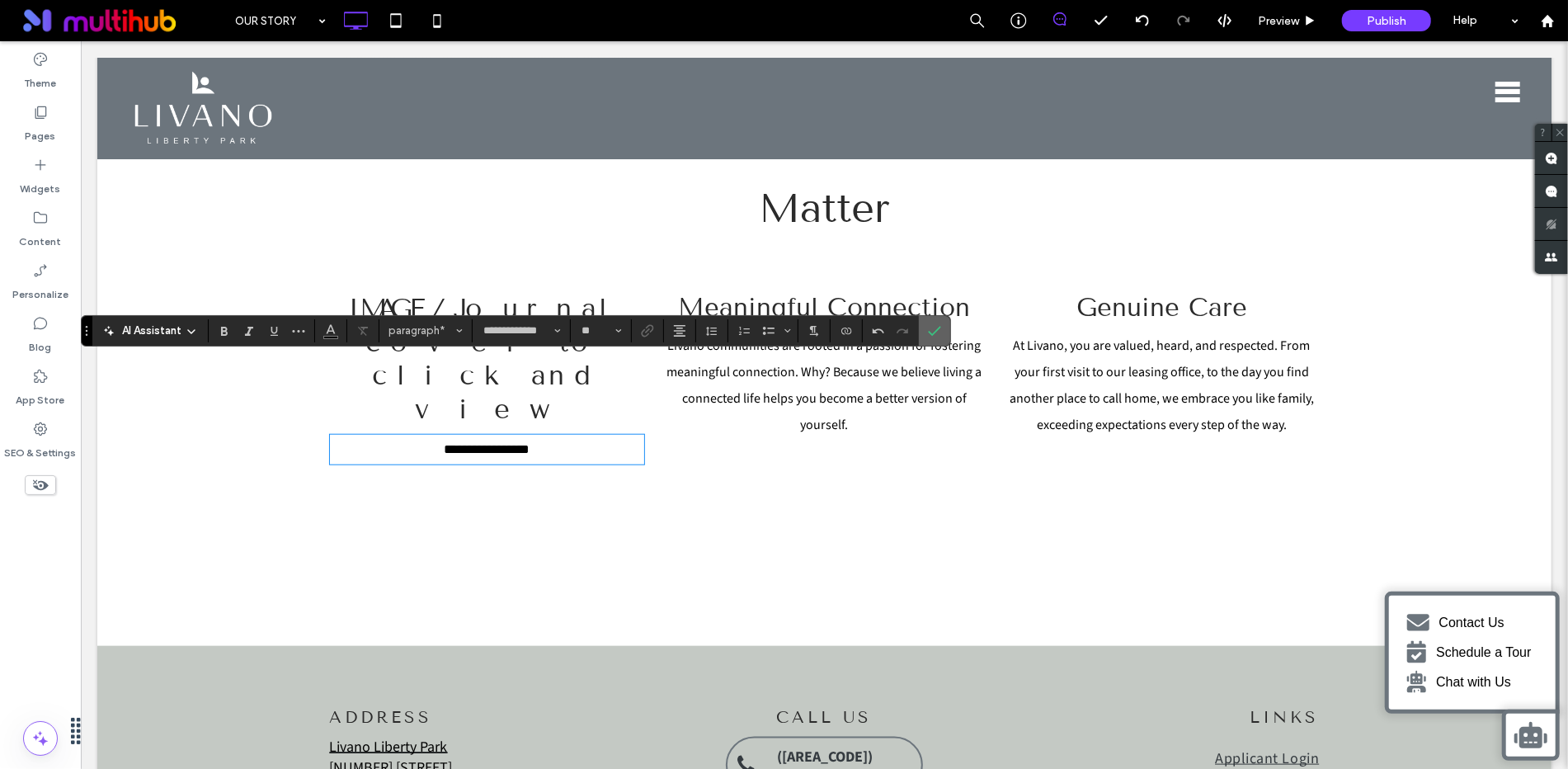 click 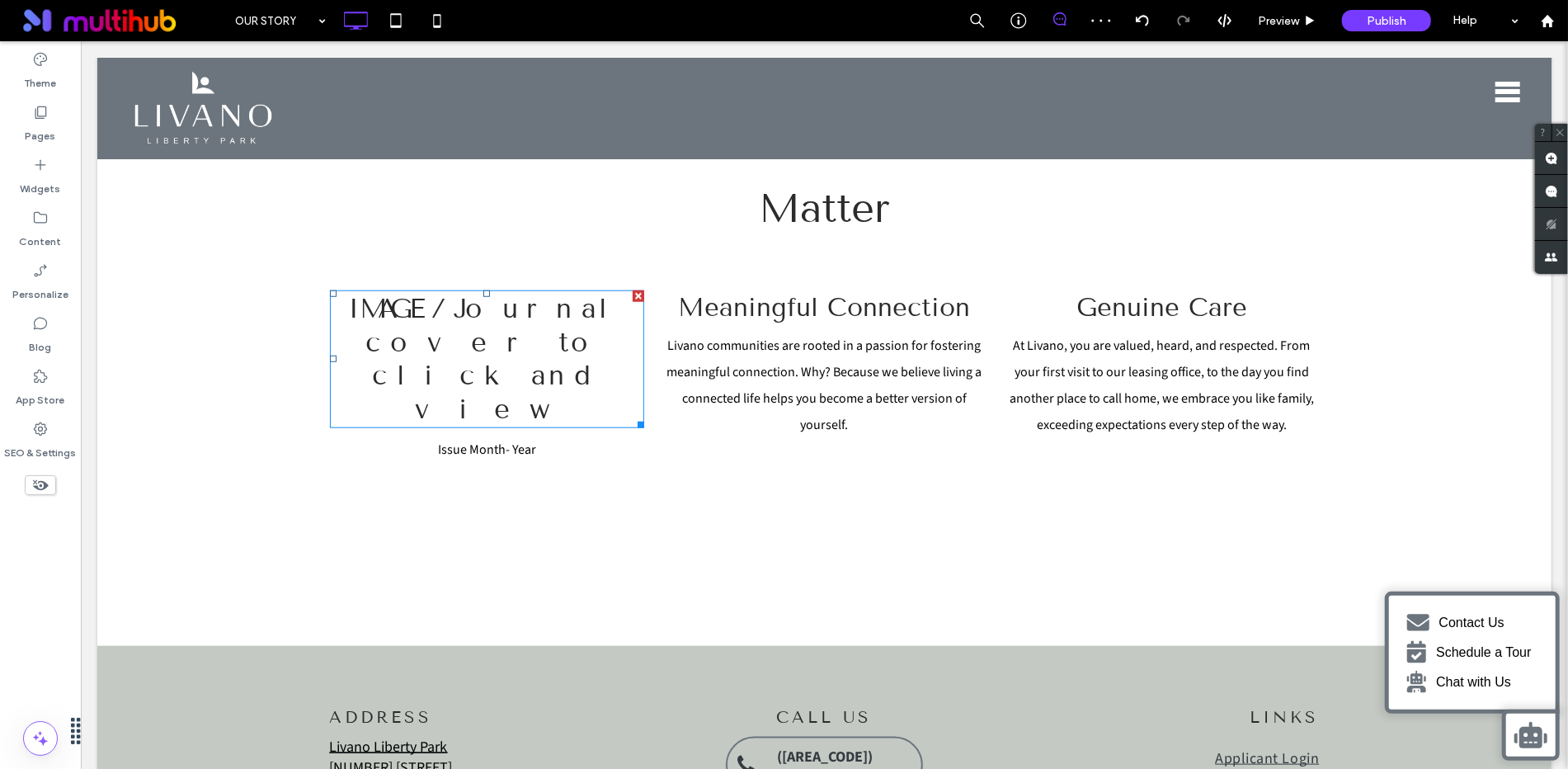 click on "IMAGE/Journal cover to click and view" at bounding box center [486, 358] 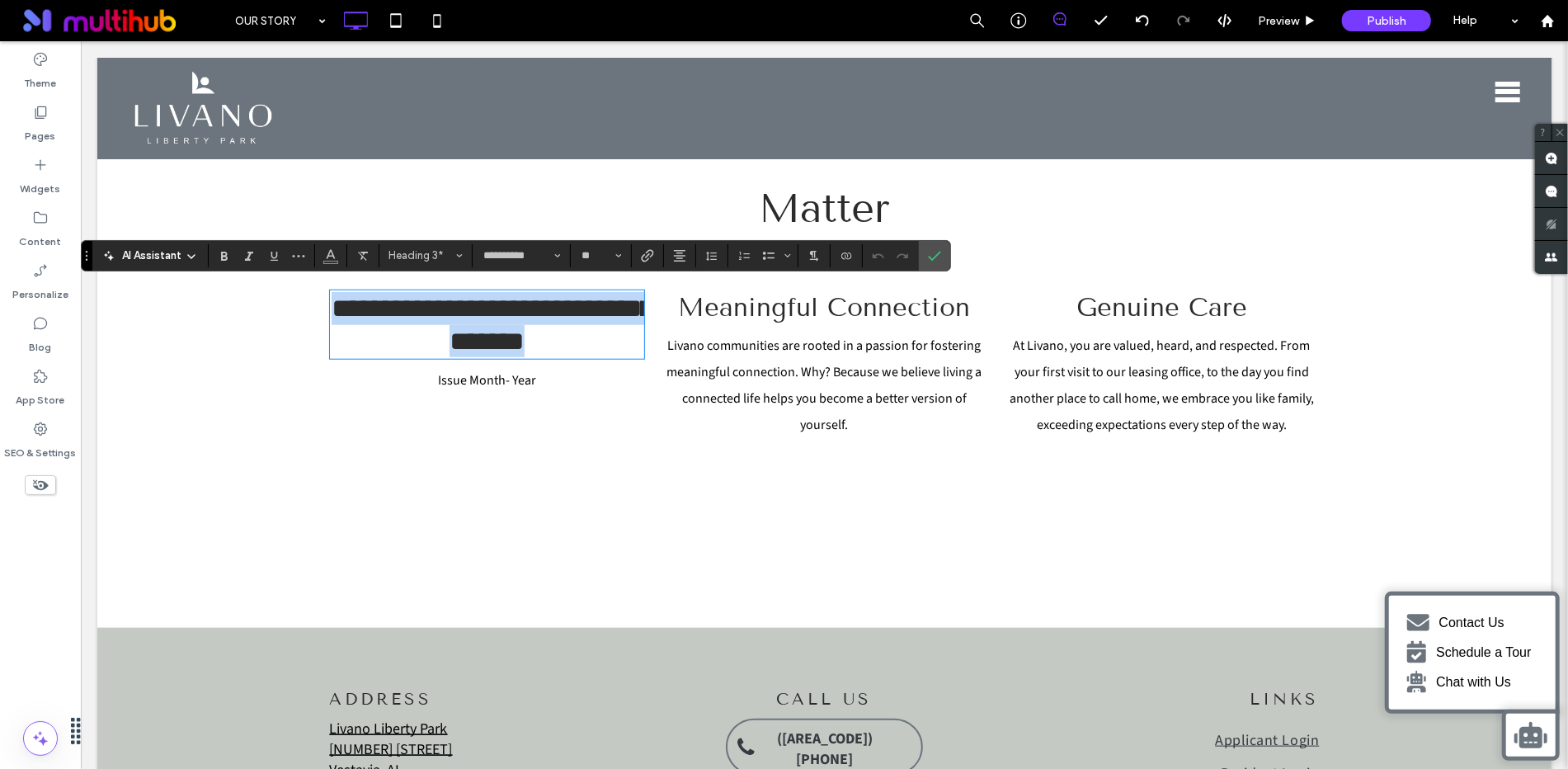 drag, startPoint x: 600, startPoint y: 338, endPoint x: 337, endPoint y: 295, distance: 266.49203 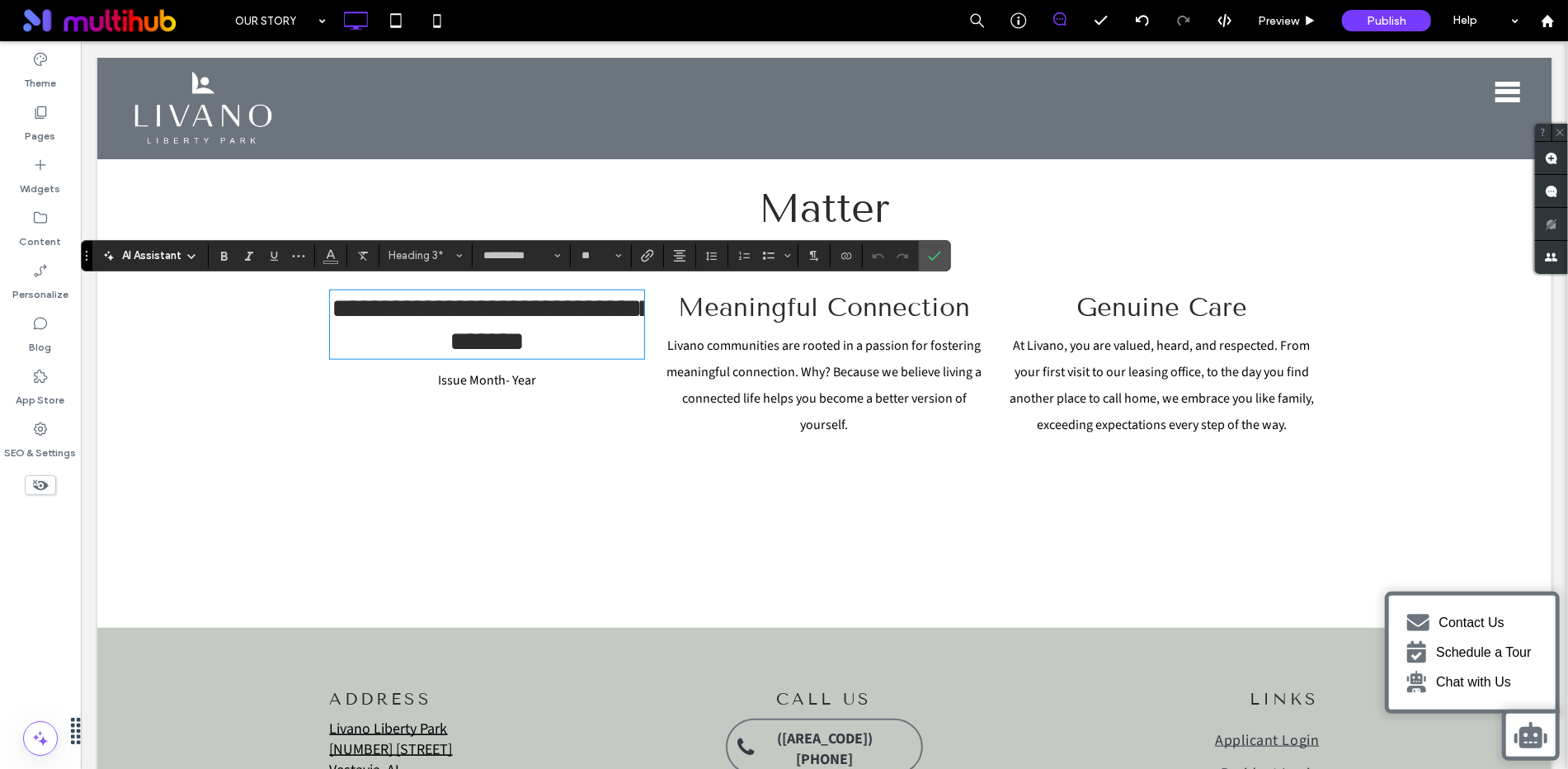 click on "Meaningful Connection" at bounding box center [823, 306] 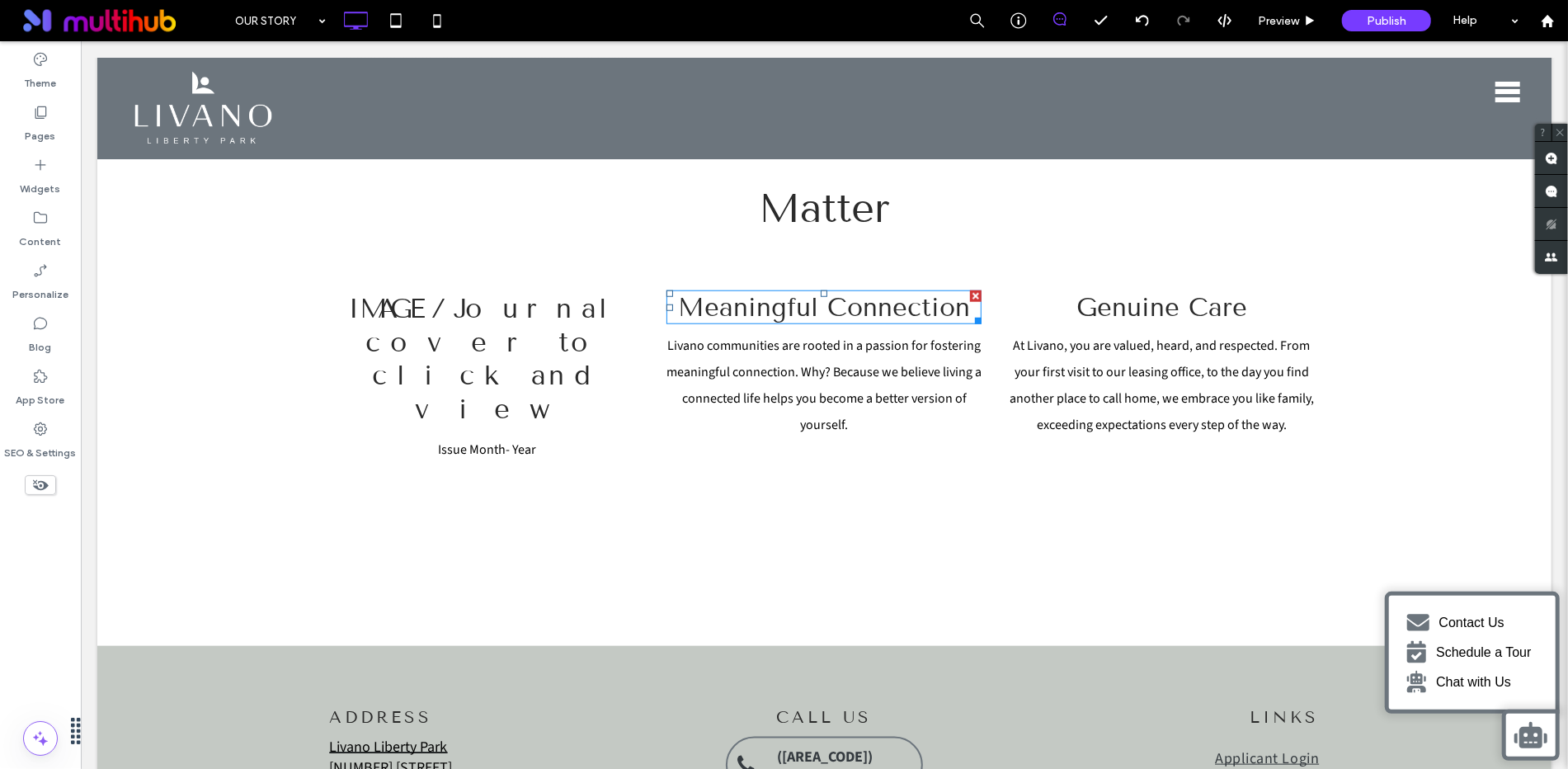 click on "Meaningful Connection" at bounding box center (823, 306) 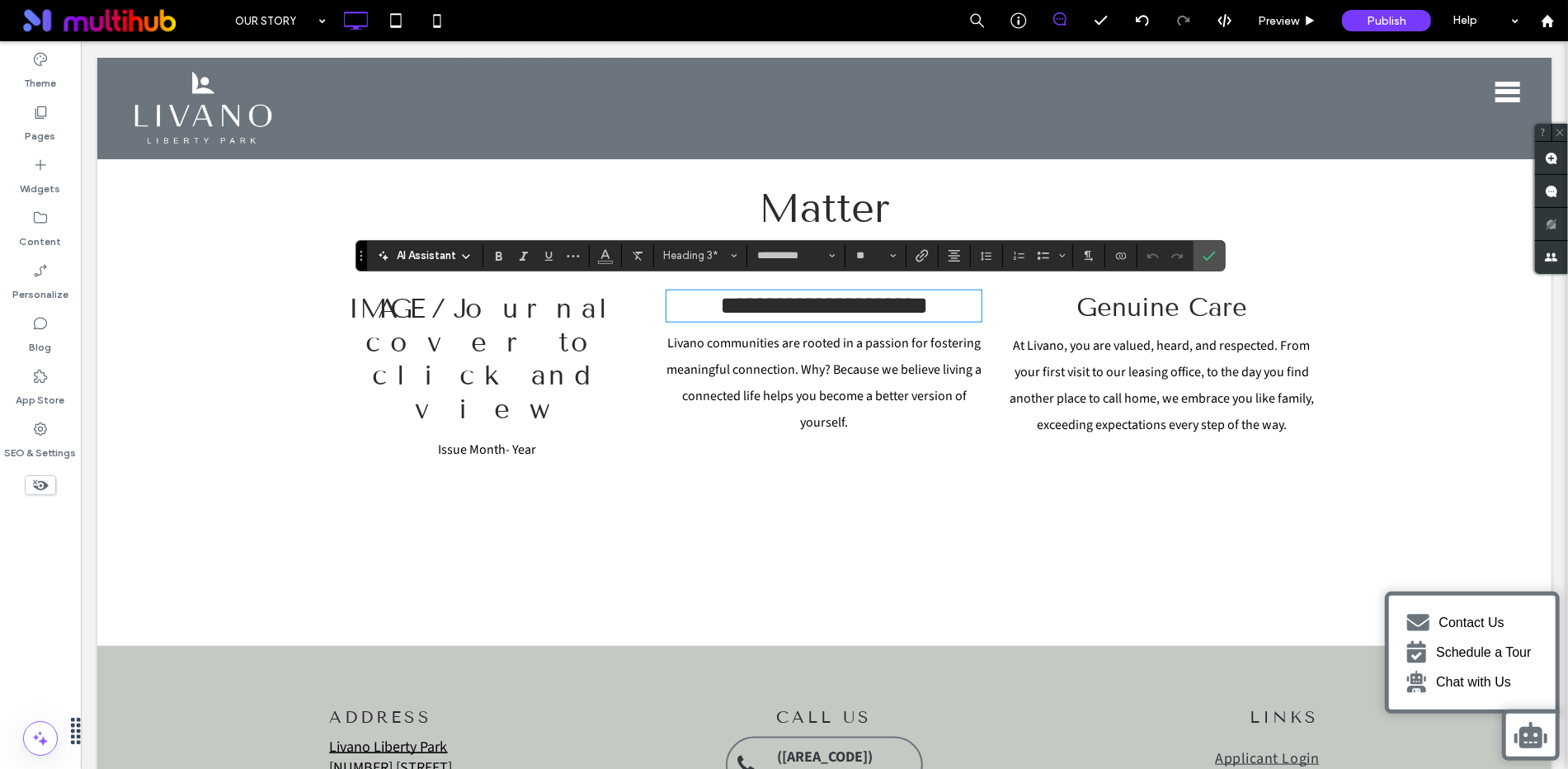 type on "**********" 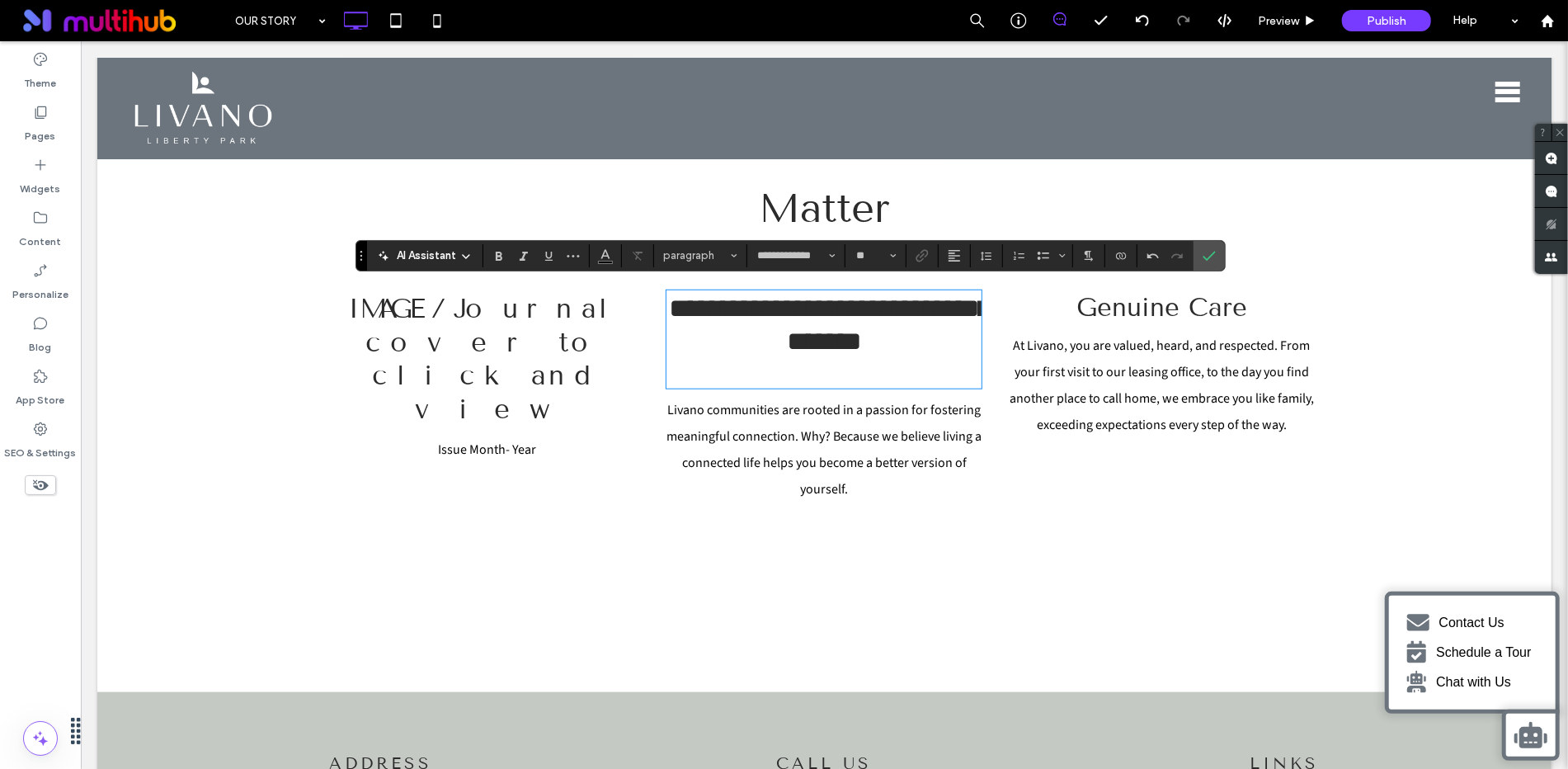 click on "IMAGE/Journal cover to click and view" at bounding box center [487, 358] 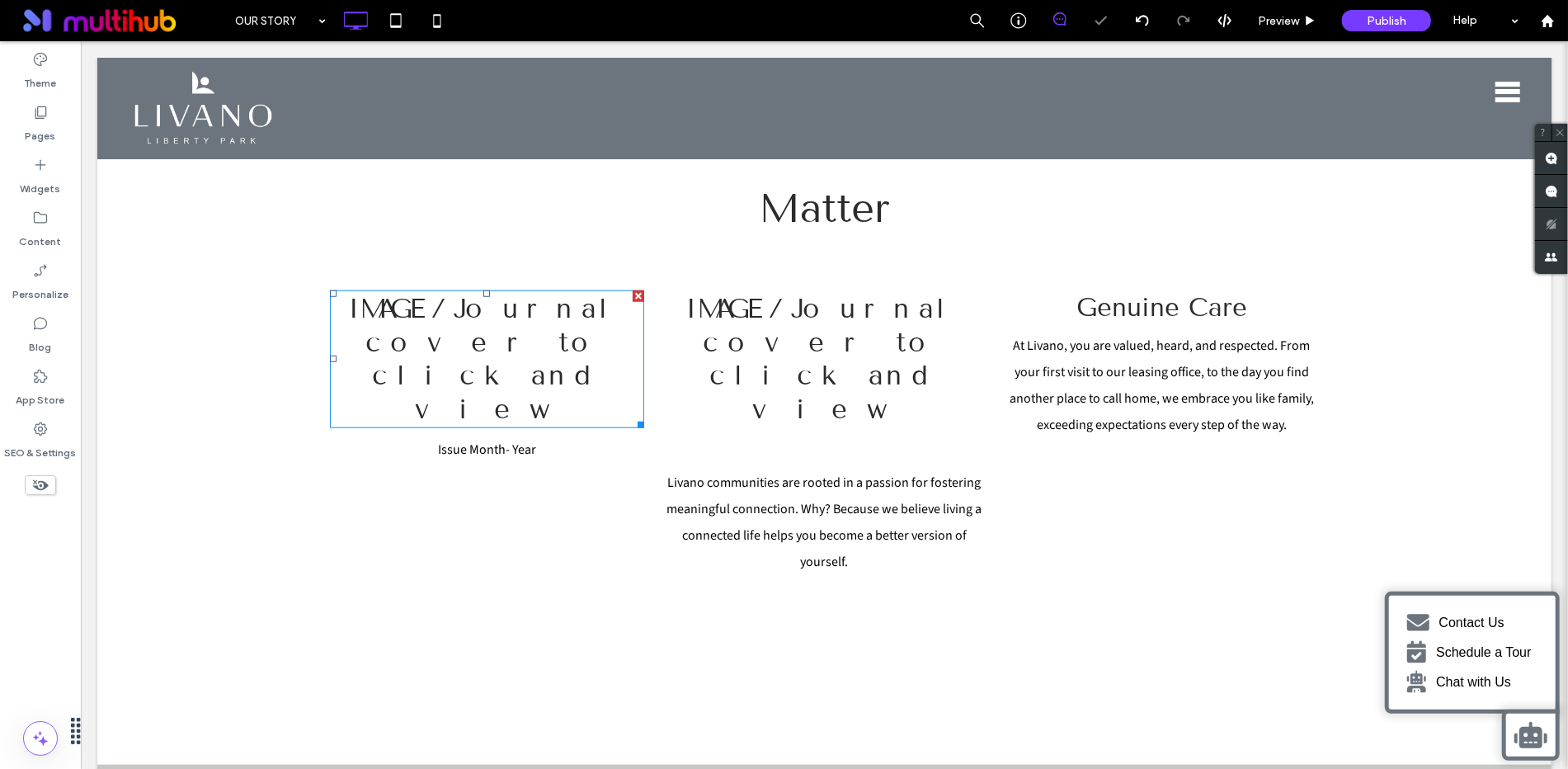 click on "IMAGE/Journal cover to click and view" at bounding box center [487, 358] 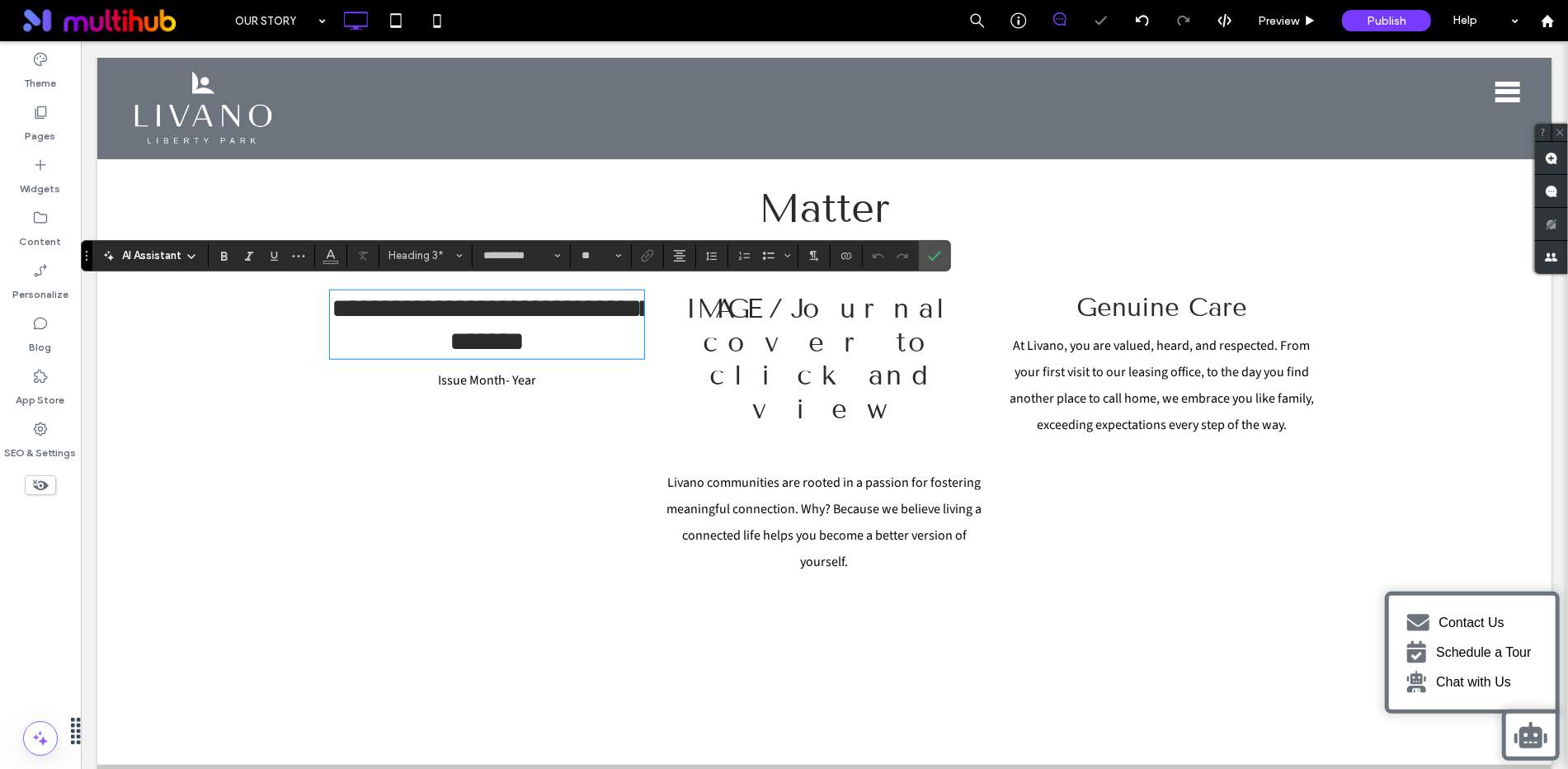 click on "**********" at bounding box center (487, 323) 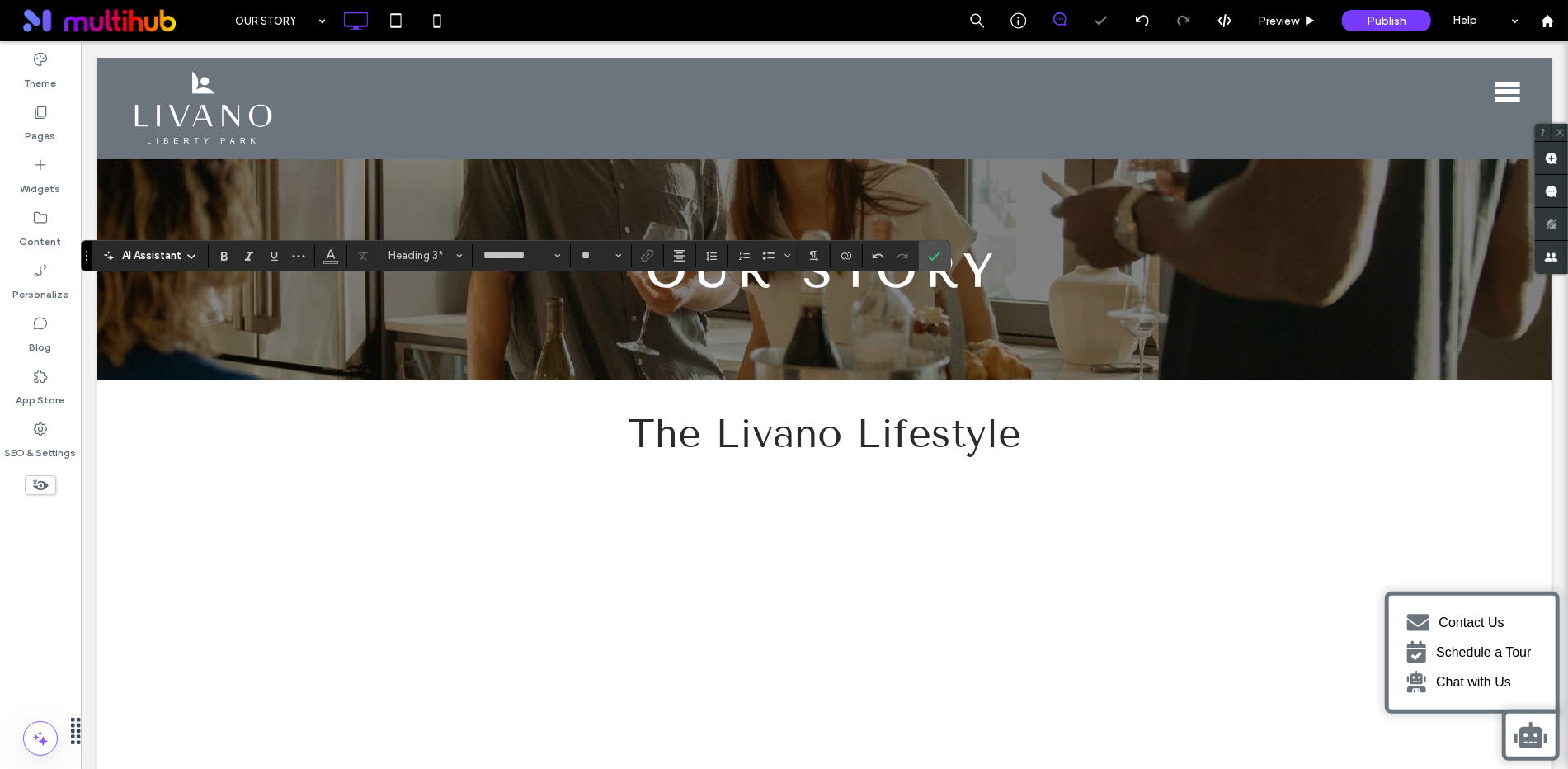 scroll, scrollTop: 1072, scrollLeft: 0, axis: vertical 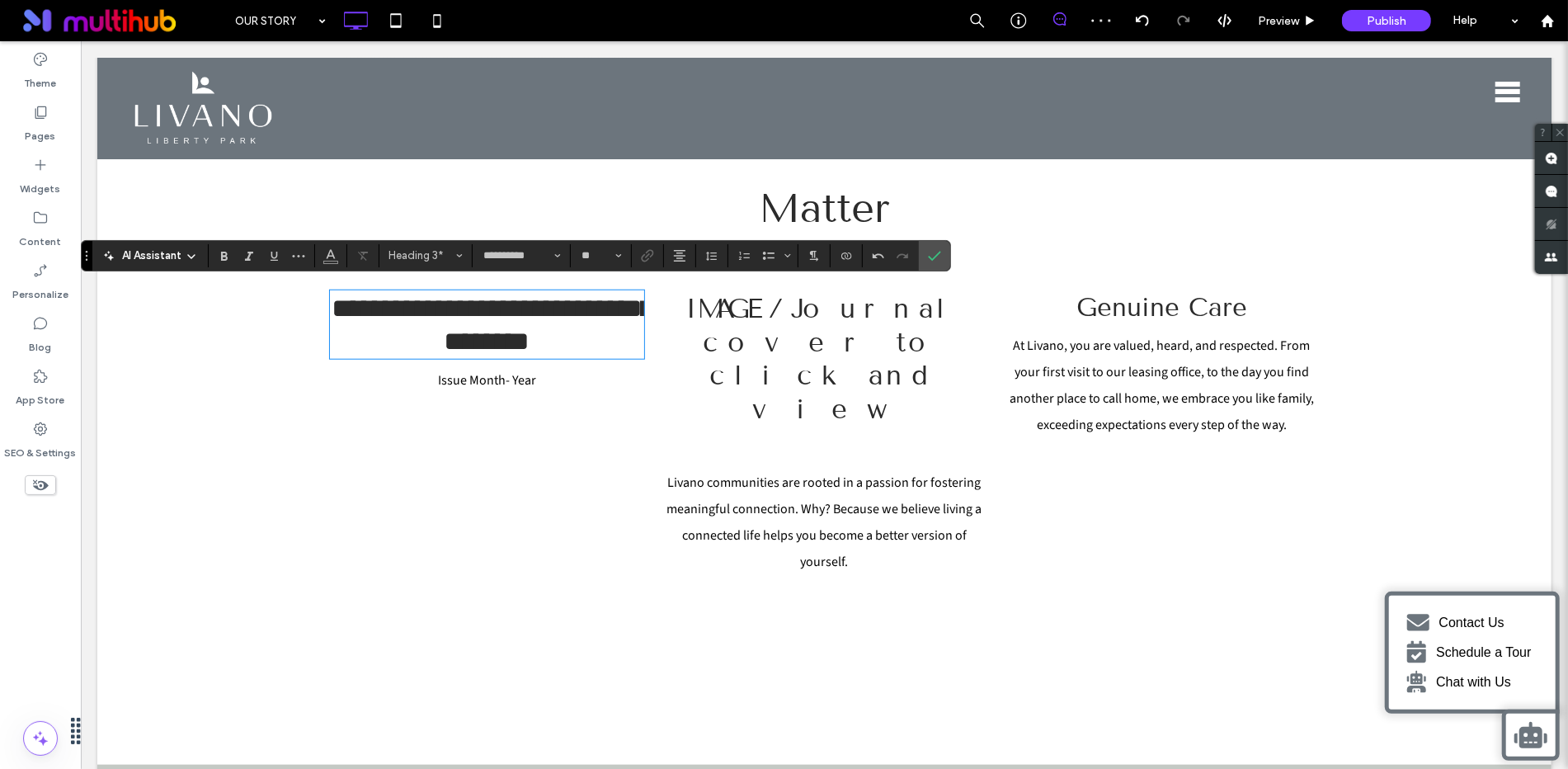 type 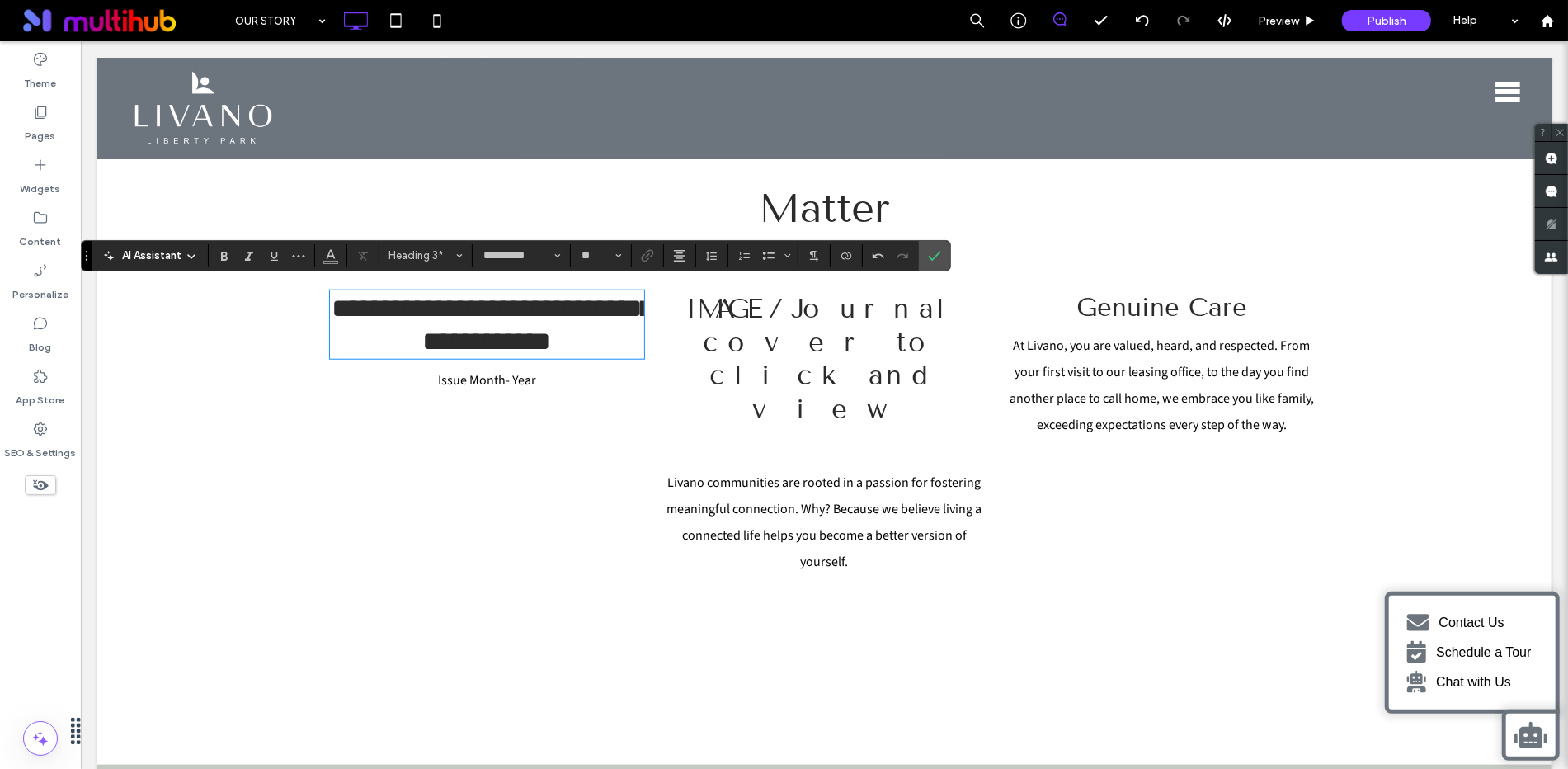 click on "IMAGE/Journal cover to click and view" at bounding box center (823, 358) 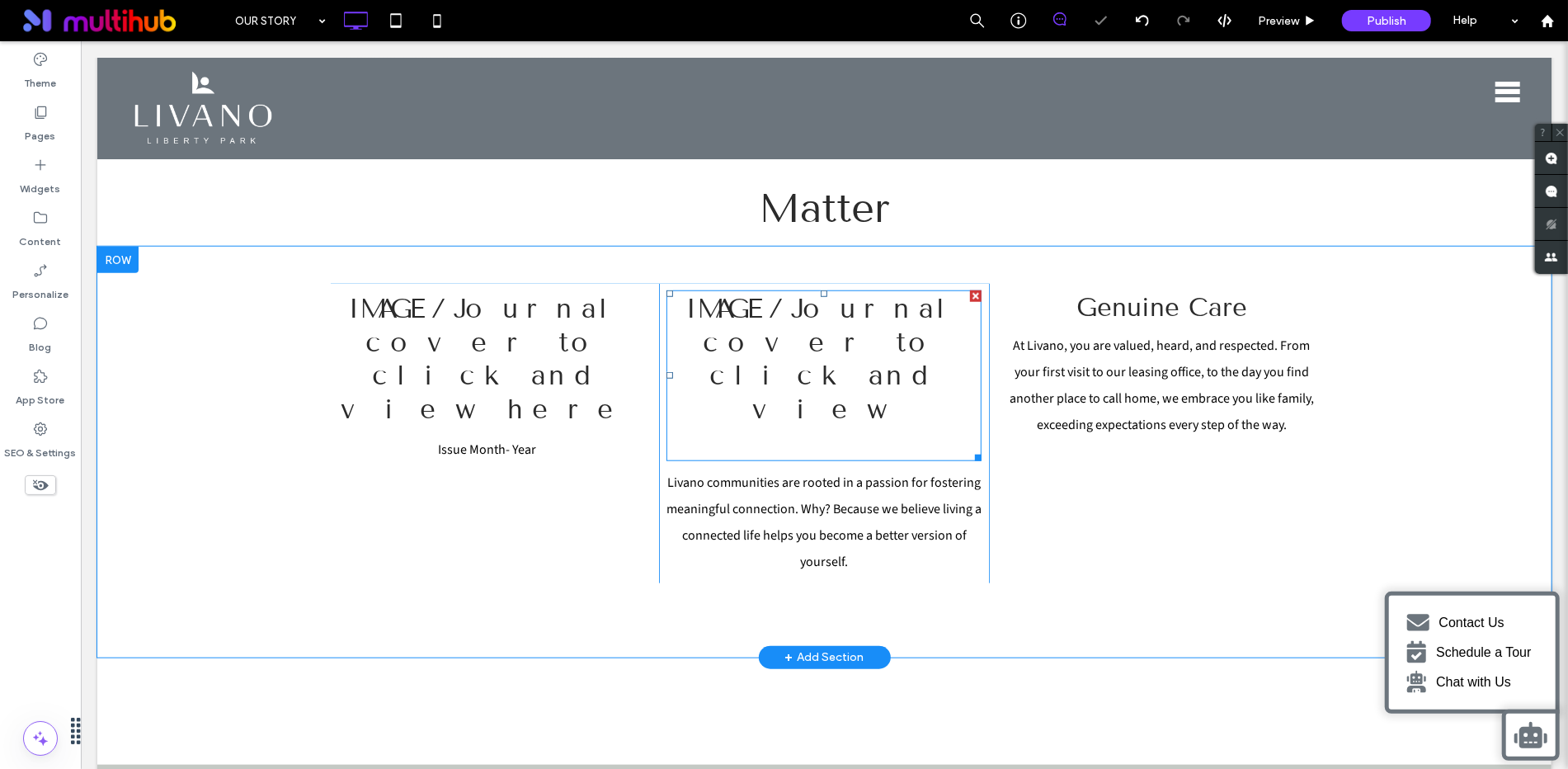 click on "IMAGE/Journal cover to click and view" at bounding box center (823, 358) 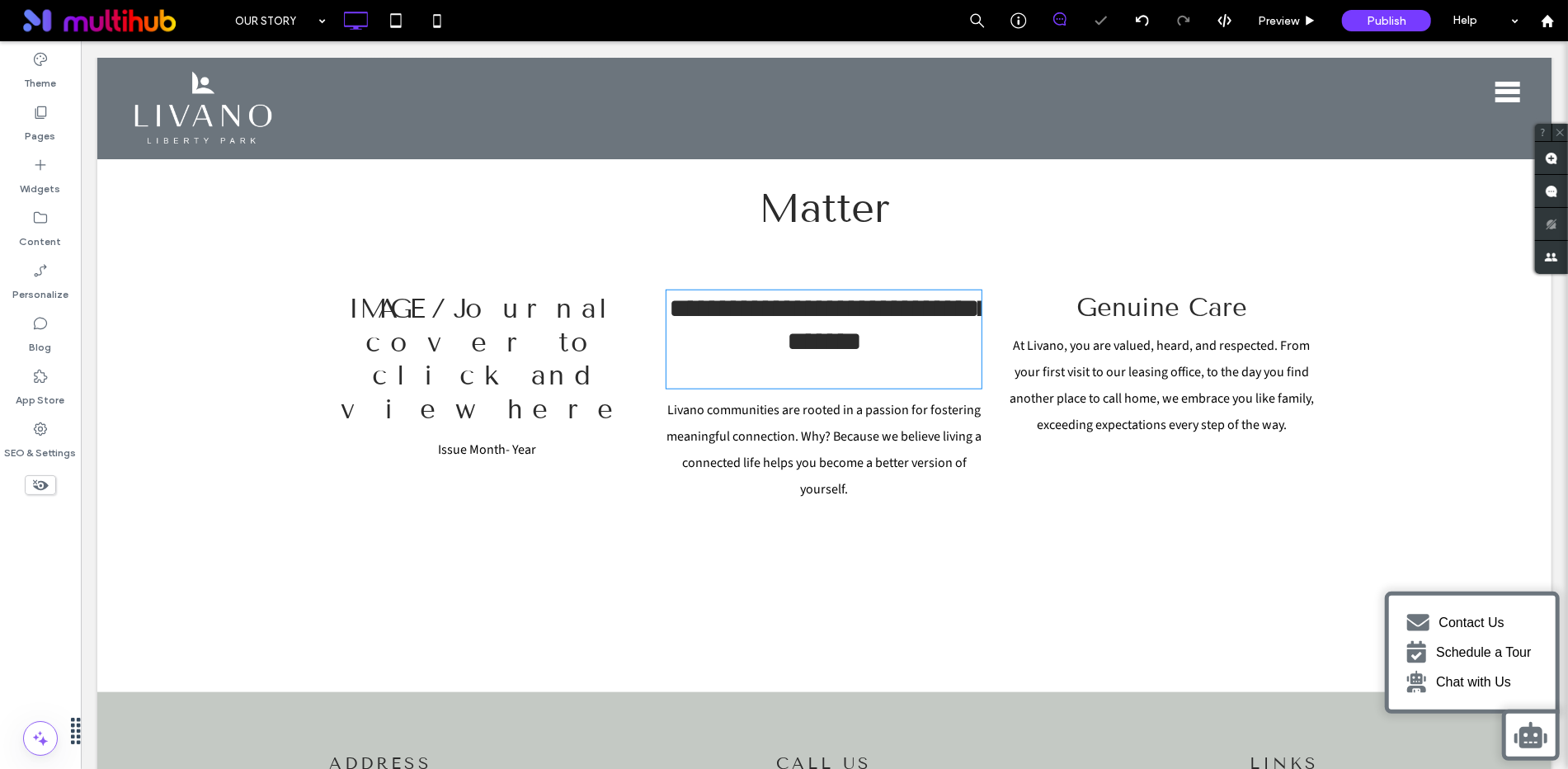 type on "**********" 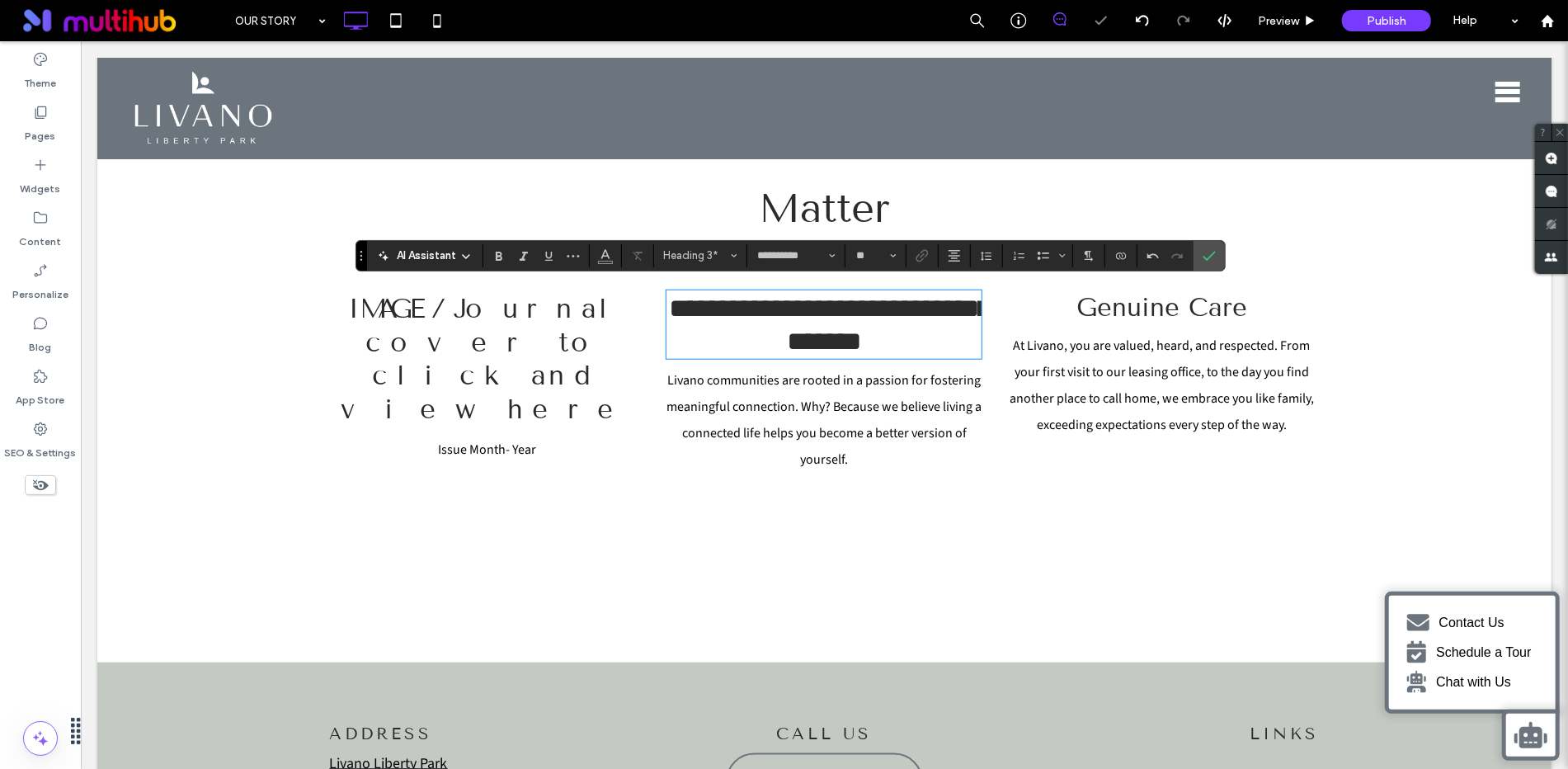 type 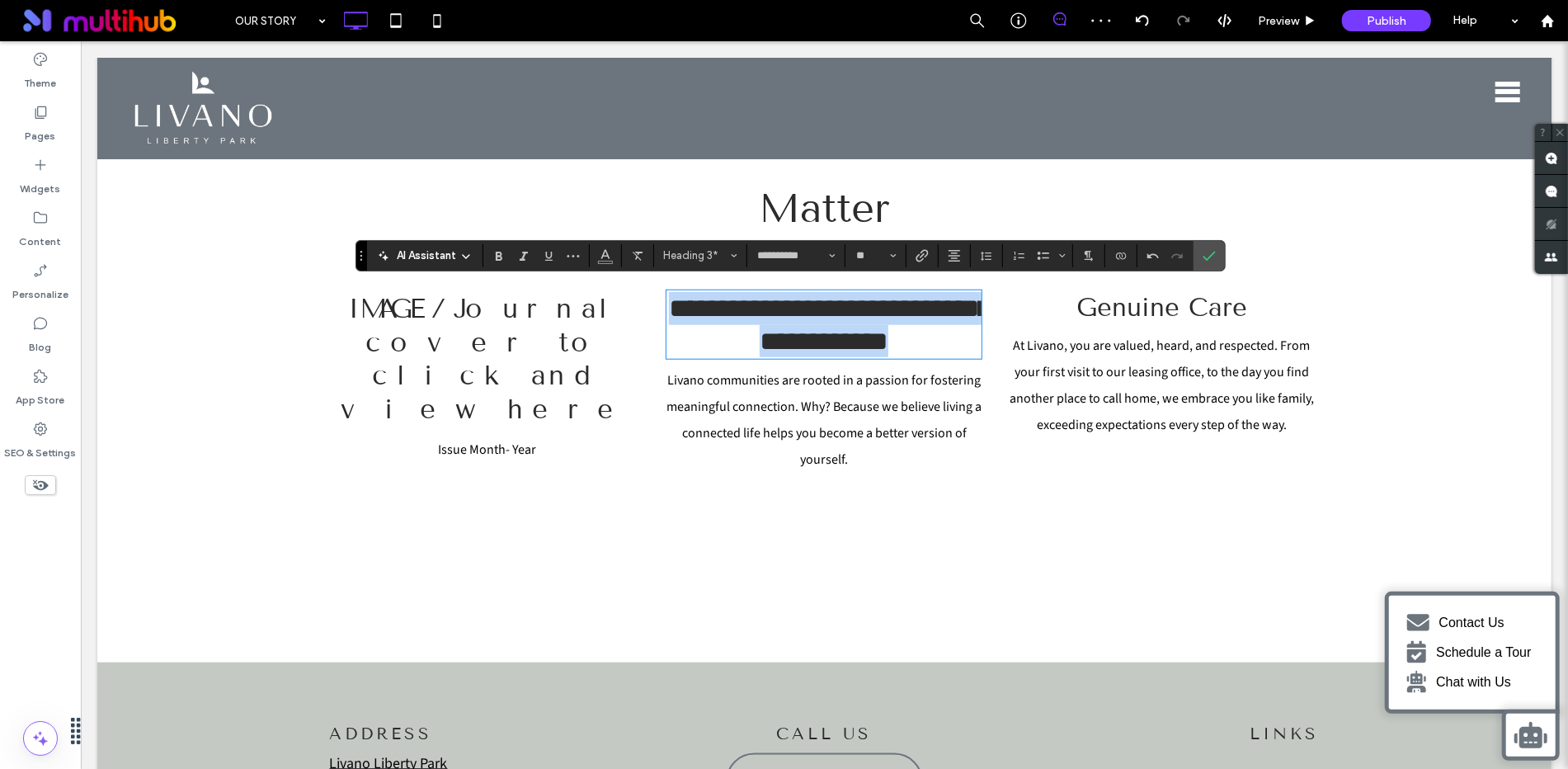 drag, startPoint x: 677, startPoint y: 301, endPoint x: 970, endPoint y: 336, distance: 295.08304 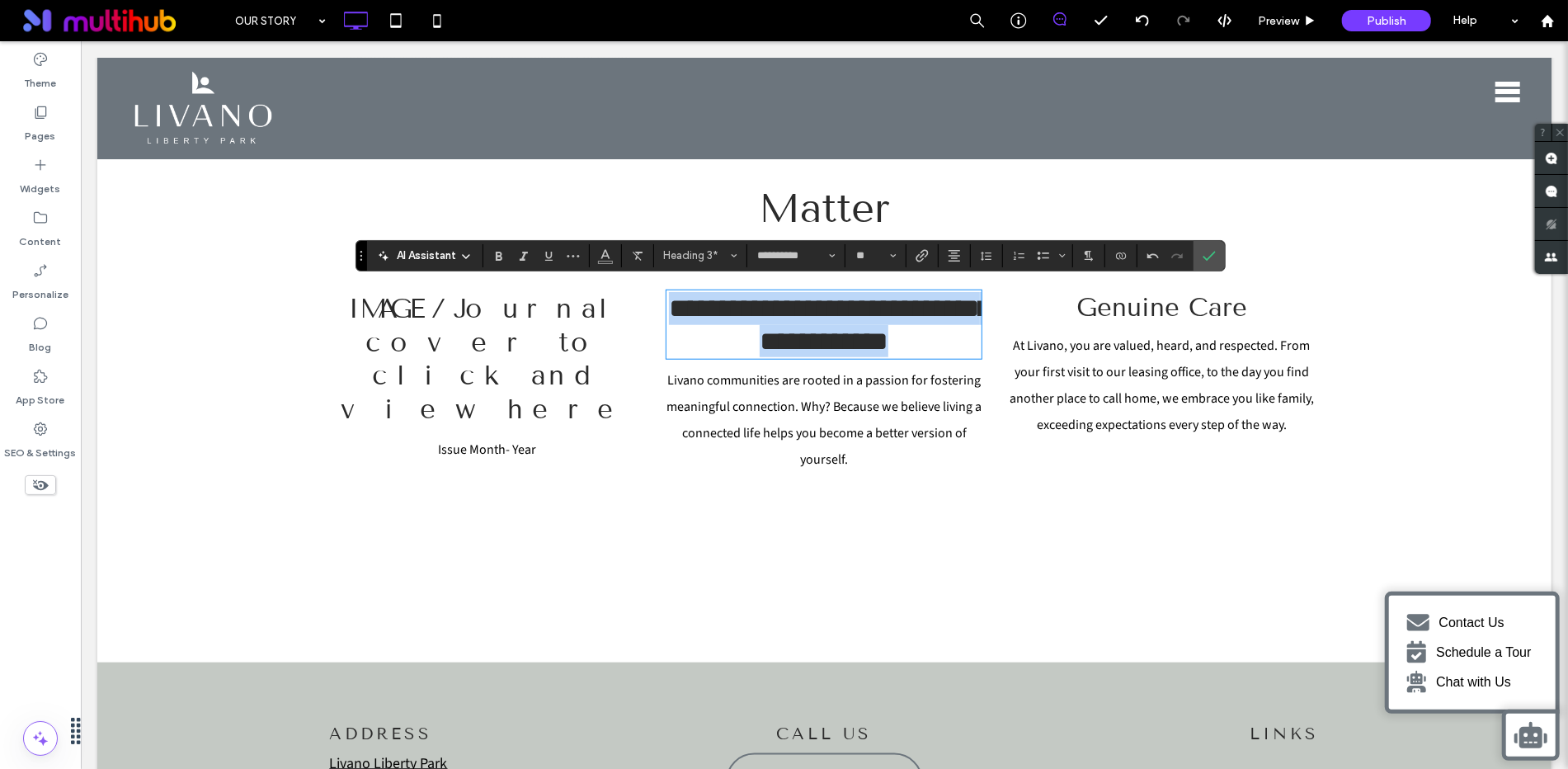 copy on "**********" 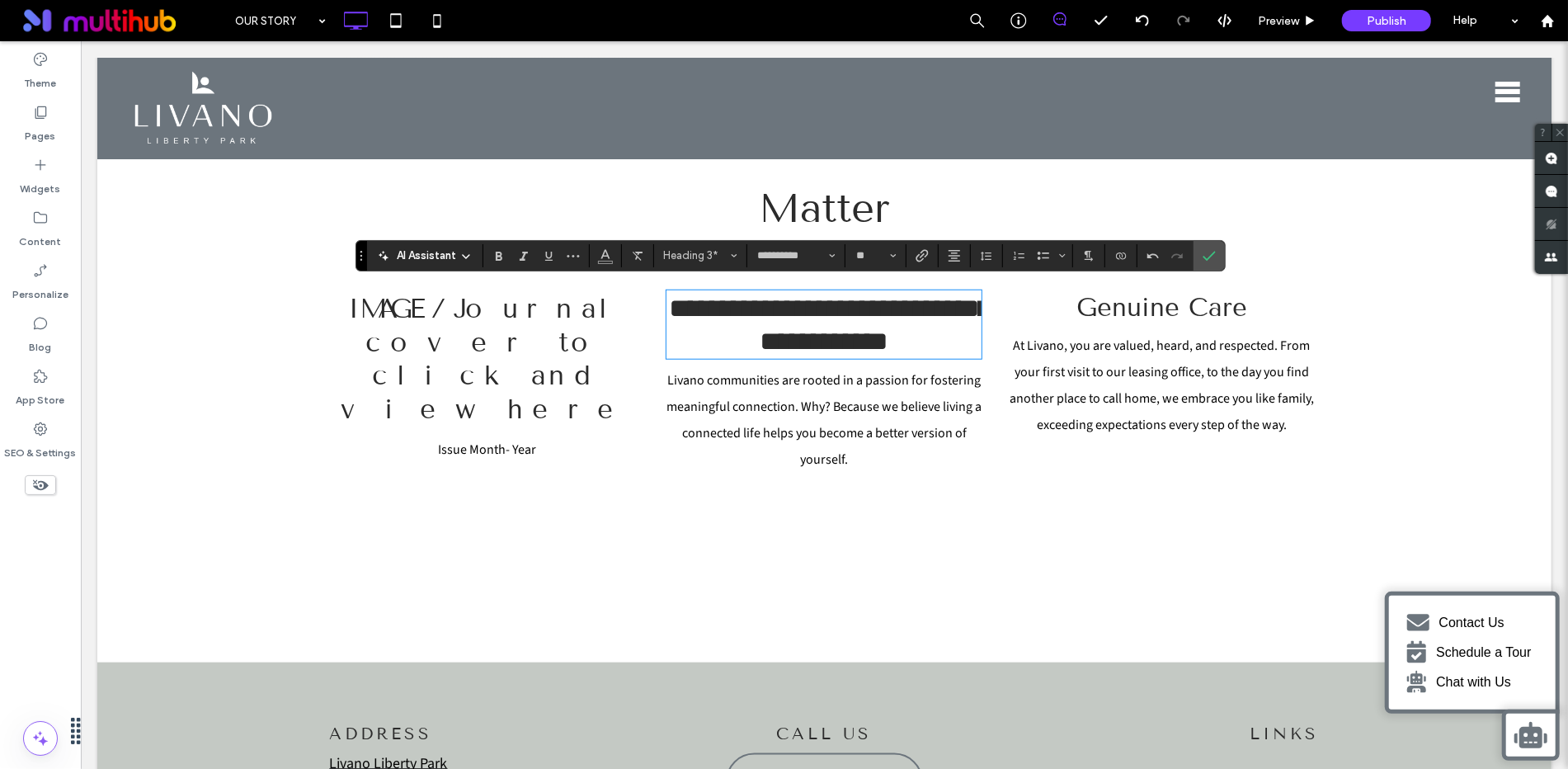 click on "Genuine Care" at bounding box center [1161, 306] 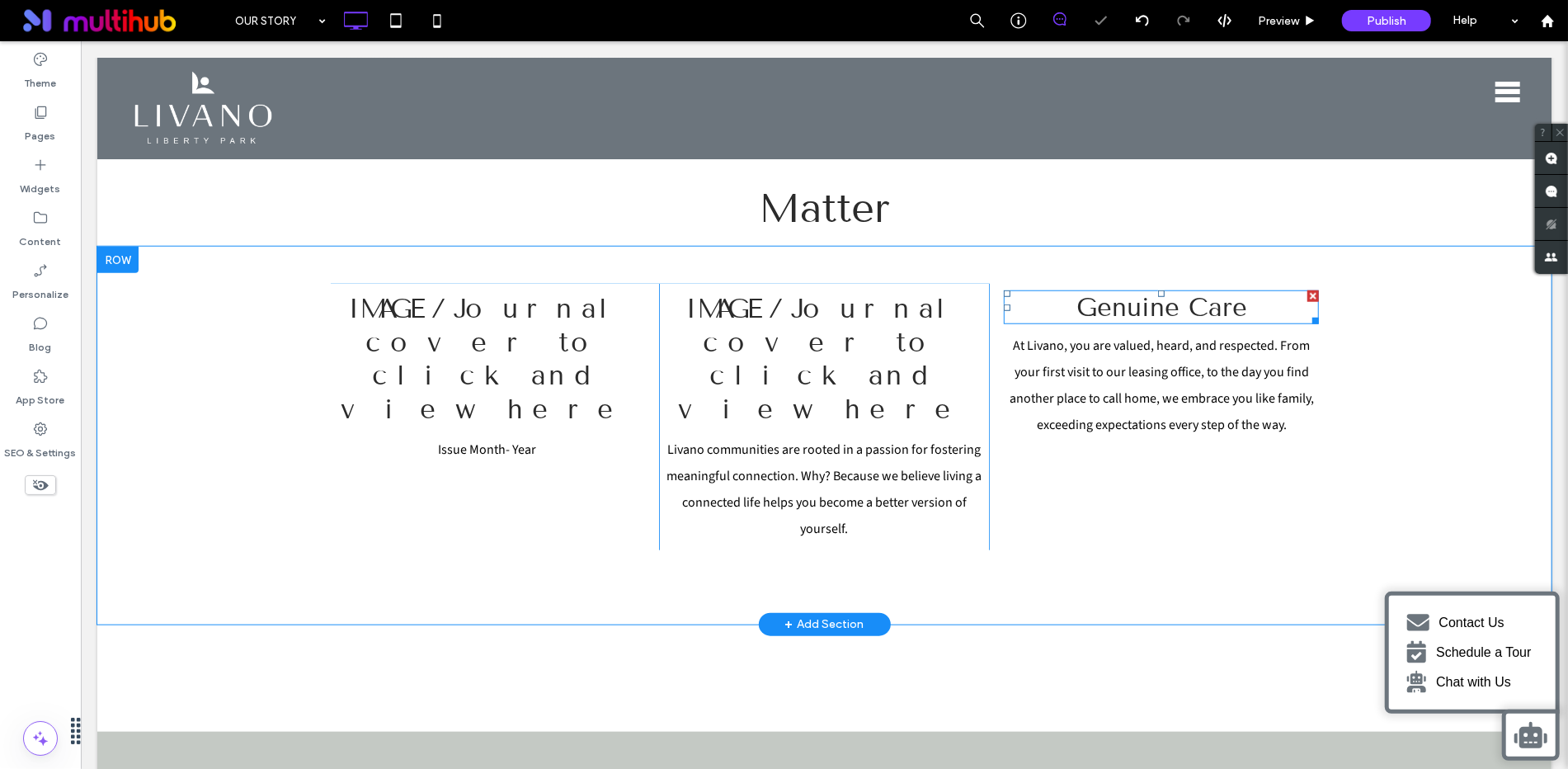 click on "Genuine Care" at bounding box center [1161, 306] 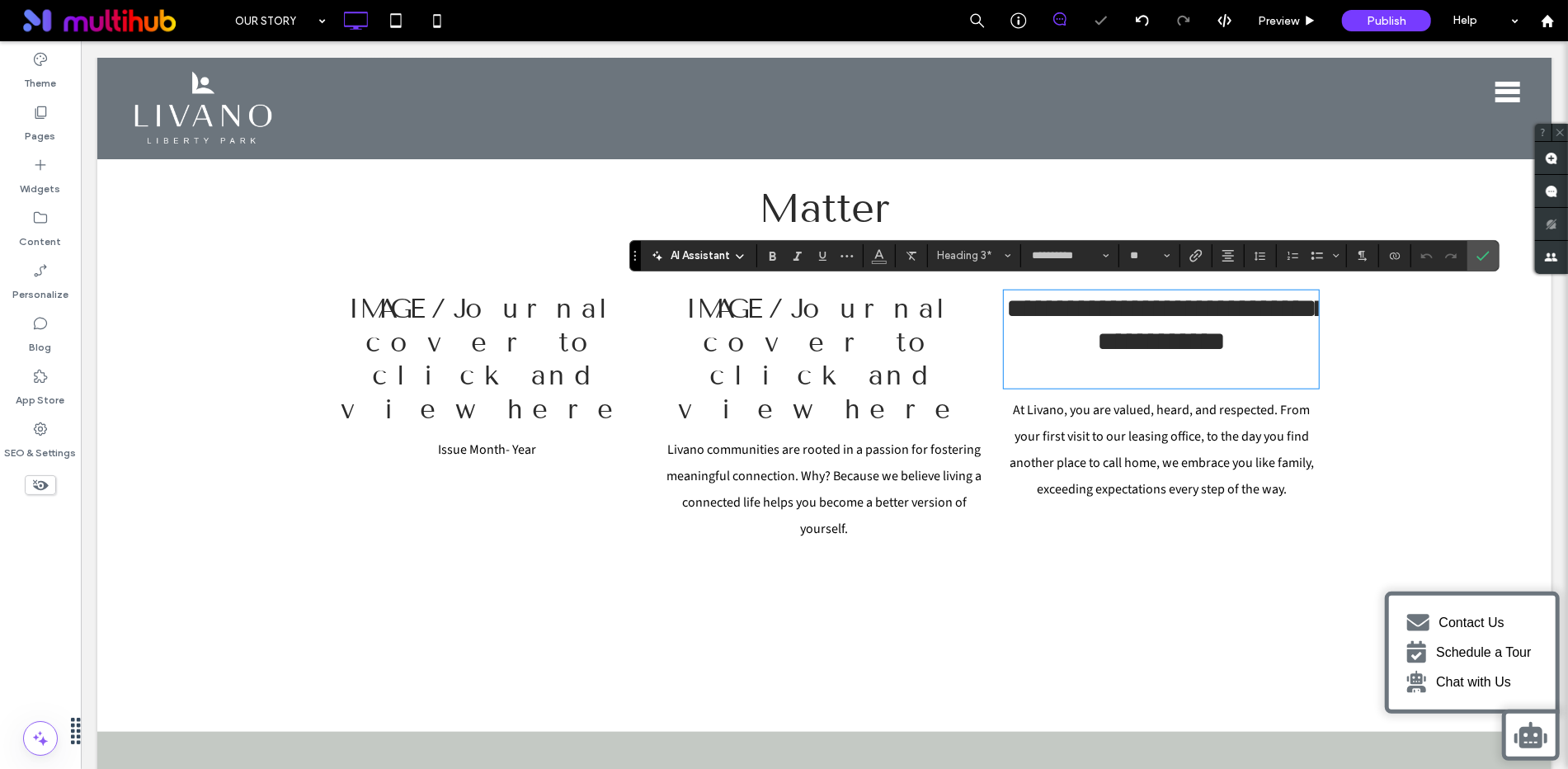 type on "**********" 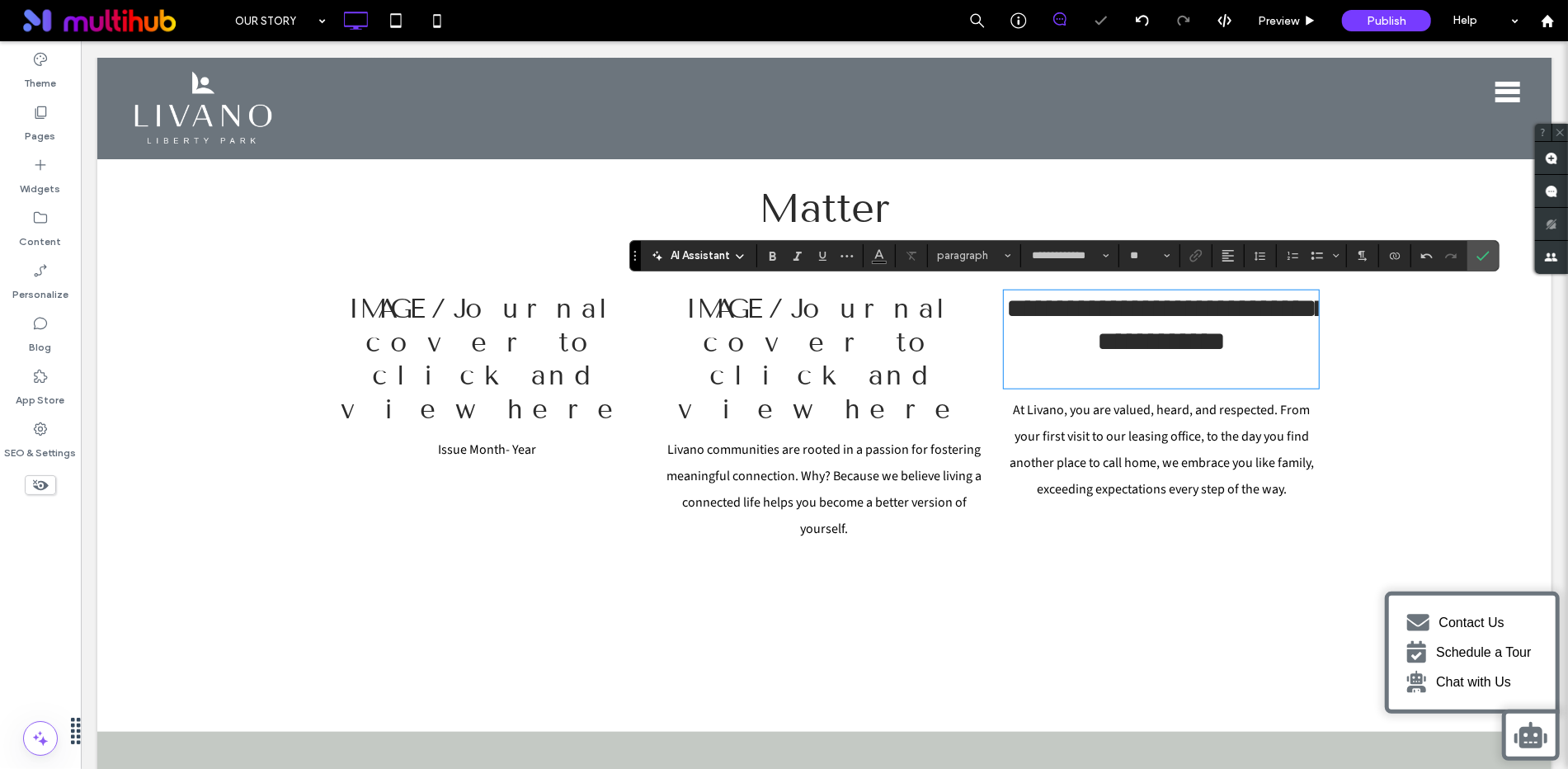 type on "**********" 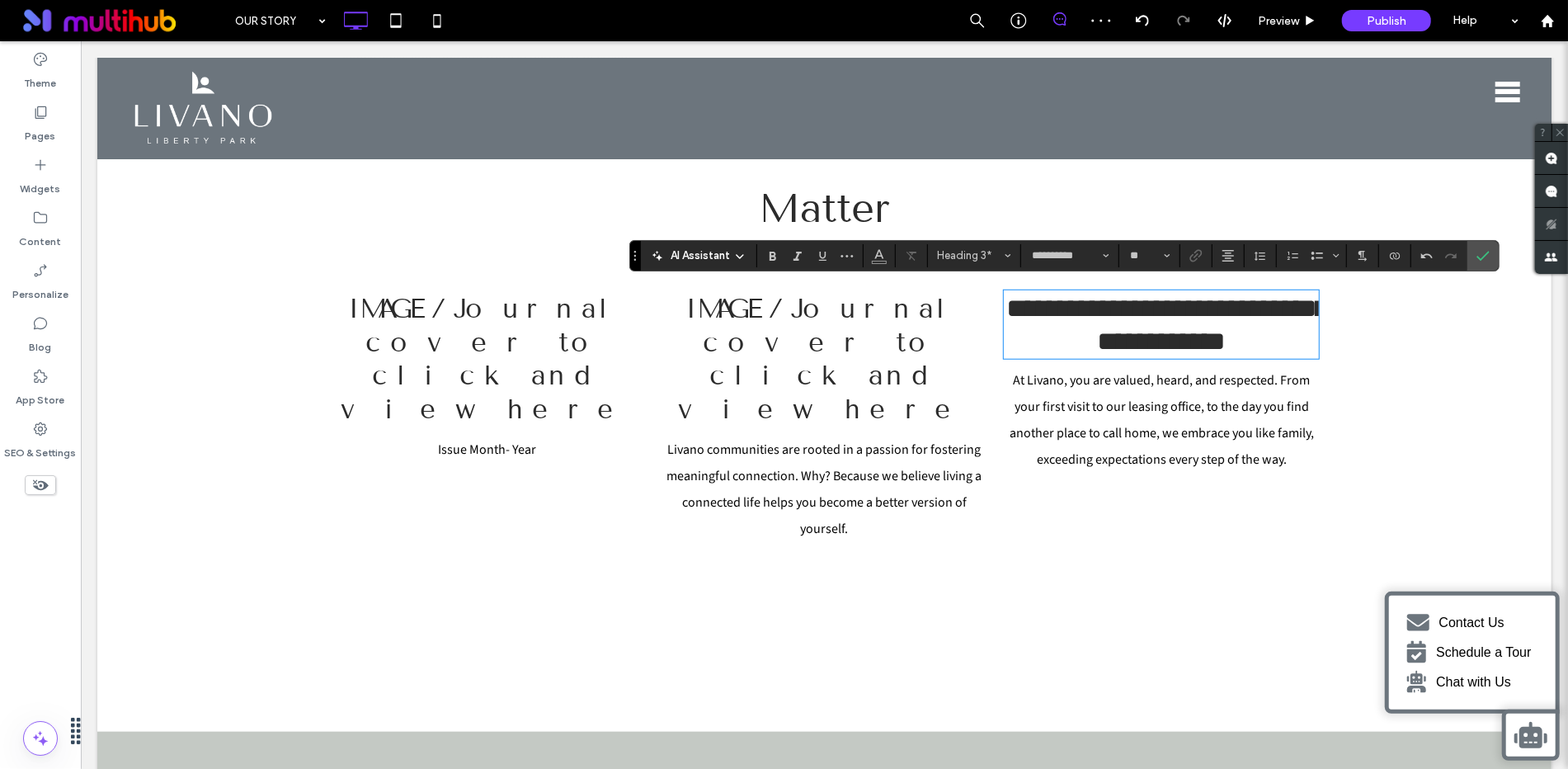 click on "Issue Month- Year" at bounding box center [486, 449] 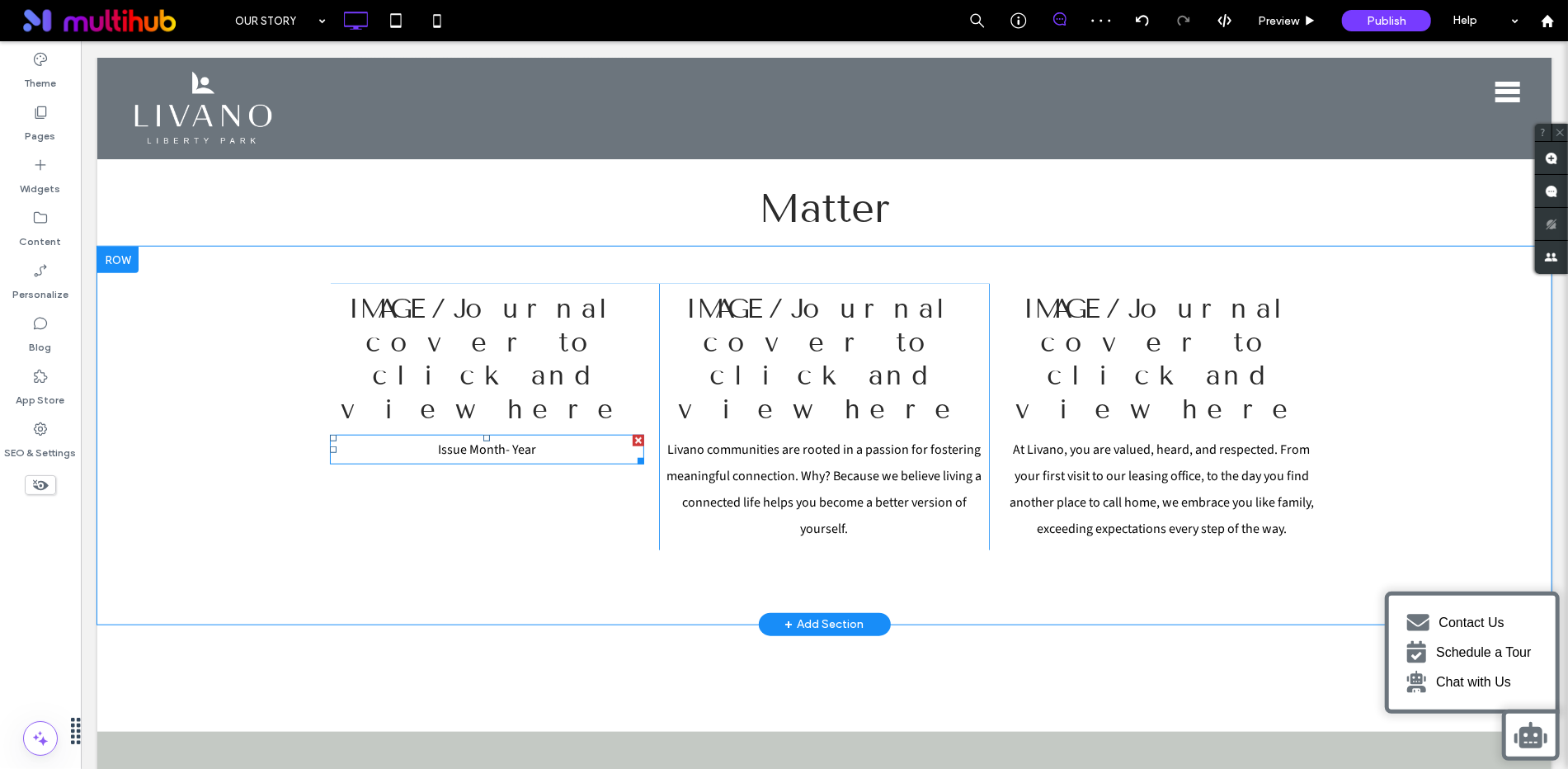 click on "Issue Month- Year" at bounding box center (486, 449) 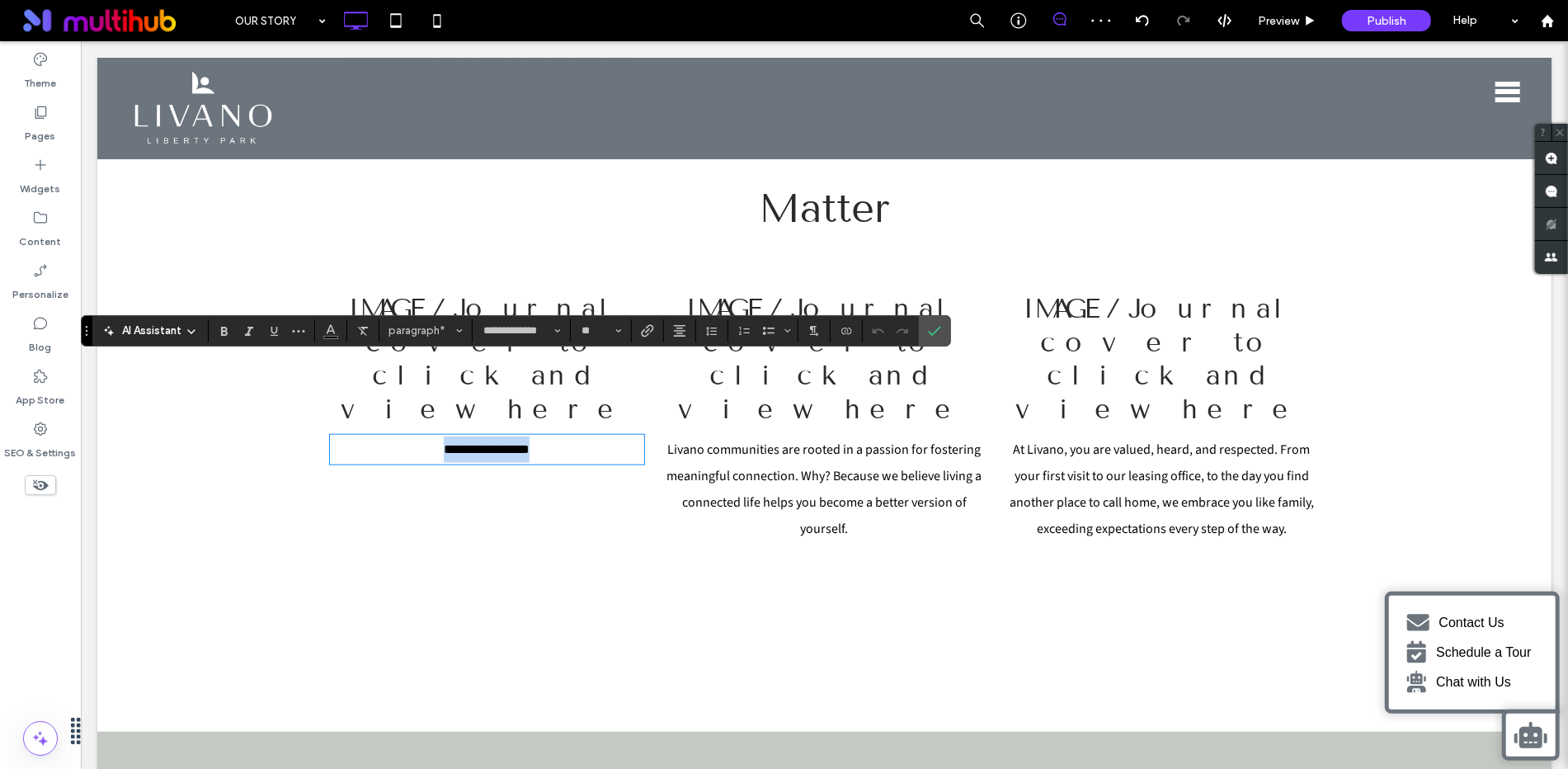 drag, startPoint x: 558, startPoint y: 371, endPoint x: 395, endPoint y: 371, distance: 163 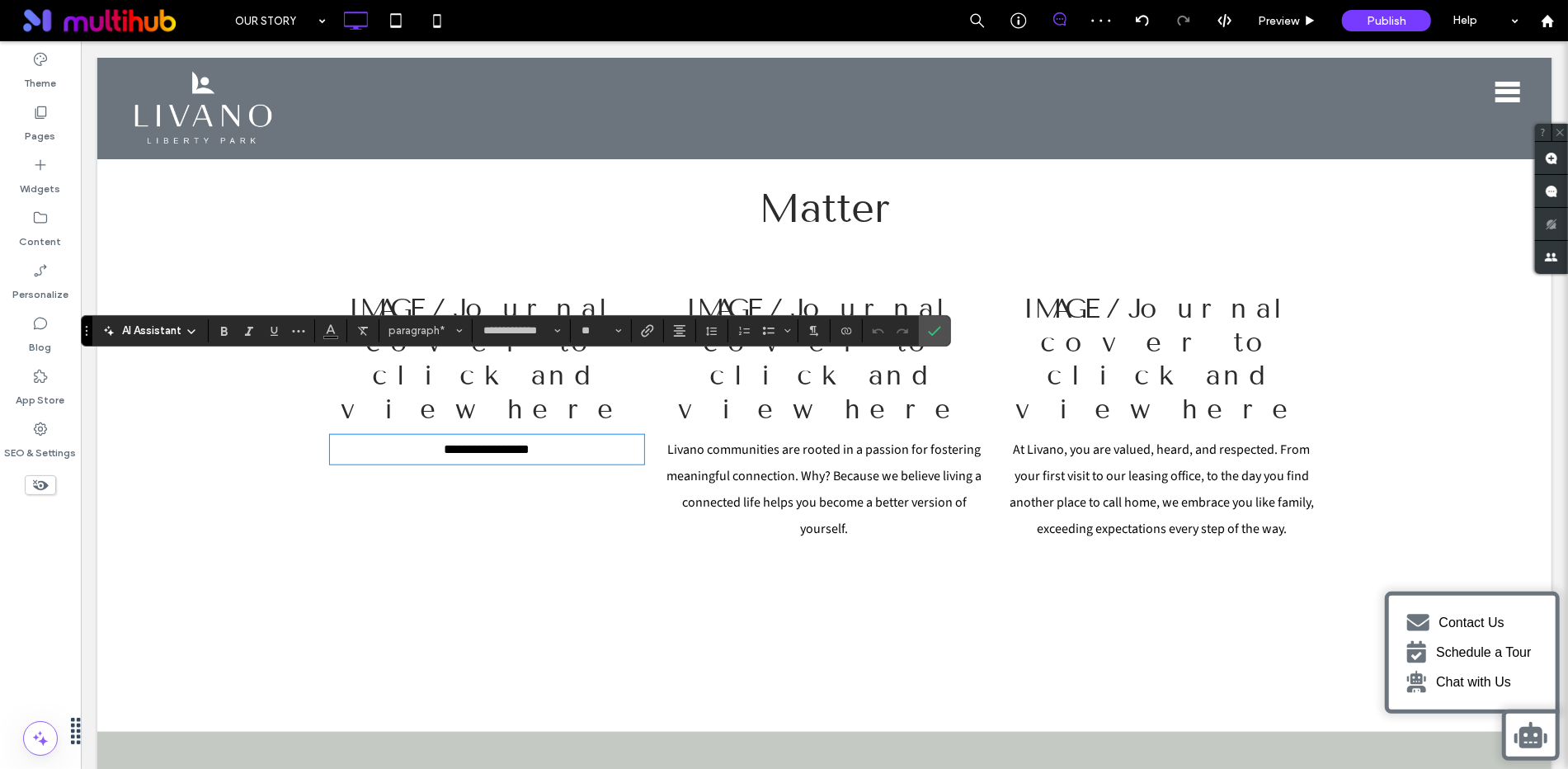 click on "Livano communities are rooted in a passion for fostering meaningful connection. Why? Because we believe living a connected life helps you become a better version of yourself." at bounding box center (823, 488) 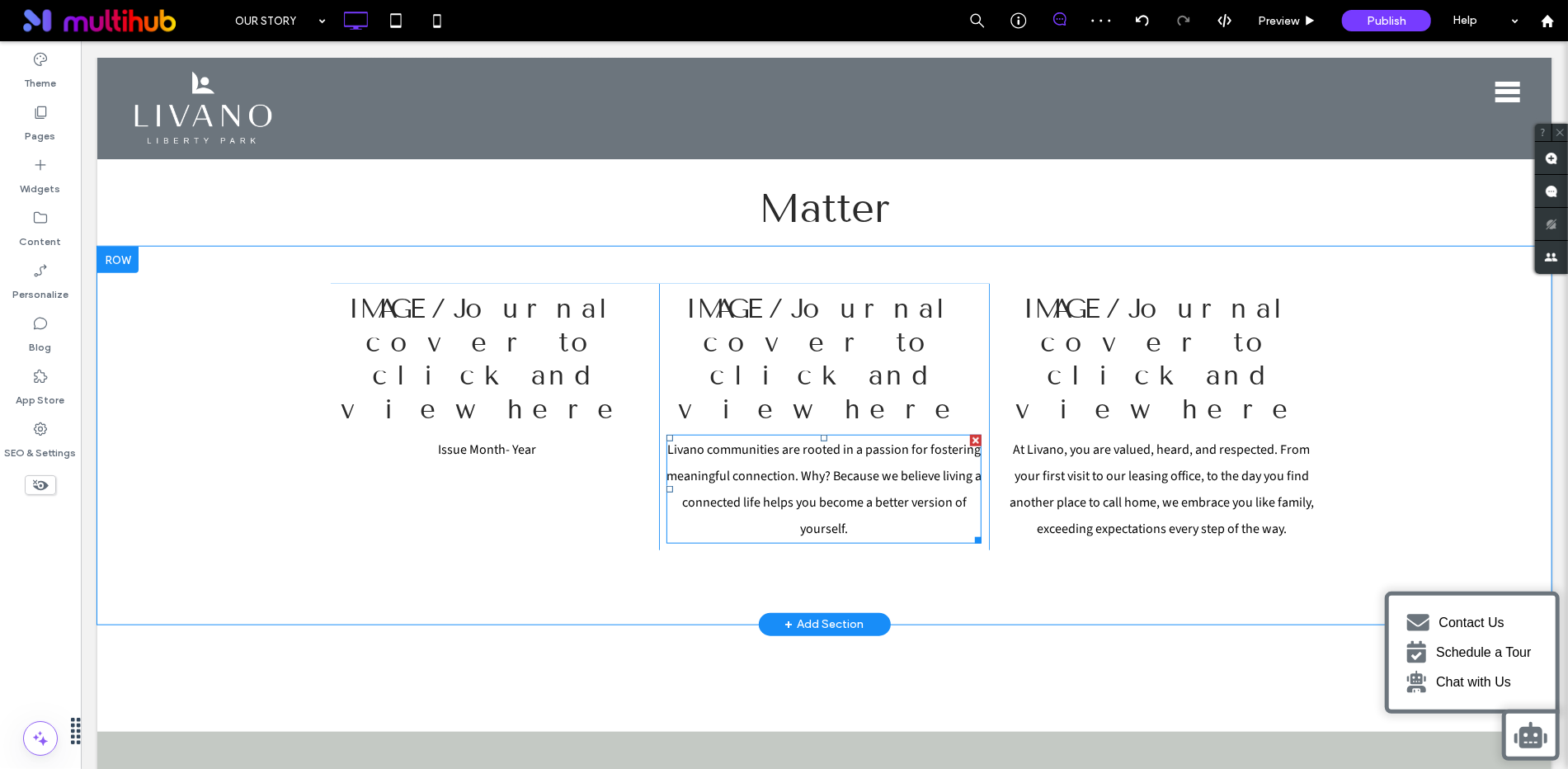 click on "Livano communities are rooted in a passion for fostering meaningful connection. Why? Because we believe living a connected life helps you become a better version of yourself." at bounding box center [823, 488] 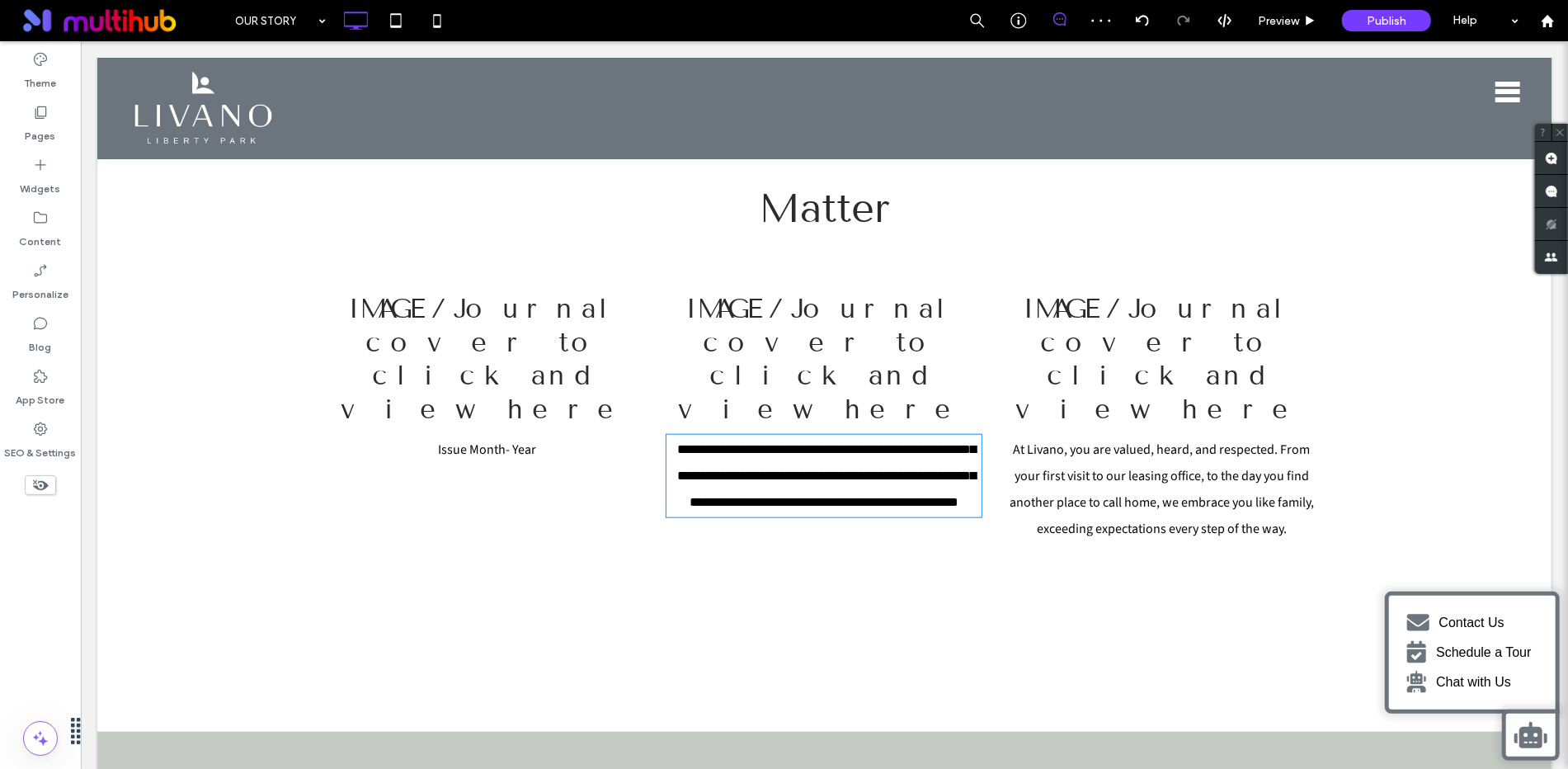 type on "**********" 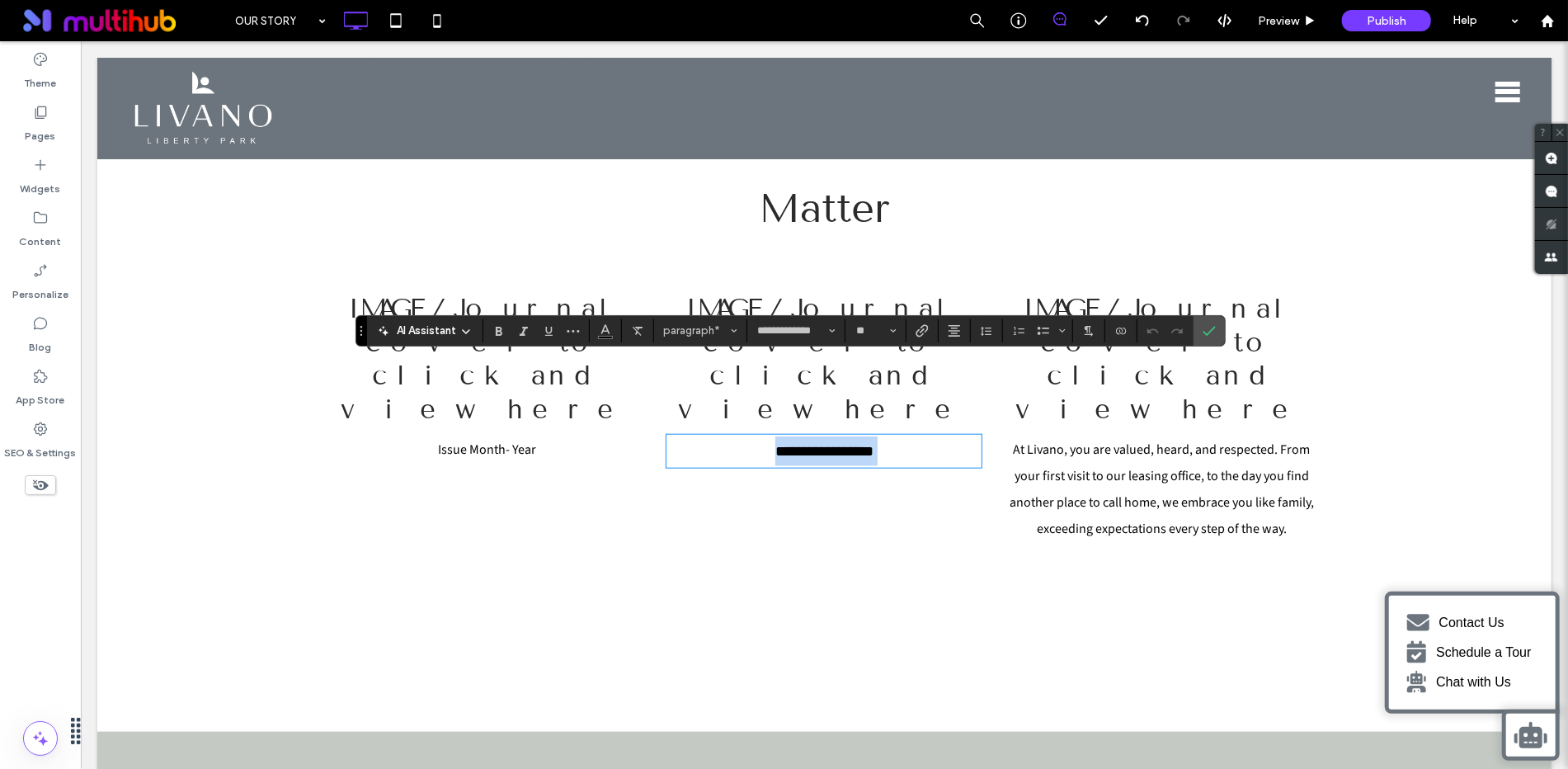 type on "**" 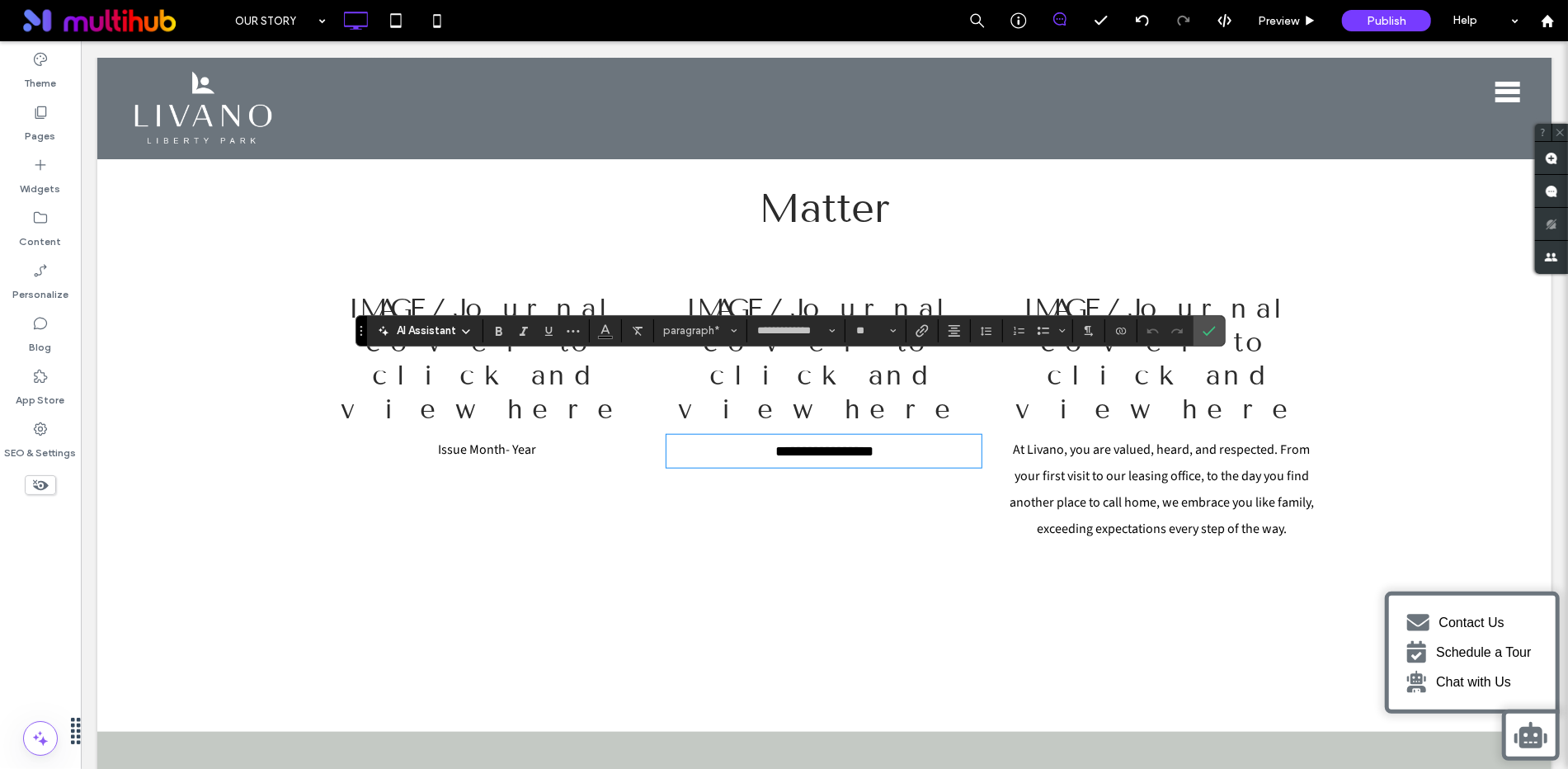 scroll, scrollTop: 0, scrollLeft: 0, axis: both 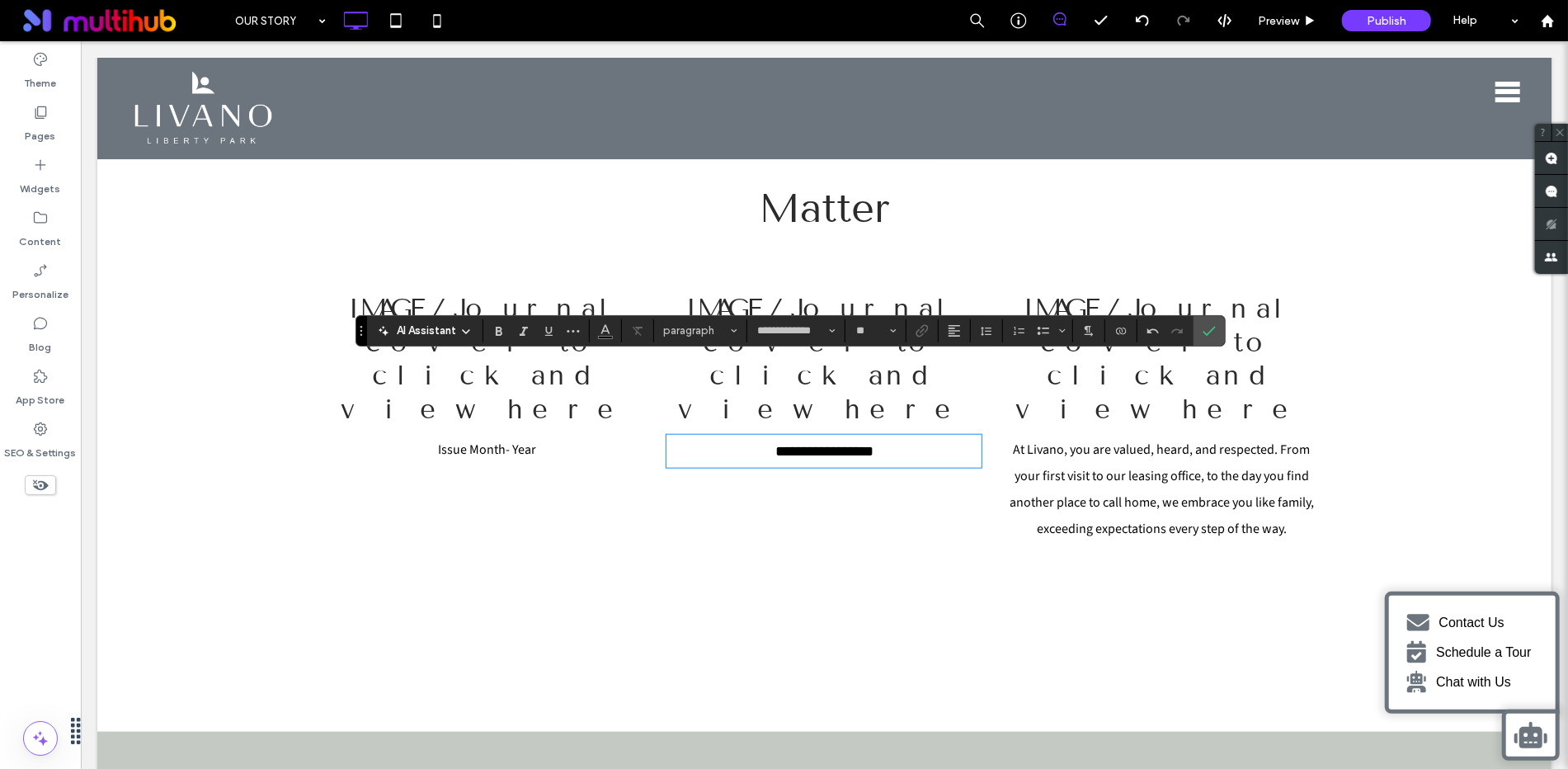 click on "At Livano, you are valued, heard, and respected. From your first visit to our leasing office, to the day you find another place to call home, we embrace you like family, exceeding expectations every step of the way." at bounding box center [1161, 488] 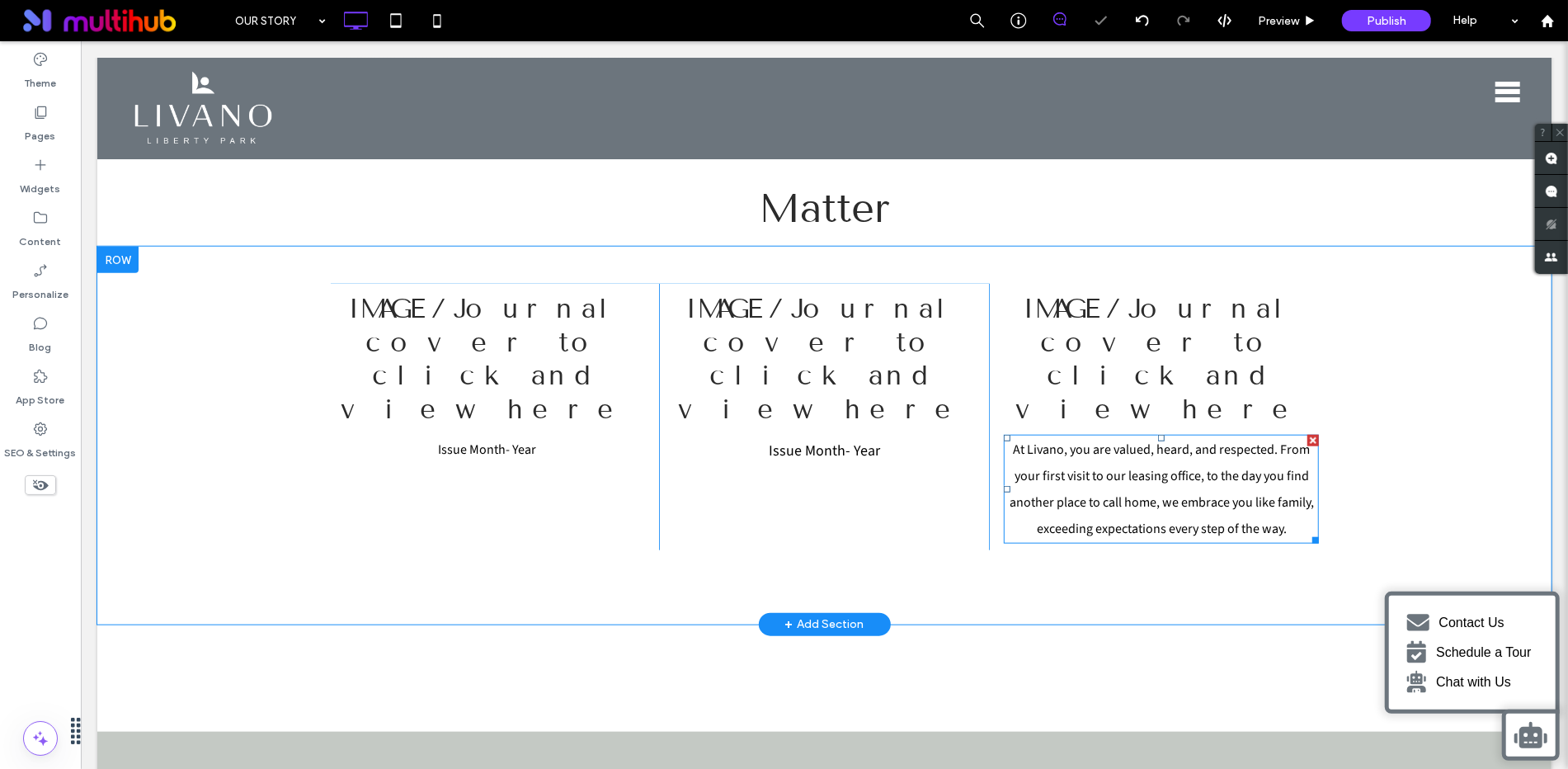 click on "At Livano, you are valued, heard, and respected. From your first visit to our leasing office, to the day you find another place to call home, we embrace you like family, exceeding expectations every step of the way." at bounding box center (1161, 488) 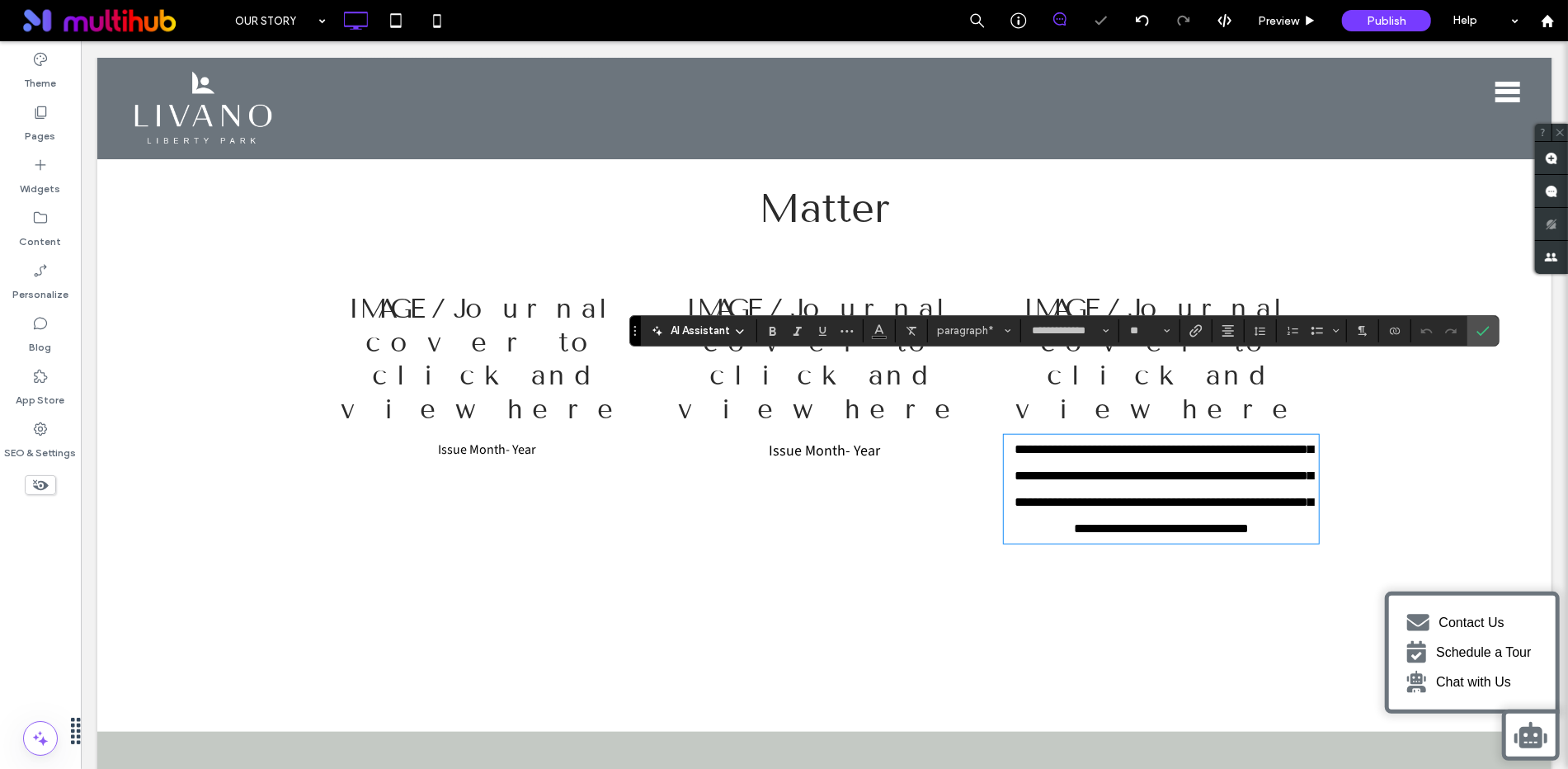 type on "**" 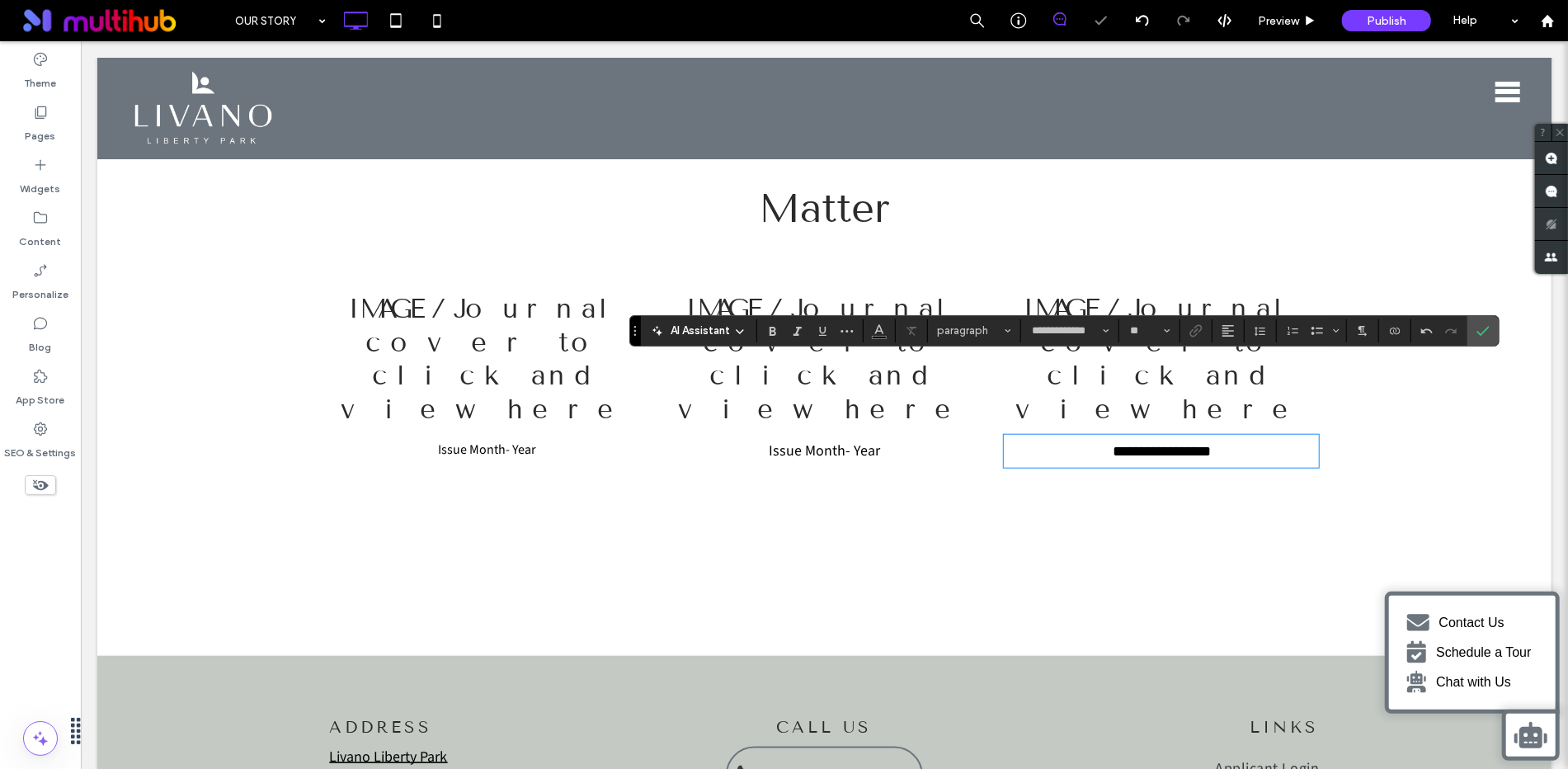 click on "Click To Paste
Row + Add Section" at bounding box center (823, 602) 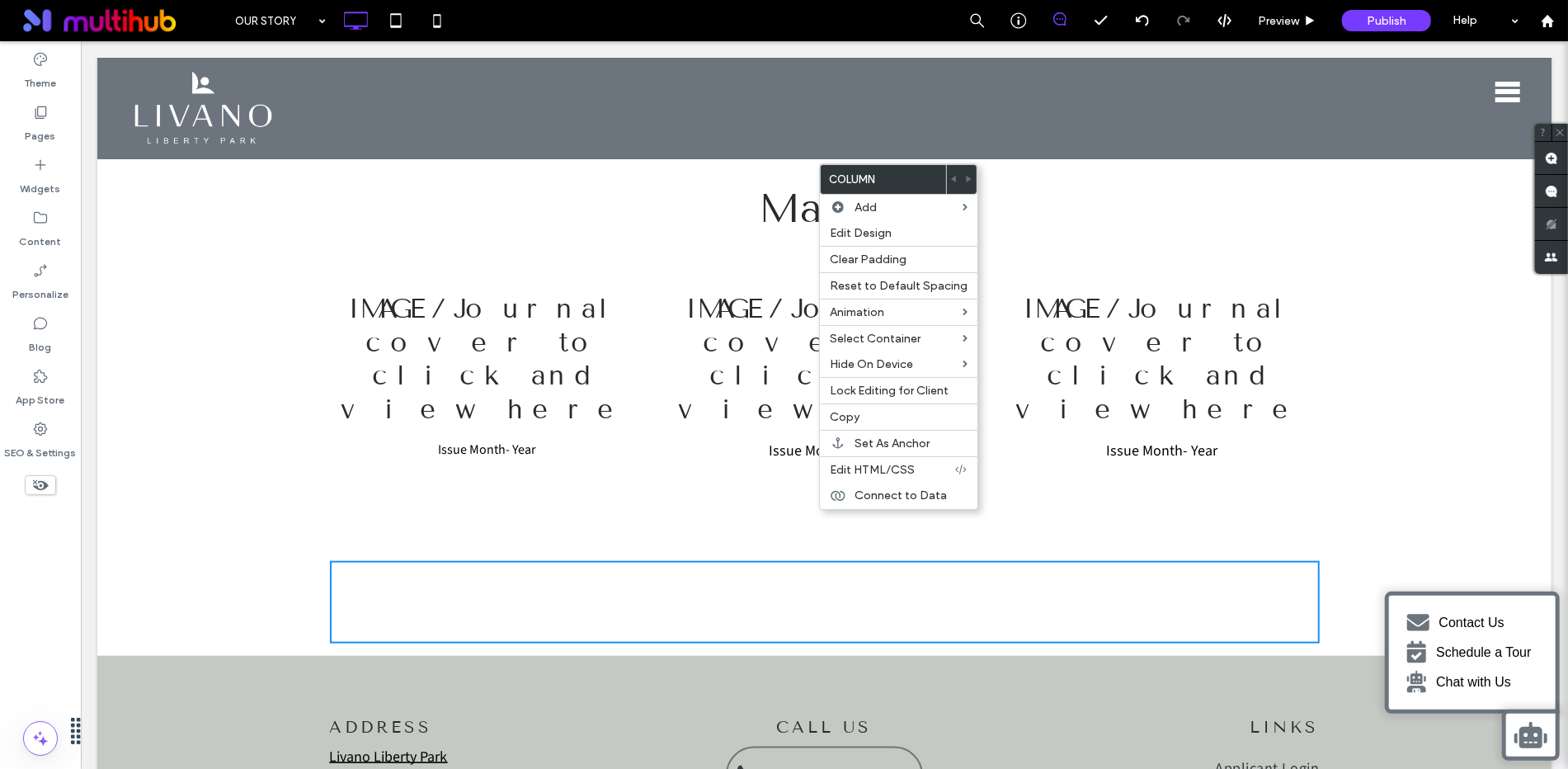 click on "Click To Paste" at bounding box center [824, 602] 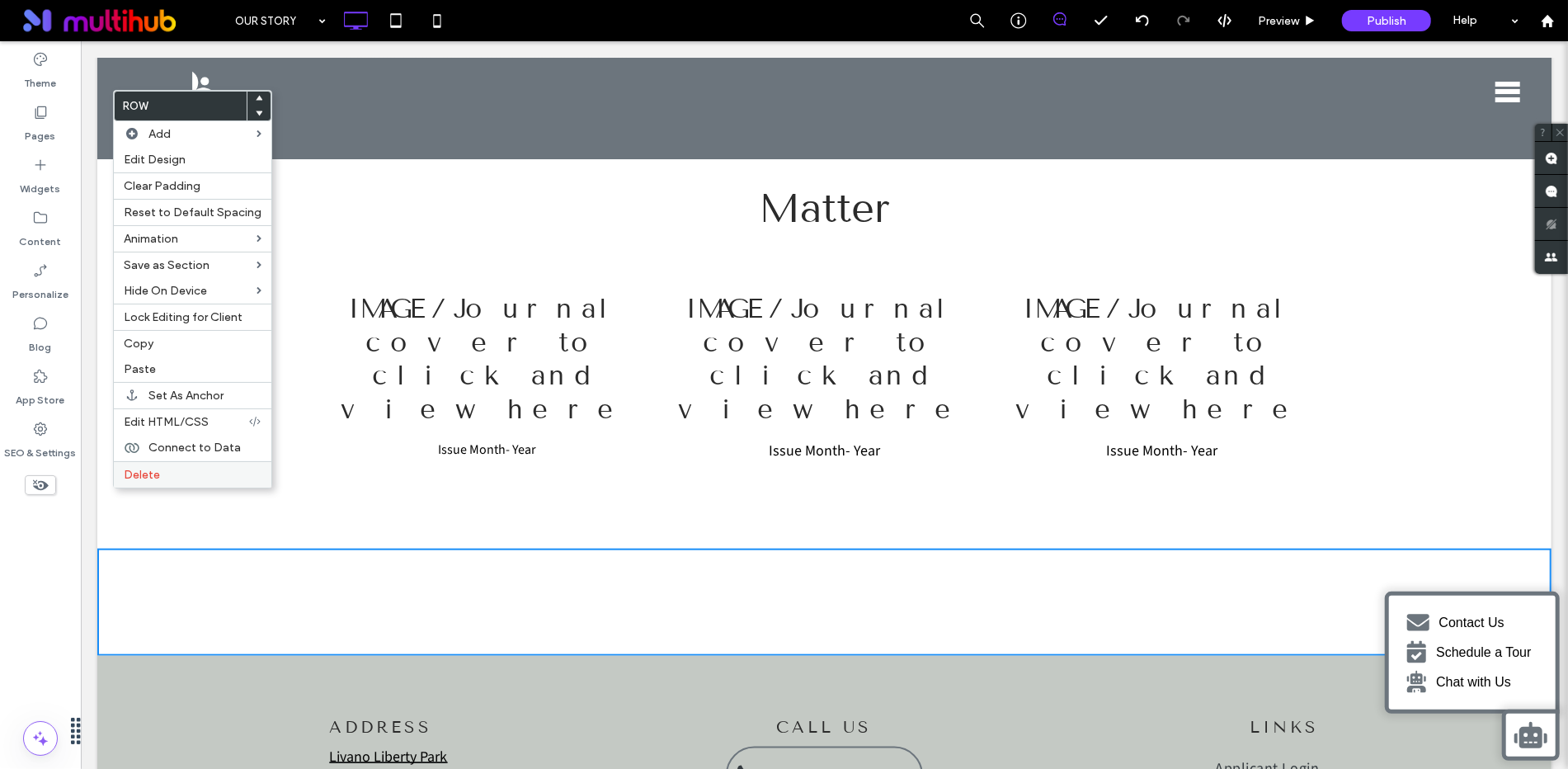 click on "Delete" at bounding box center [192, 474] 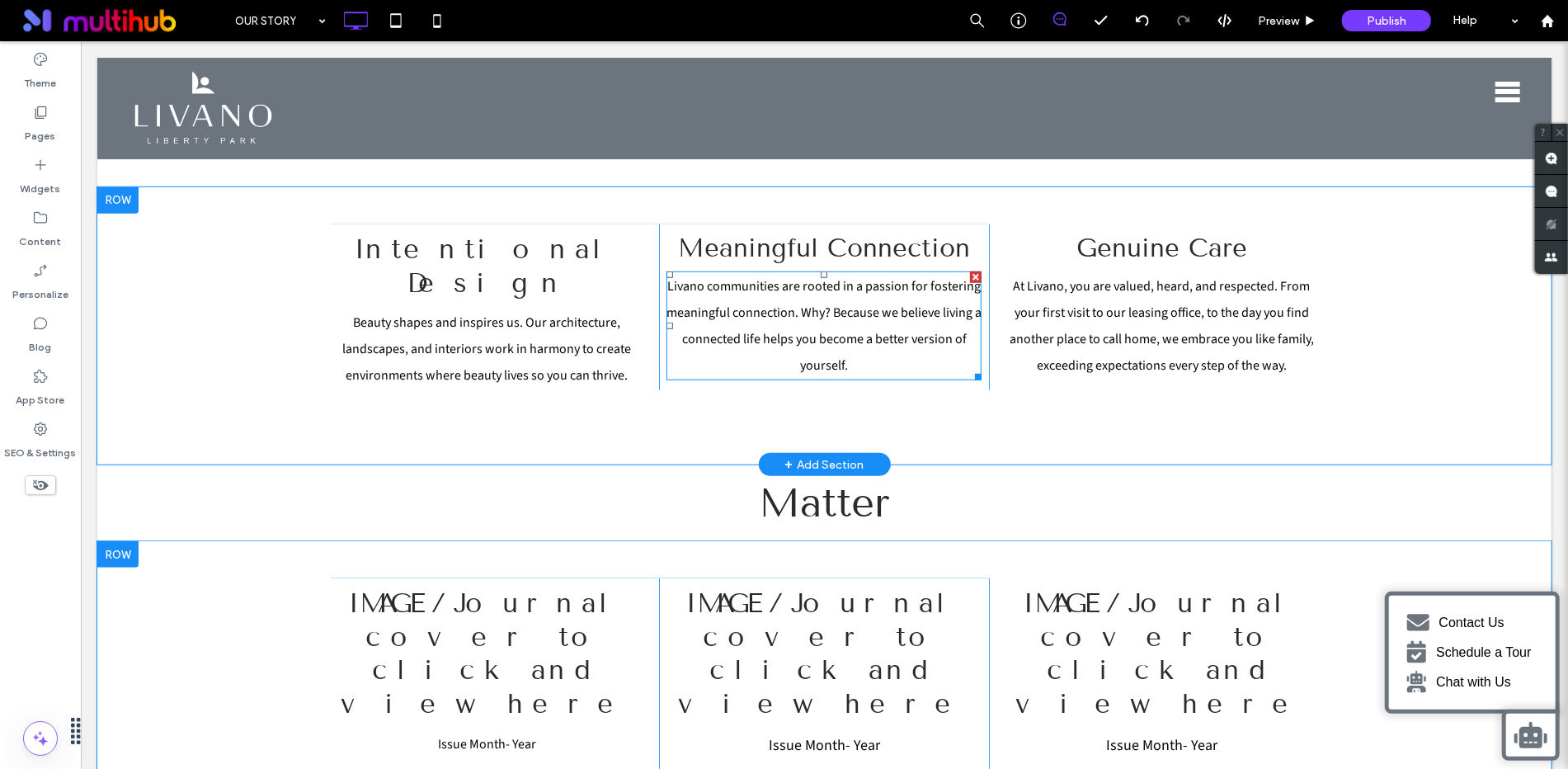 scroll, scrollTop: 779, scrollLeft: 0, axis: vertical 